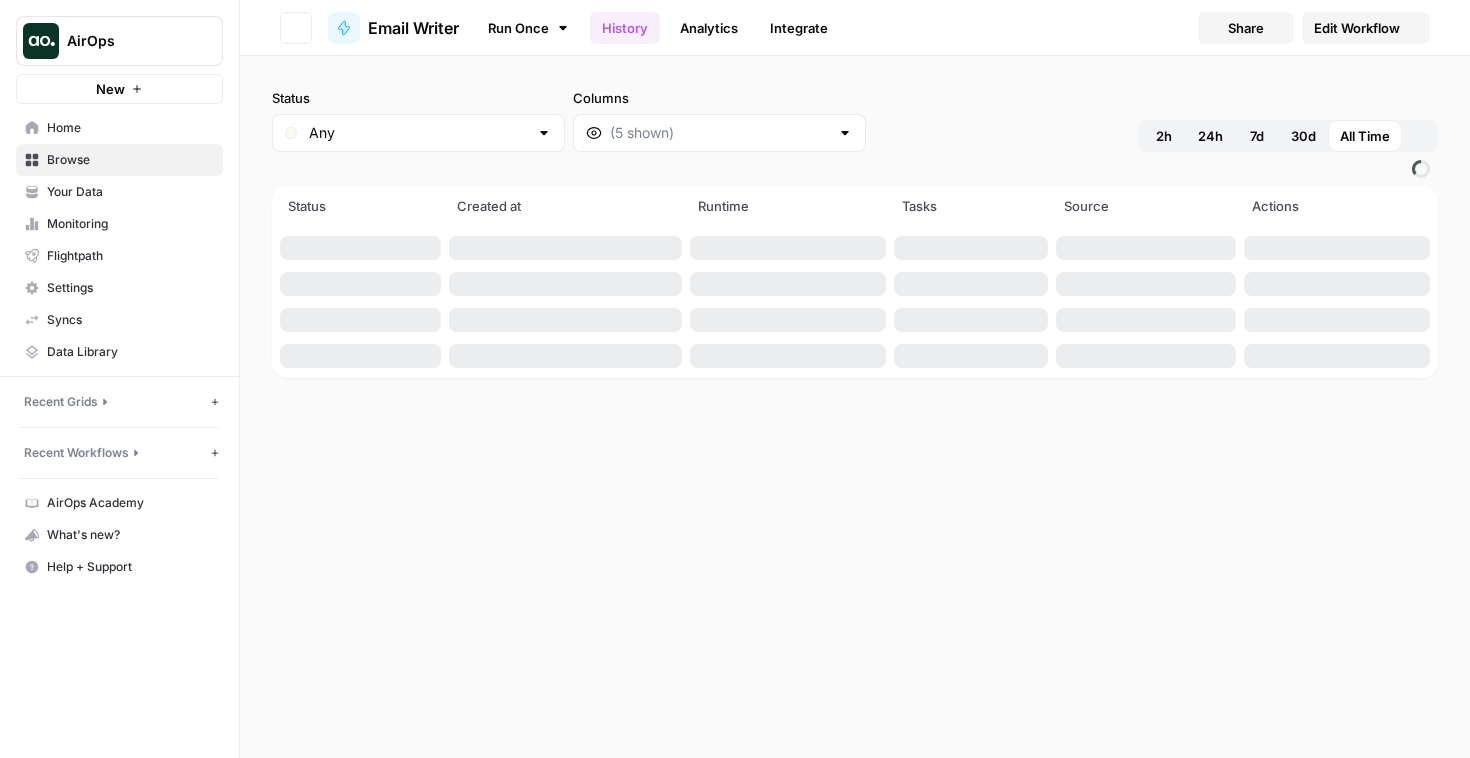 scroll, scrollTop: 0, scrollLeft: 0, axis: both 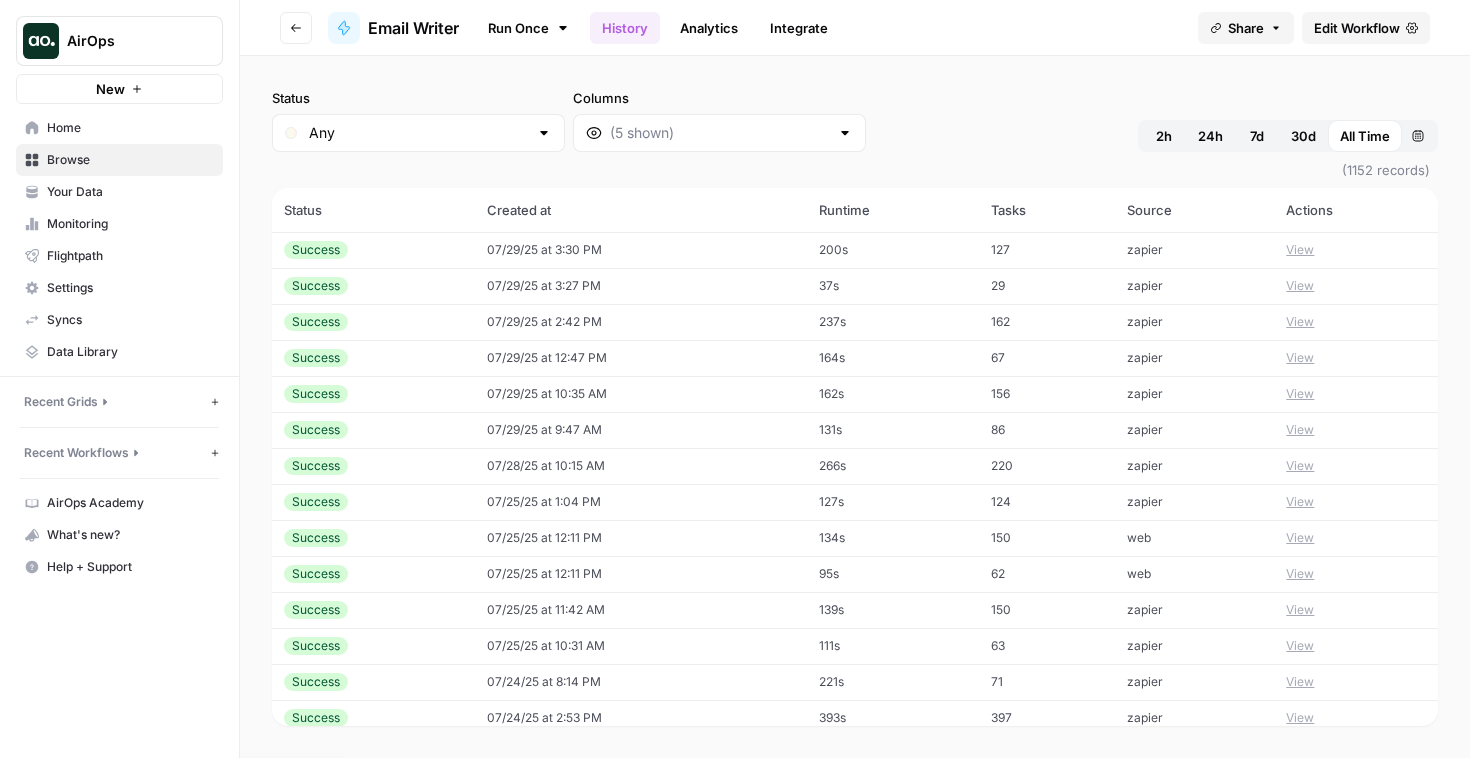 click on "07/29/25 at 3:30 PM" at bounding box center (641, 250) 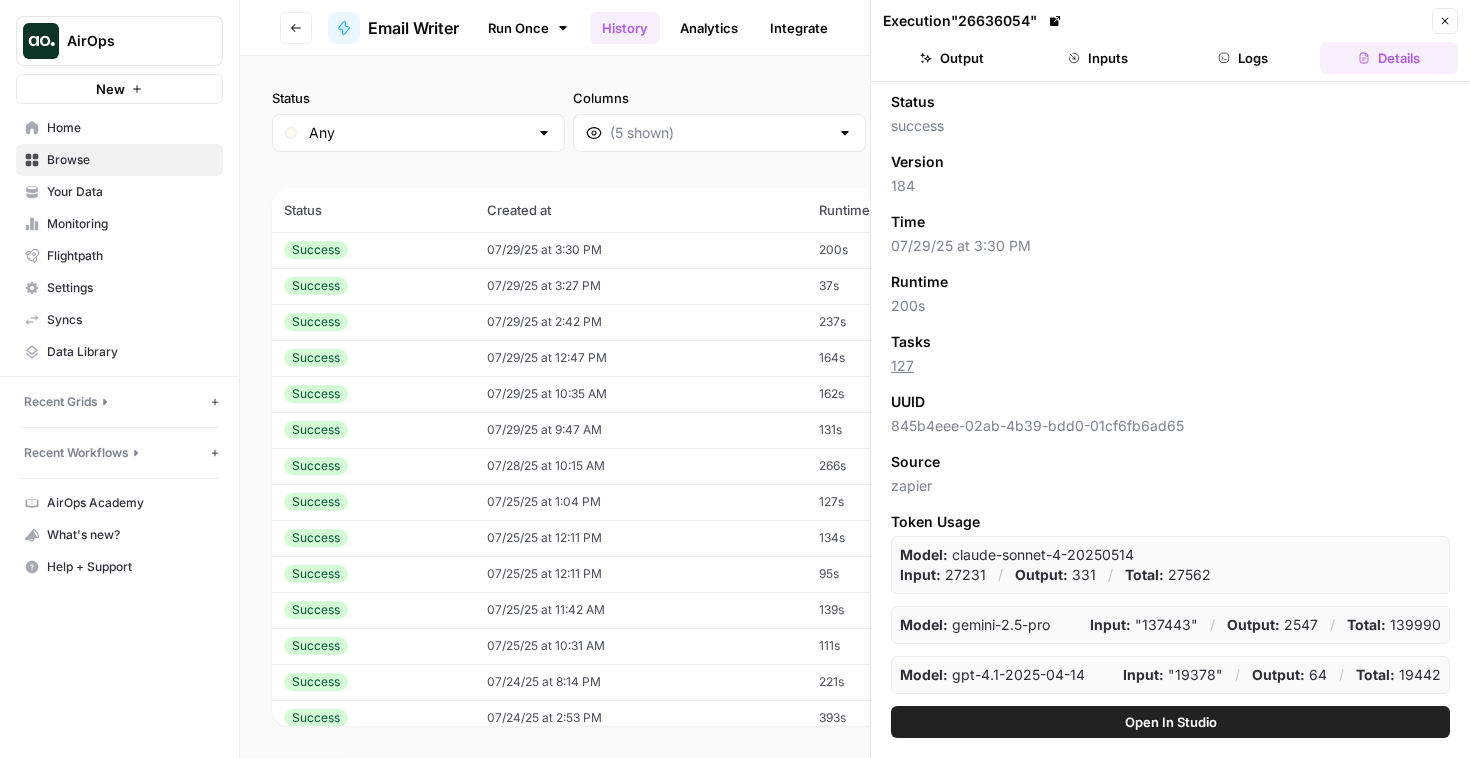 click 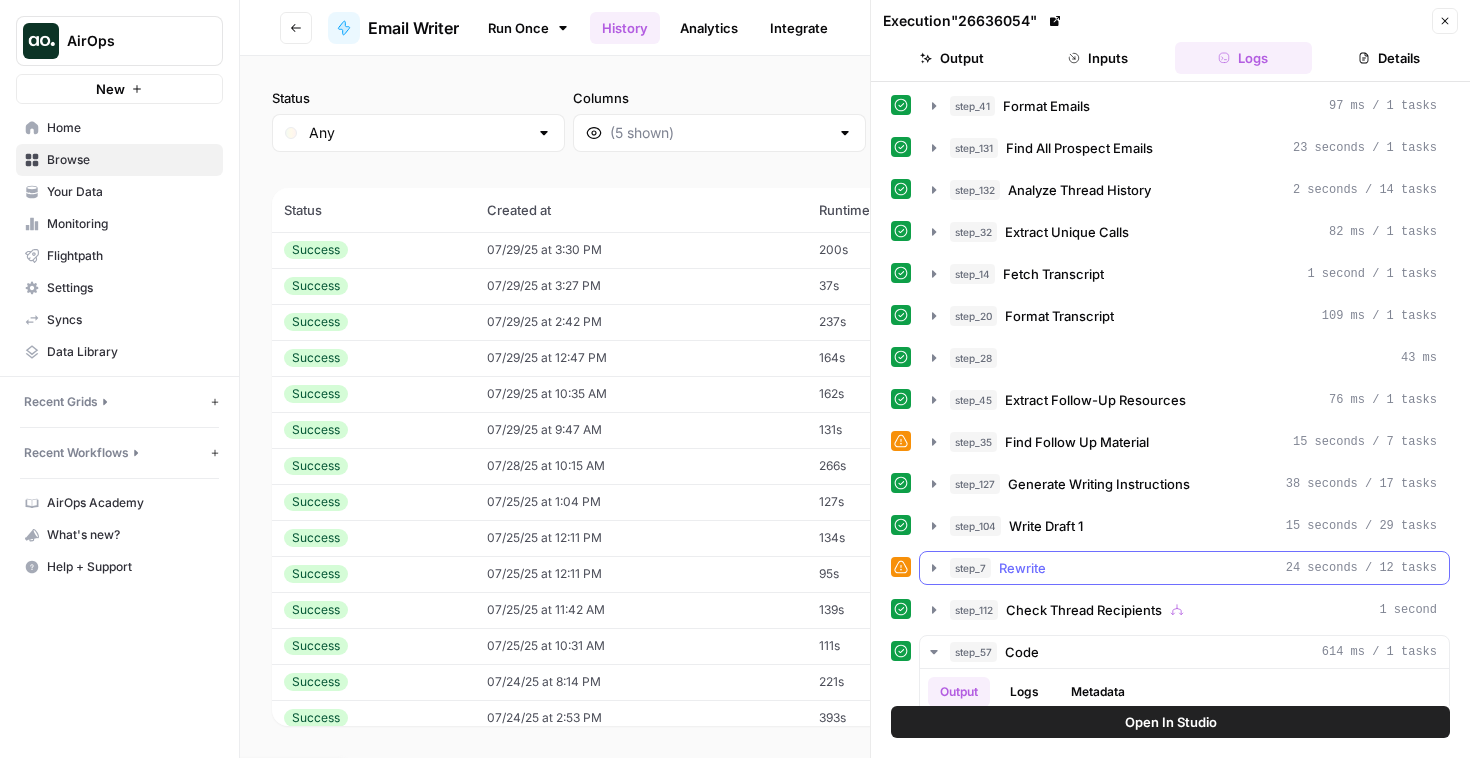 scroll, scrollTop: 429, scrollLeft: 0, axis: vertical 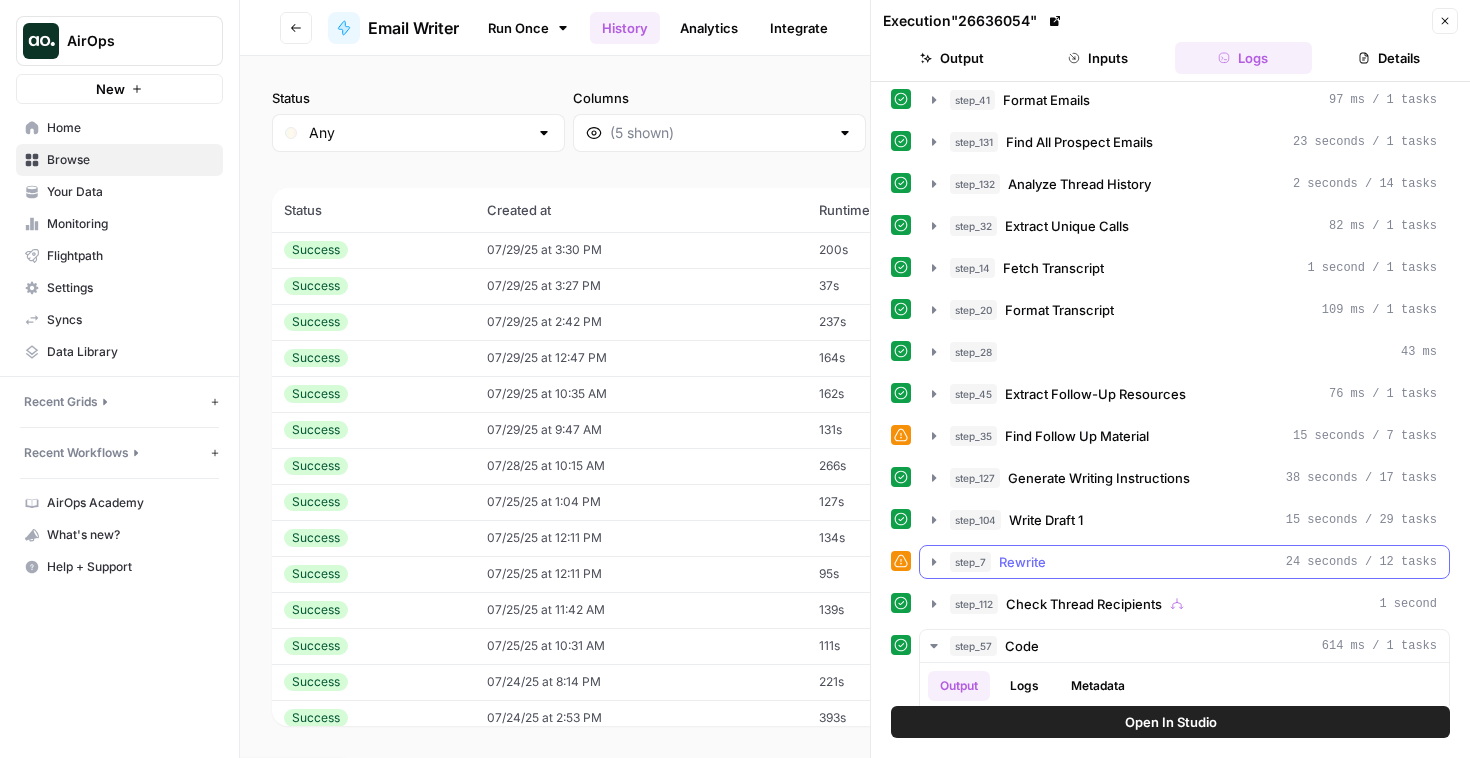 click on "step_7 Rewrite 24 seconds / 12 tasks" at bounding box center (1184, 562) 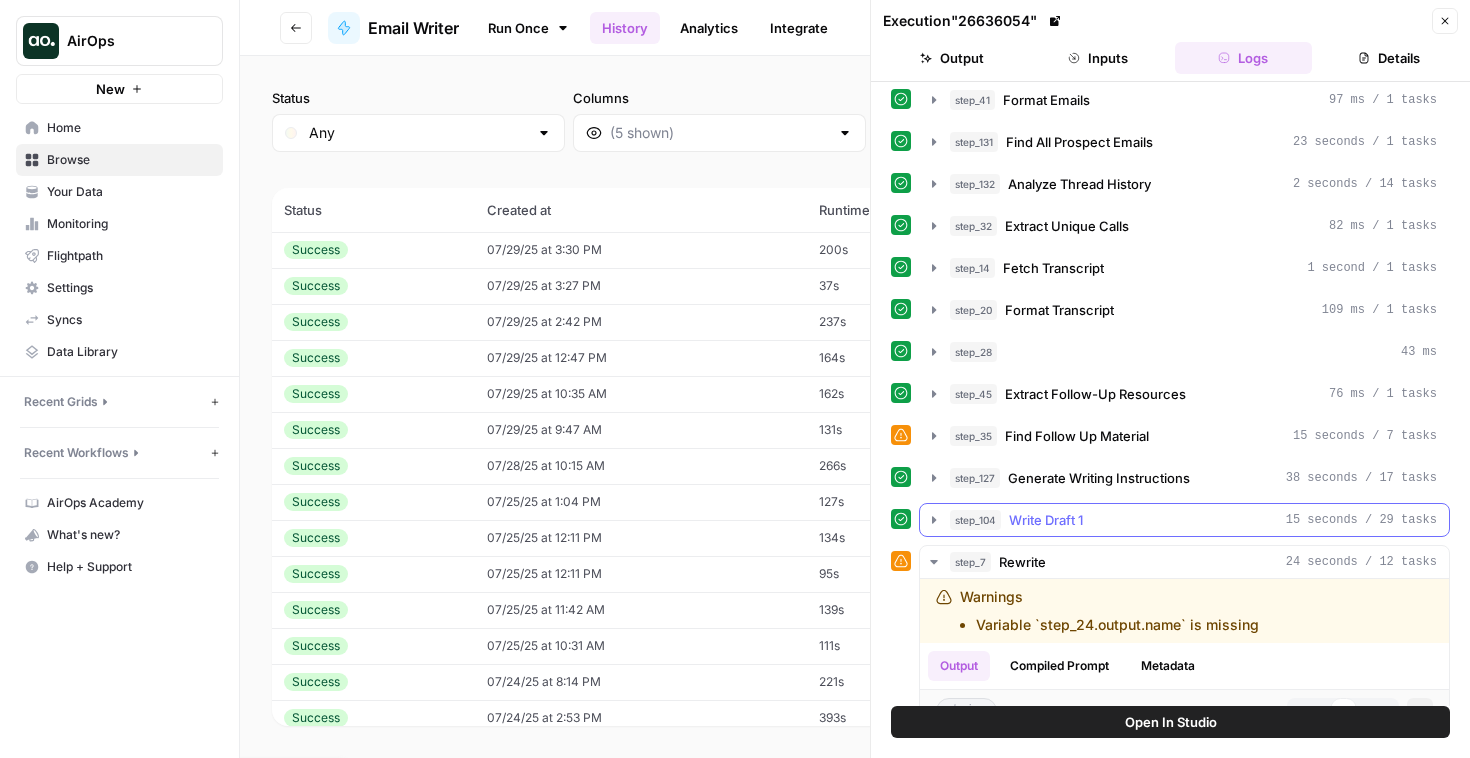 click on "Write Draft 1" at bounding box center (1046, 520) 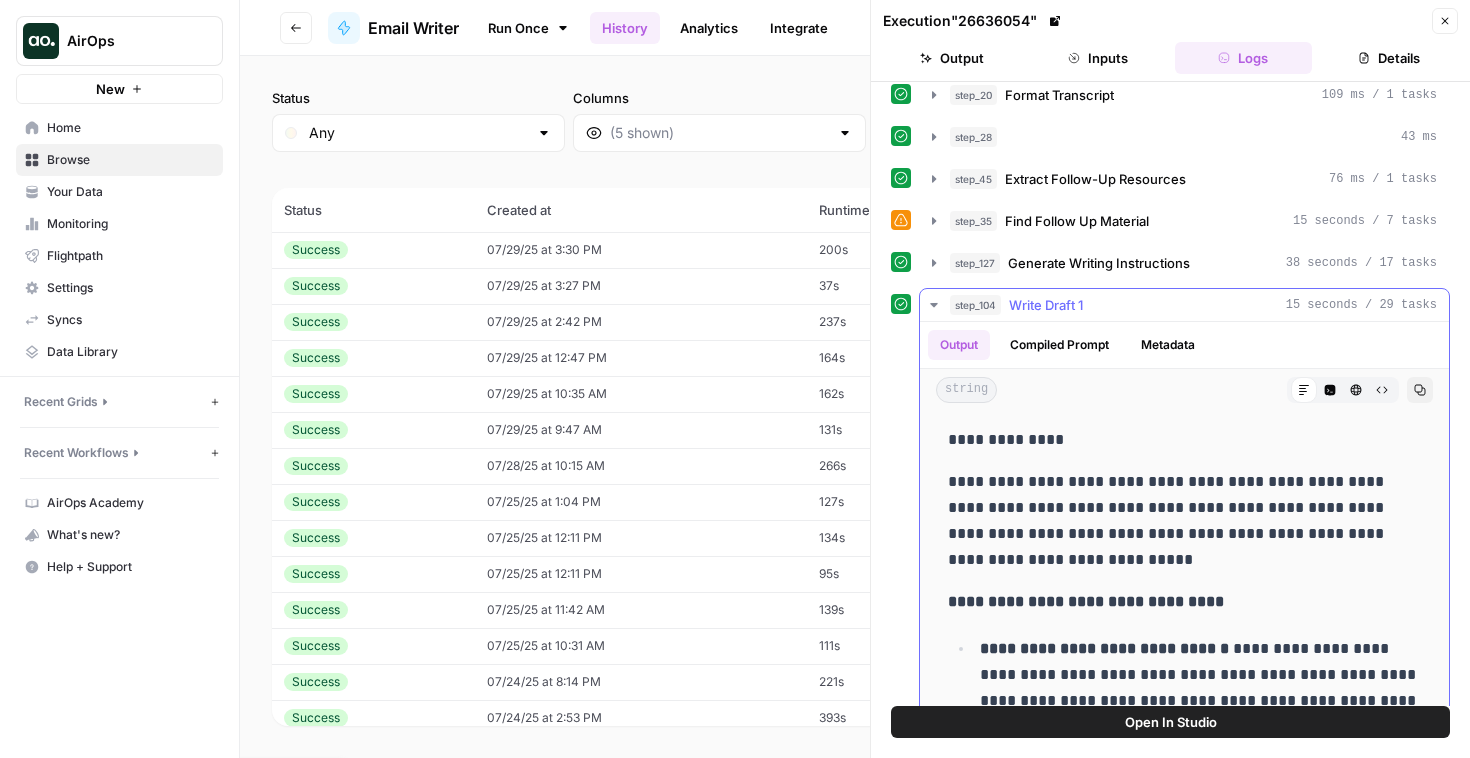 scroll, scrollTop: 700, scrollLeft: 0, axis: vertical 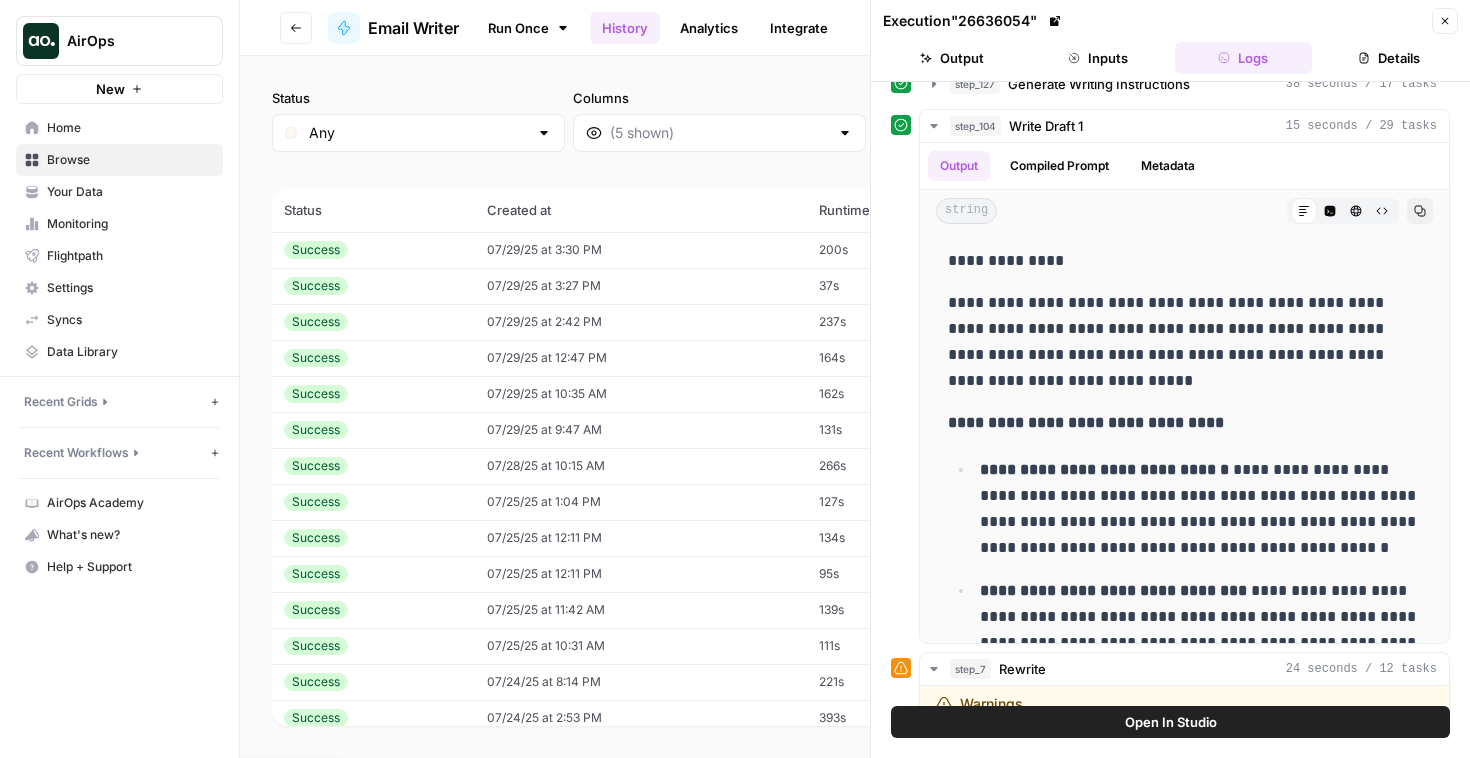click on "07/29/25 at 3:27 PM" at bounding box center [641, 286] 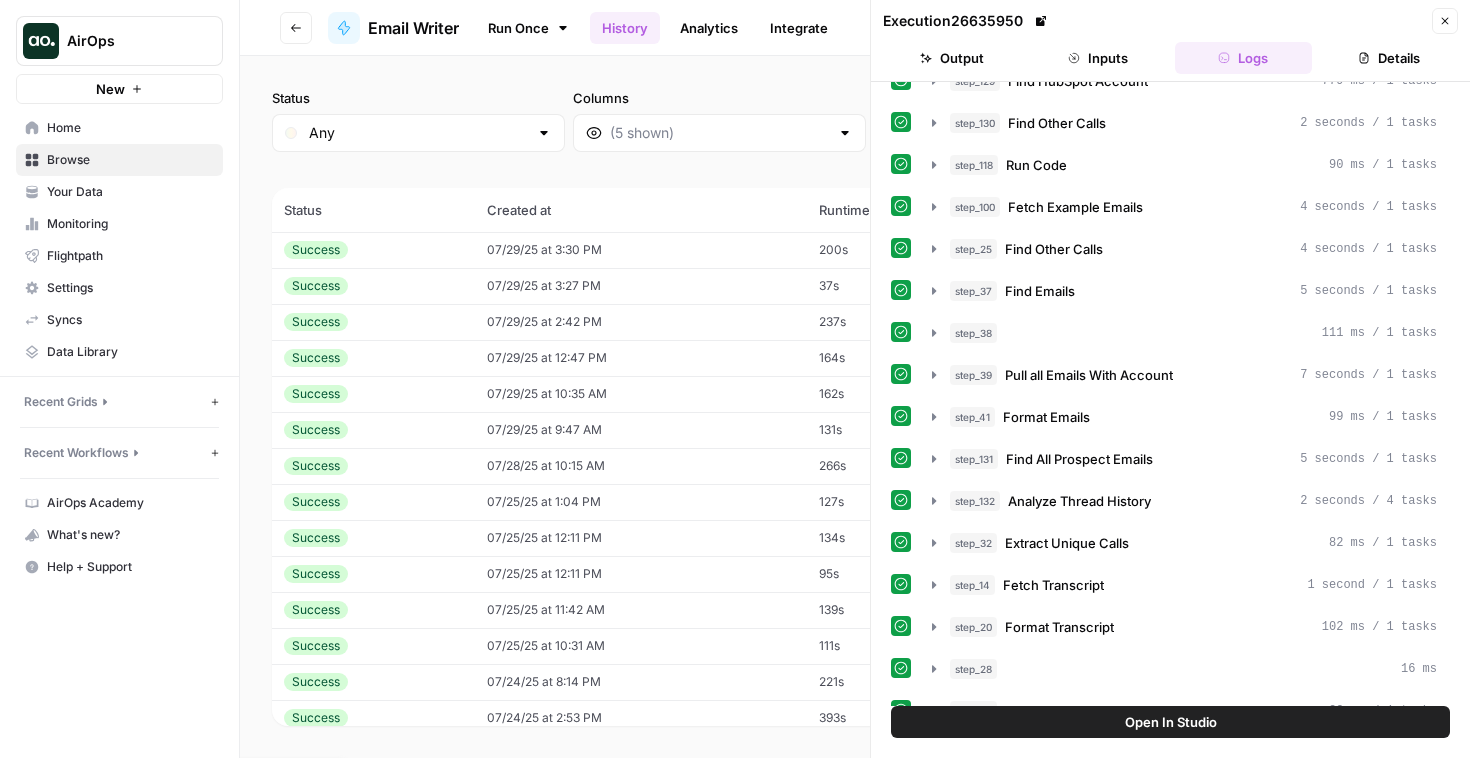 scroll, scrollTop: 257, scrollLeft: 0, axis: vertical 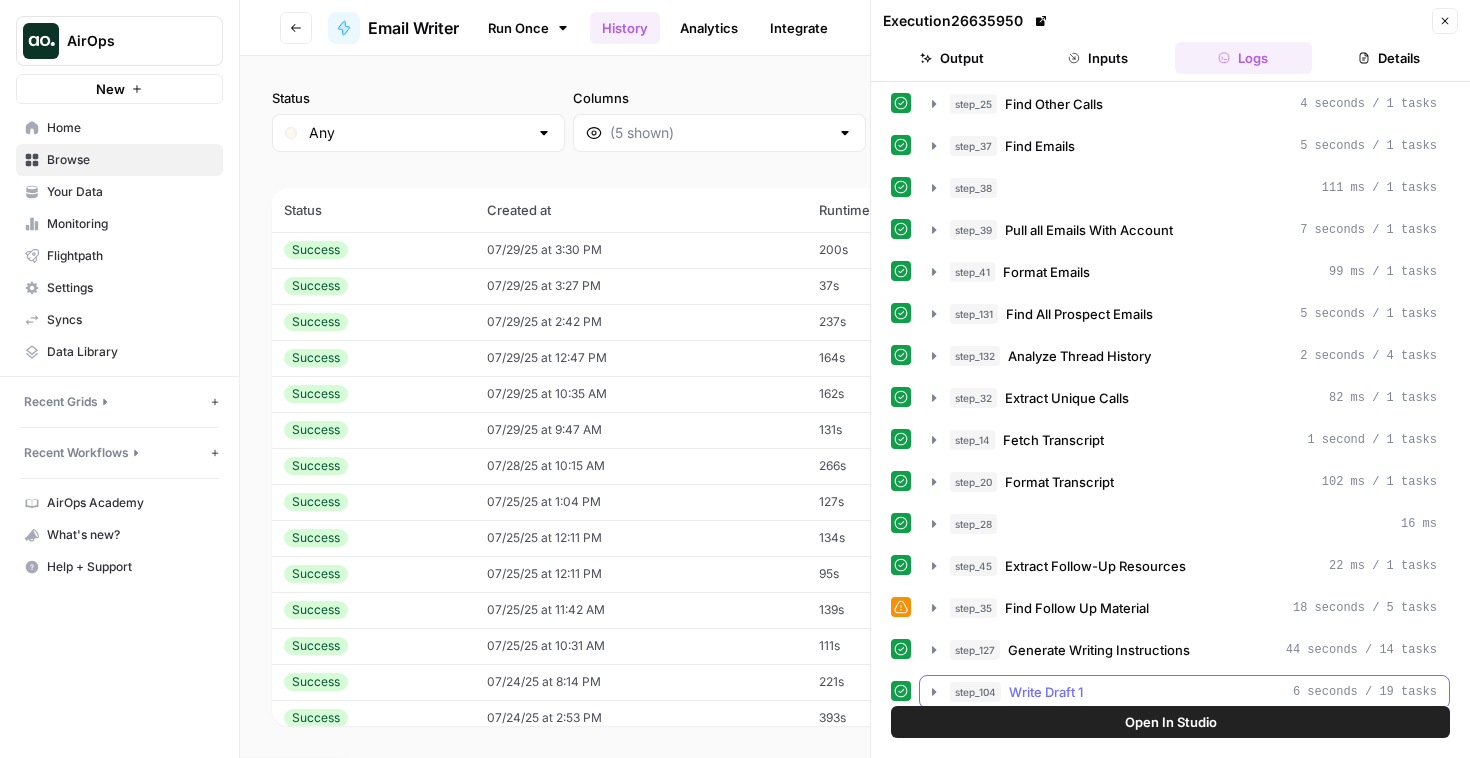 click on "Write Draft 1" at bounding box center [1046, 692] 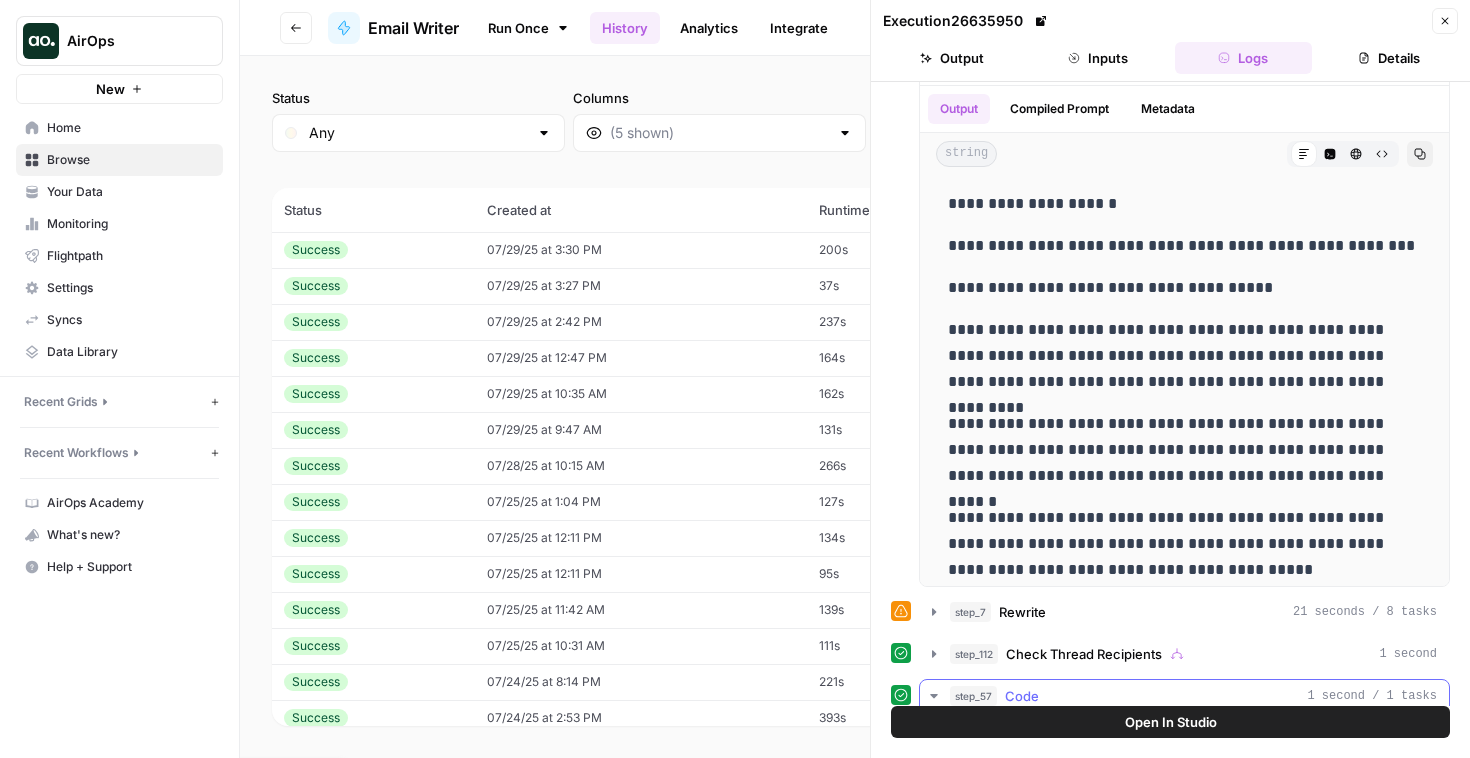 scroll, scrollTop: 871, scrollLeft: 0, axis: vertical 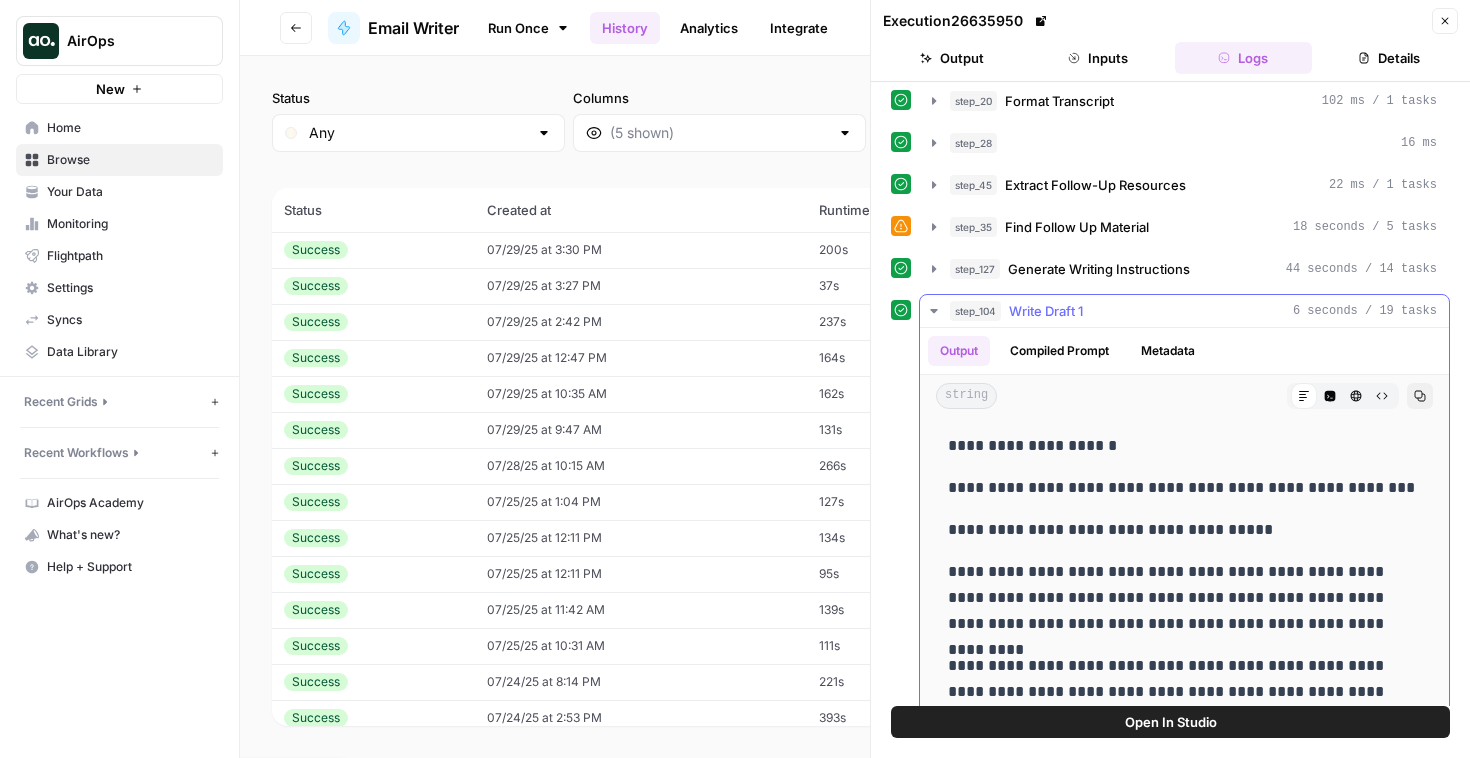 click on "Metadata" at bounding box center (1168, 351) 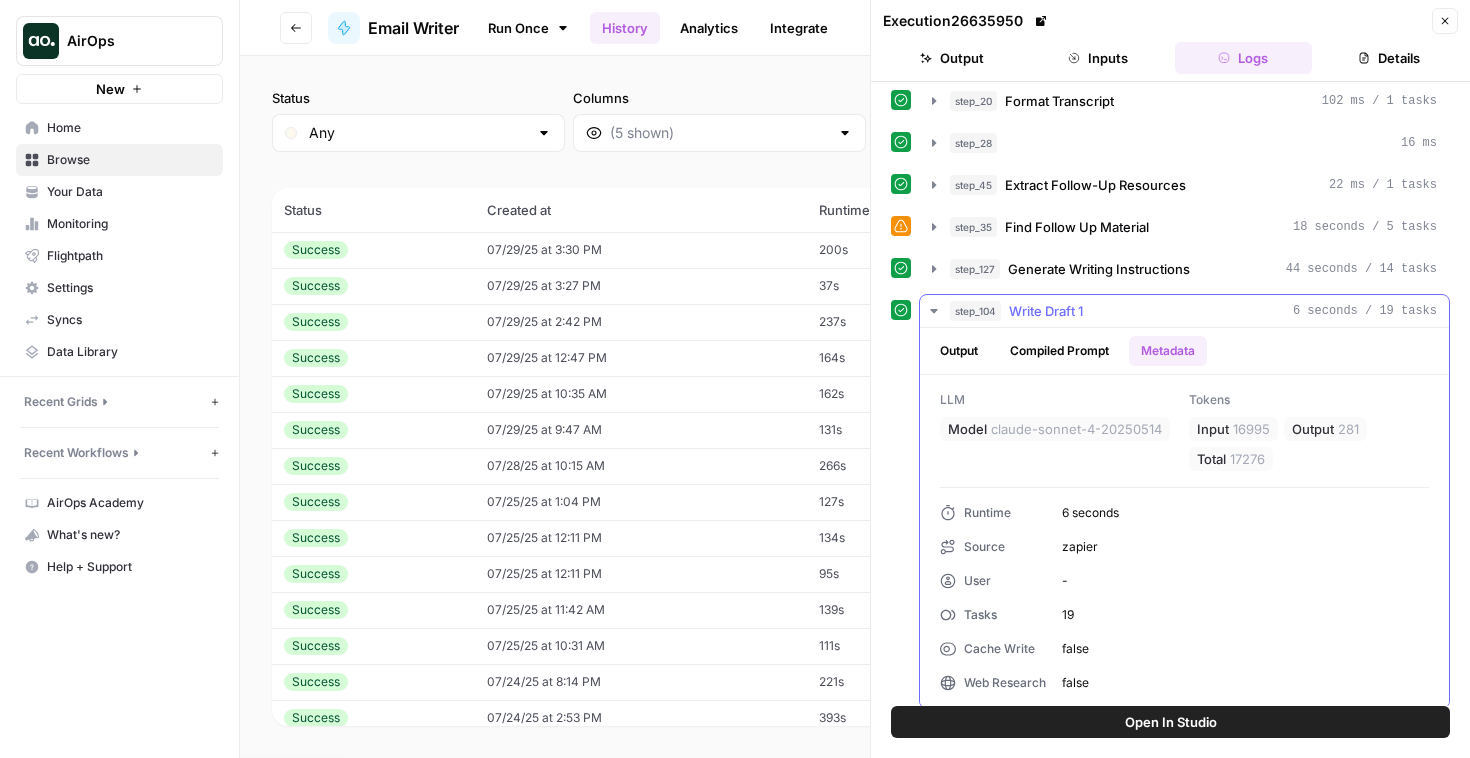 click on "Compiled Prompt" at bounding box center (1059, 351) 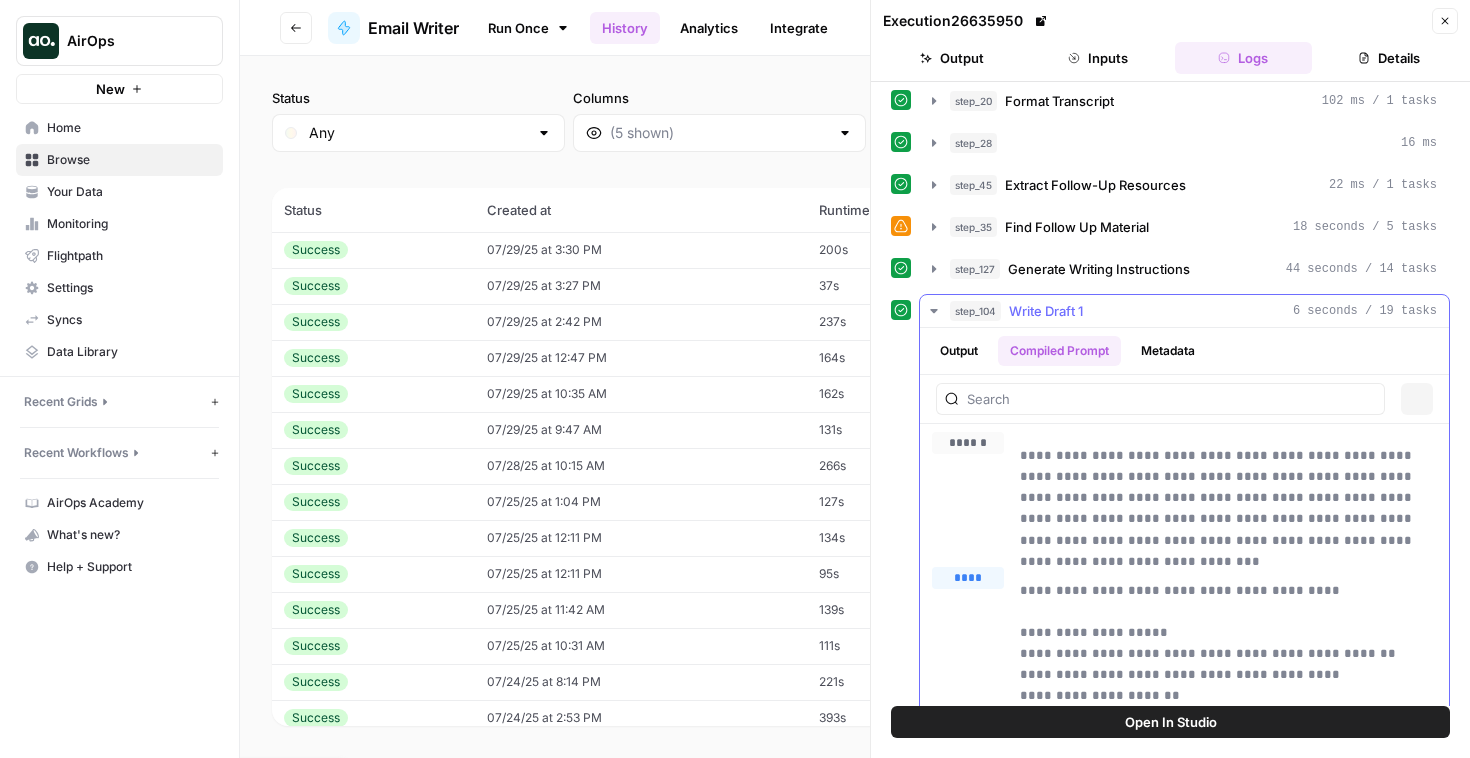 click on "Output" at bounding box center [959, 351] 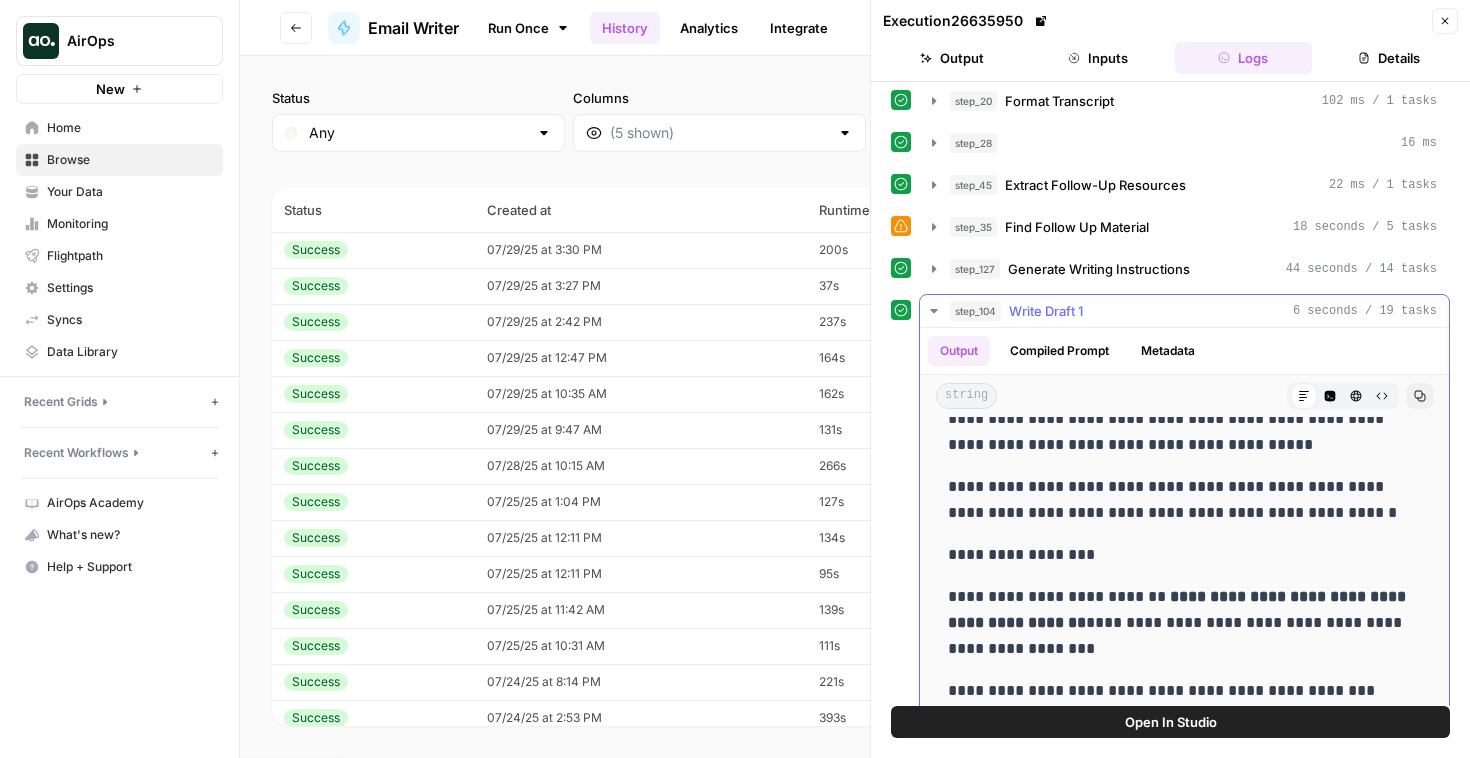 scroll, scrollTop: 402, scrollLeft: 0, axis: vertical 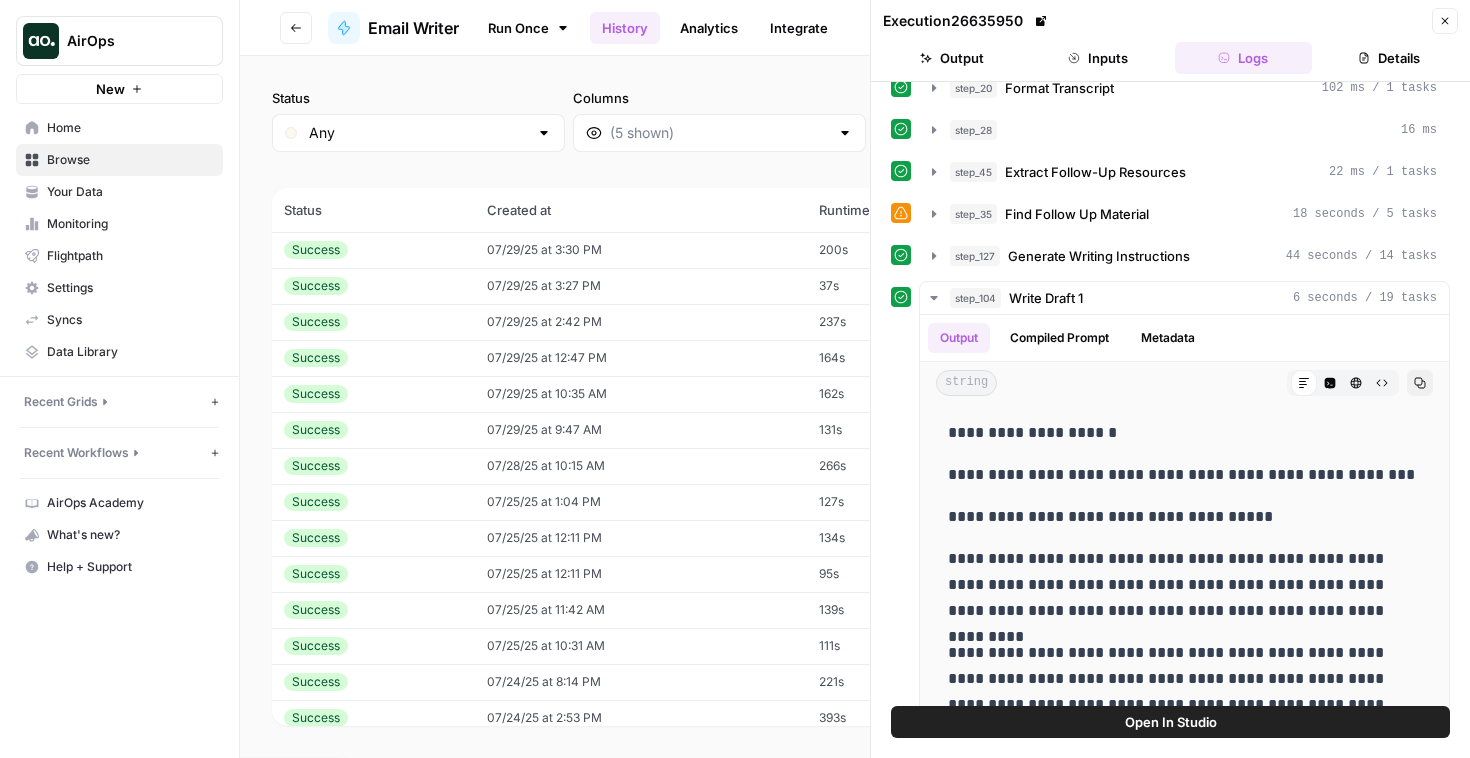 click on "Close" at bounding box center [1445, 21] 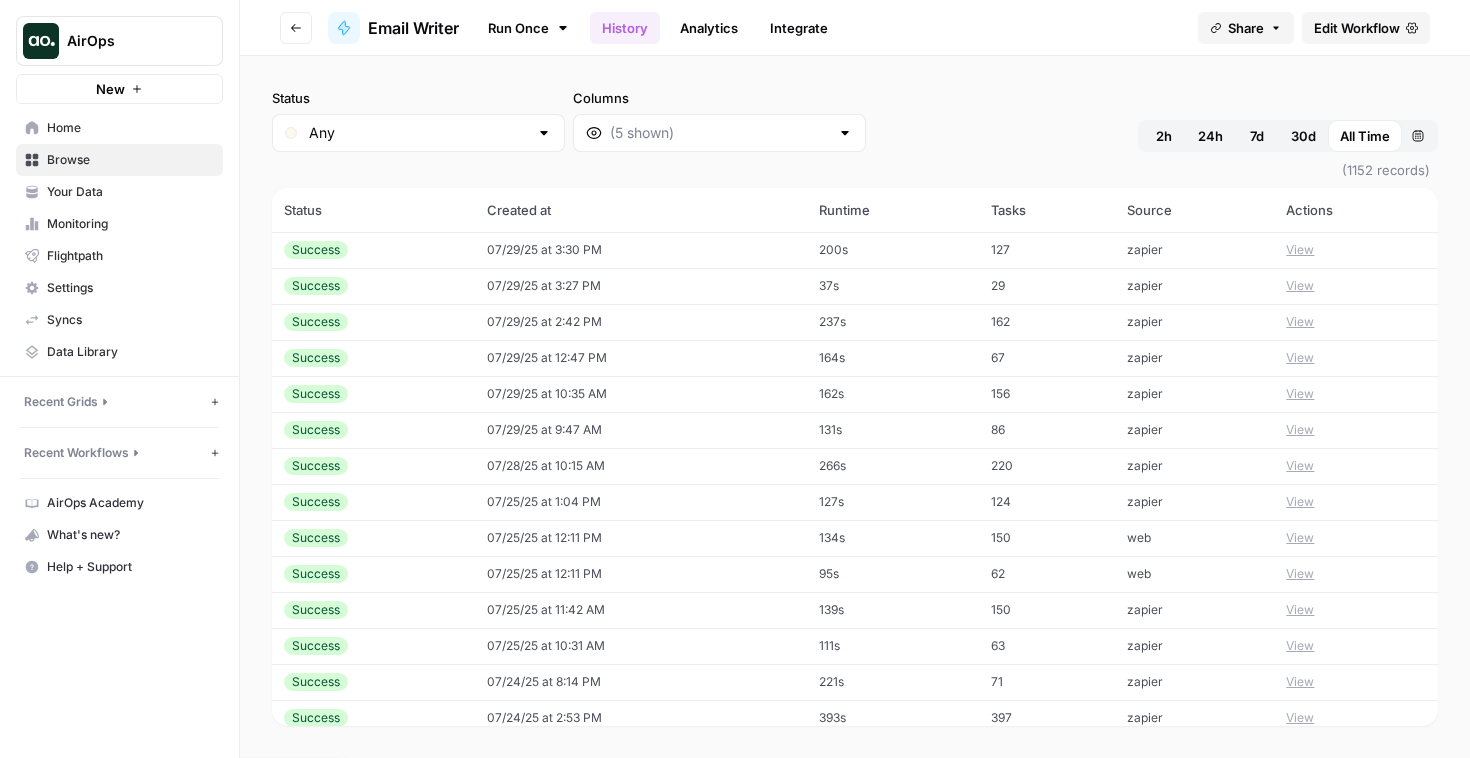 click on "Edit Workflow" at bounding box center [1357, 28] 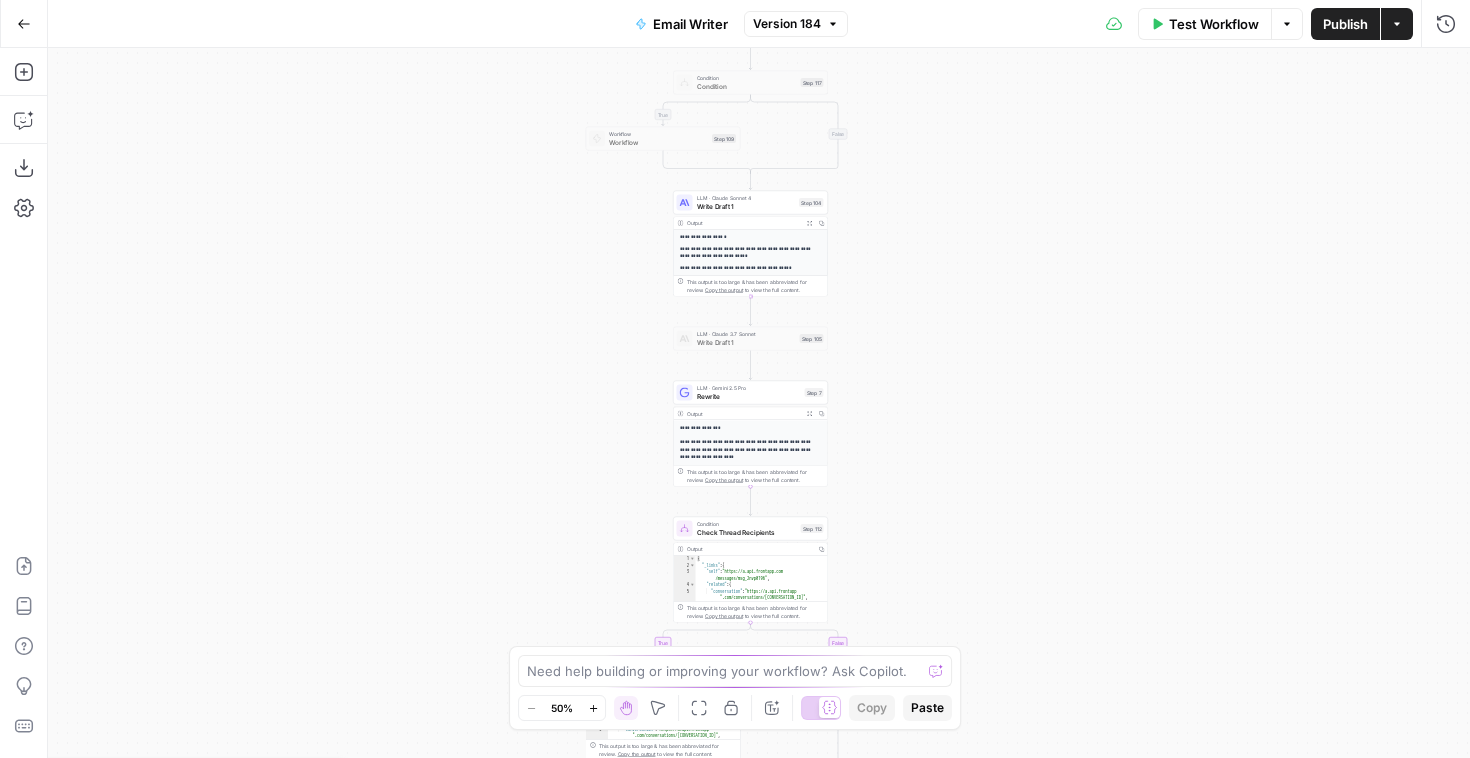 click on "Write Draft 1" at bounding box center [746, 206] 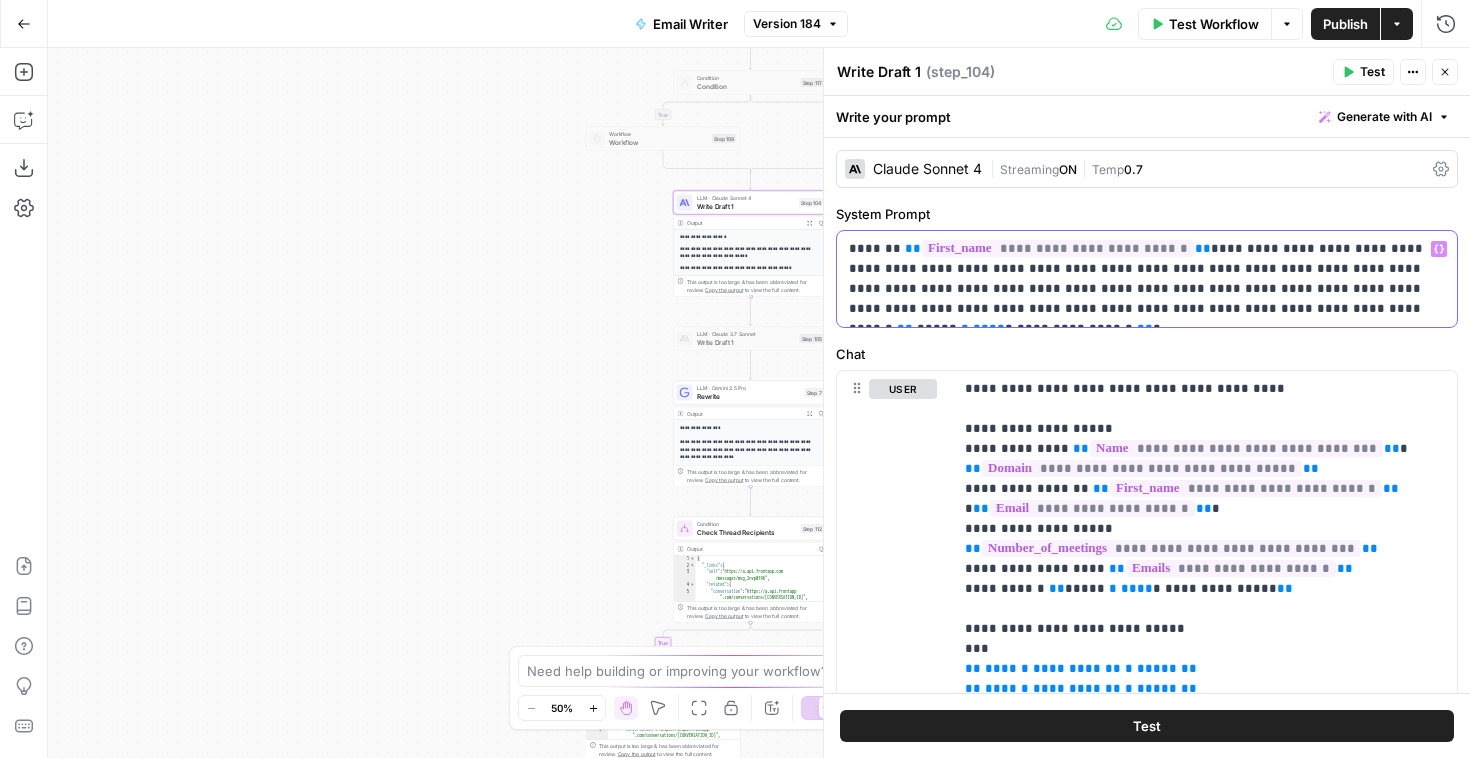 click on "**********" at bounding box center (1147, 279) 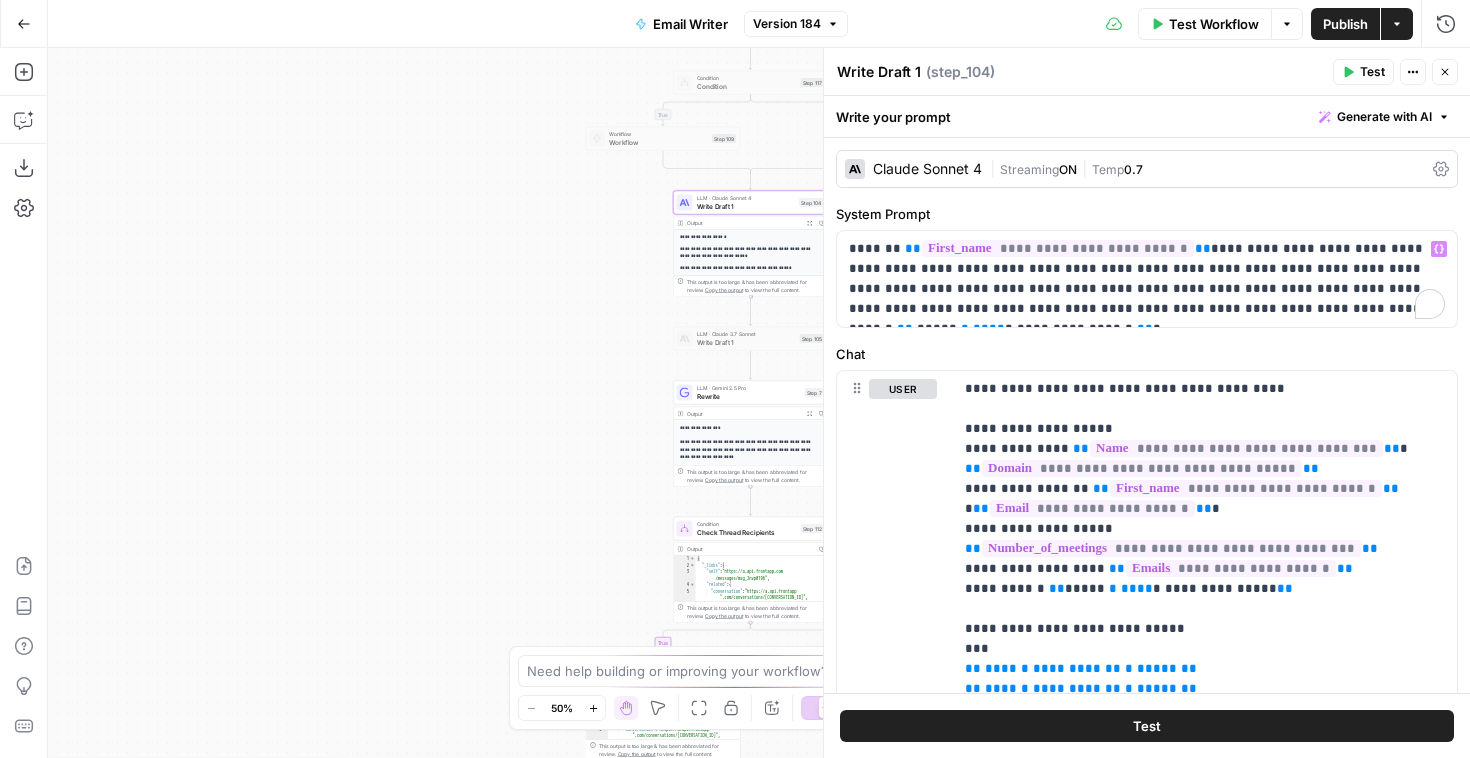 type on "q" 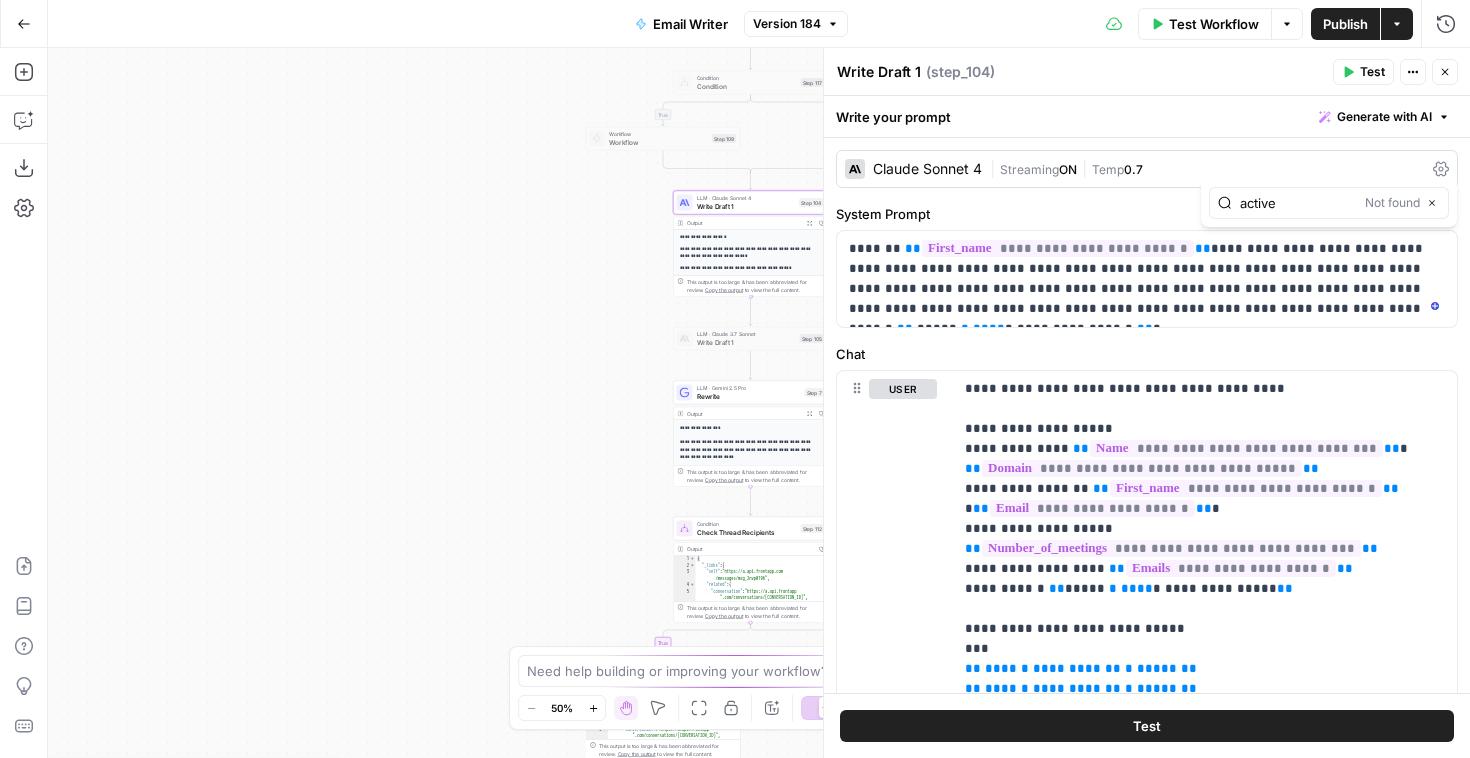 type on "active" 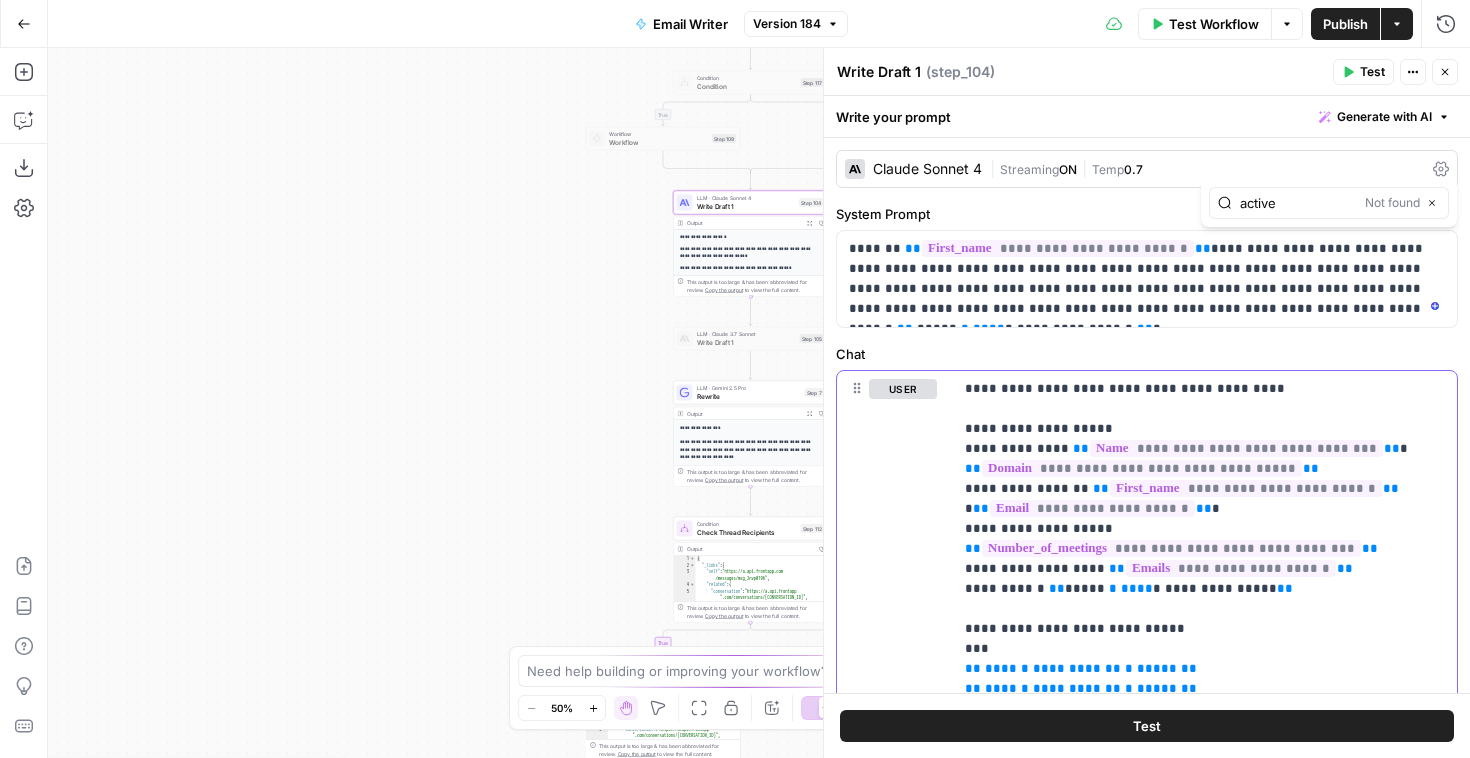 click on "**********" at bounding box center [1205, 2159] 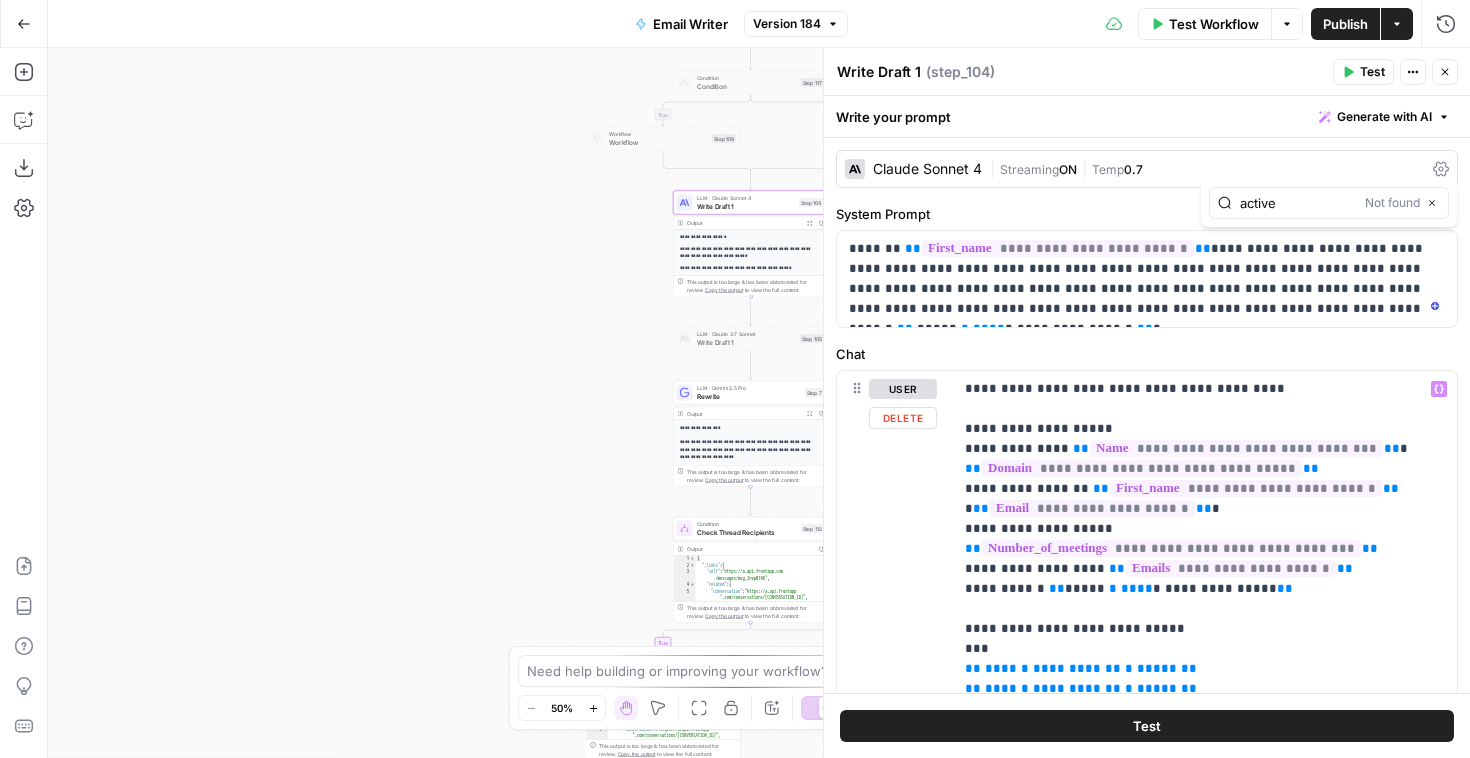 click on "**********" at bounding box center [1142, 468] 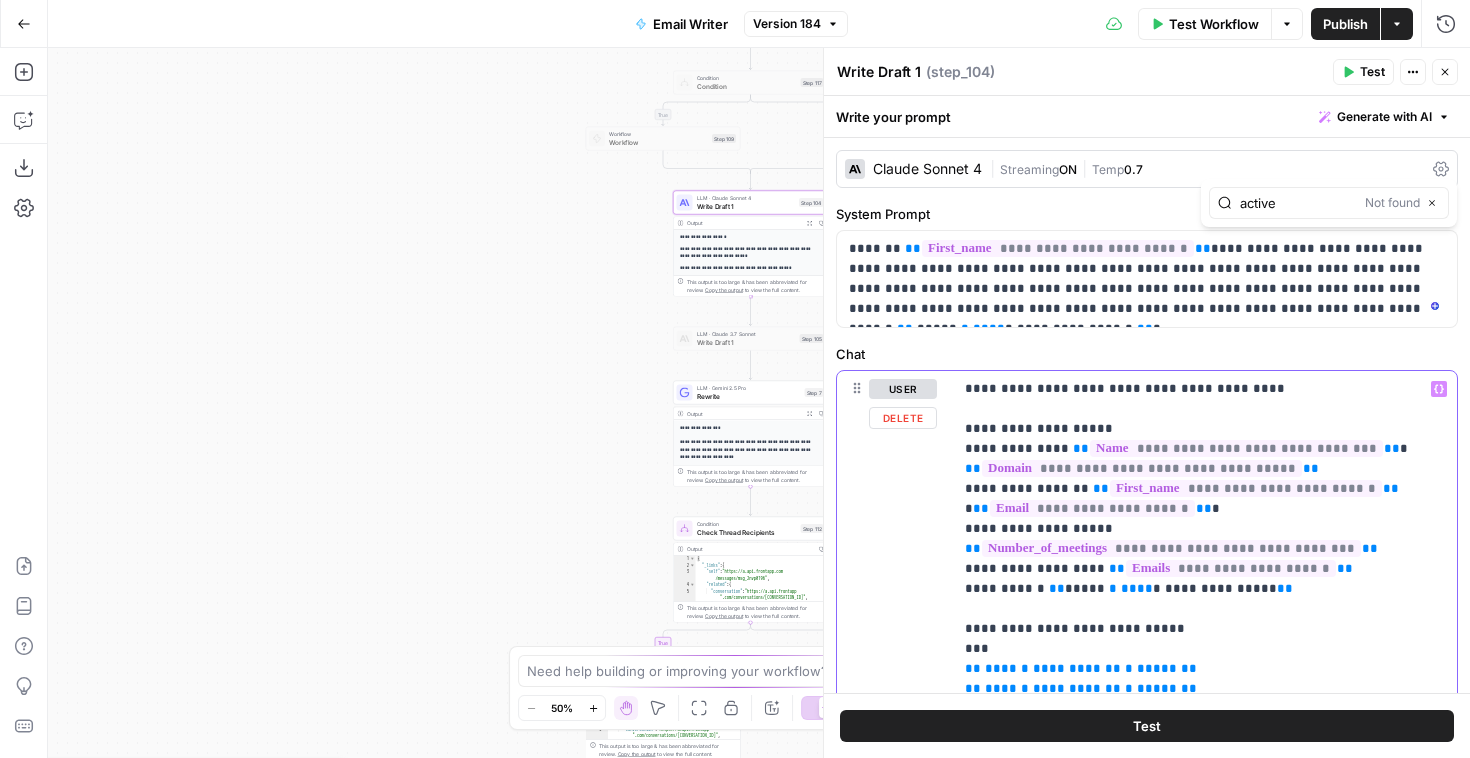 click on "**********" at bounding box center [1205, 2159] 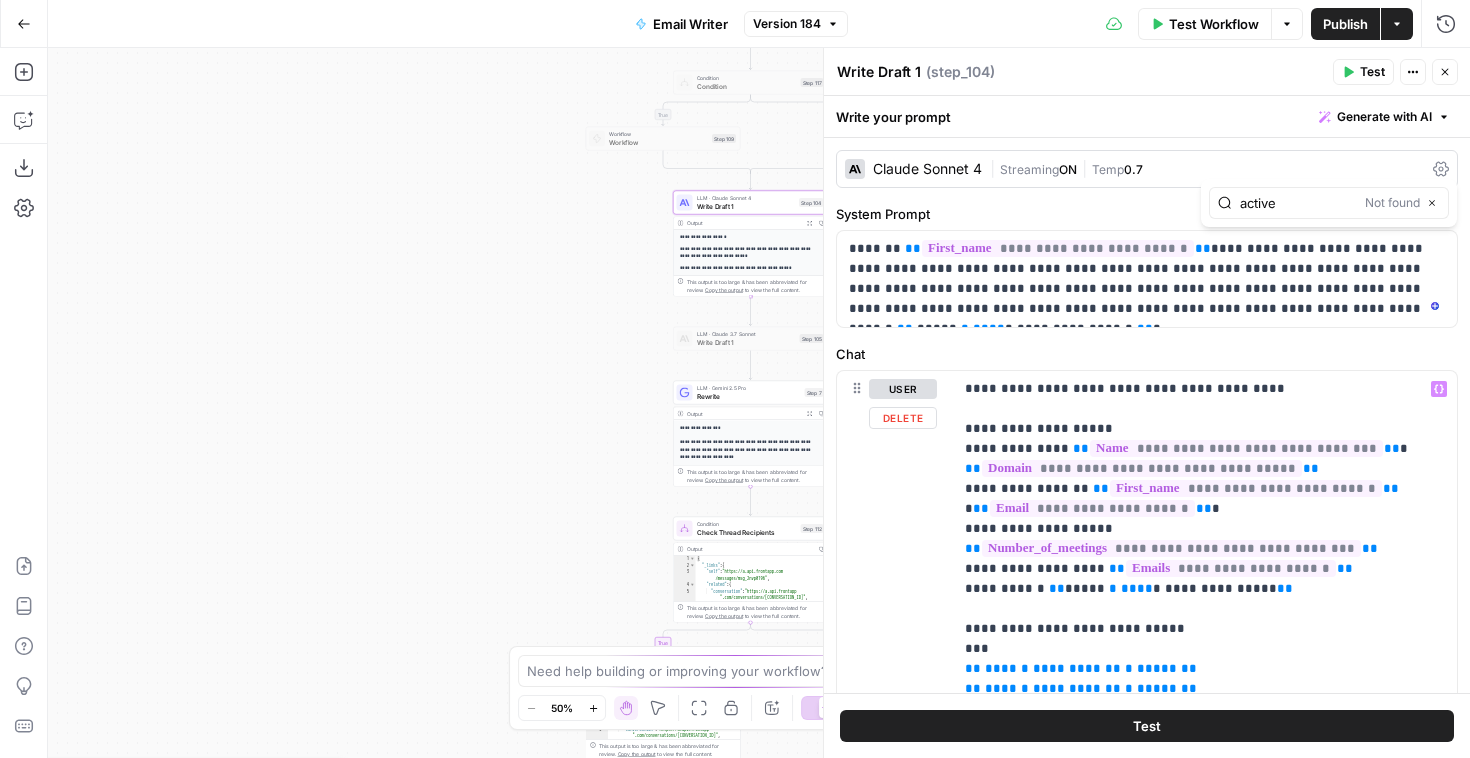 click on "Chat" at bounding box center [1147, 354] 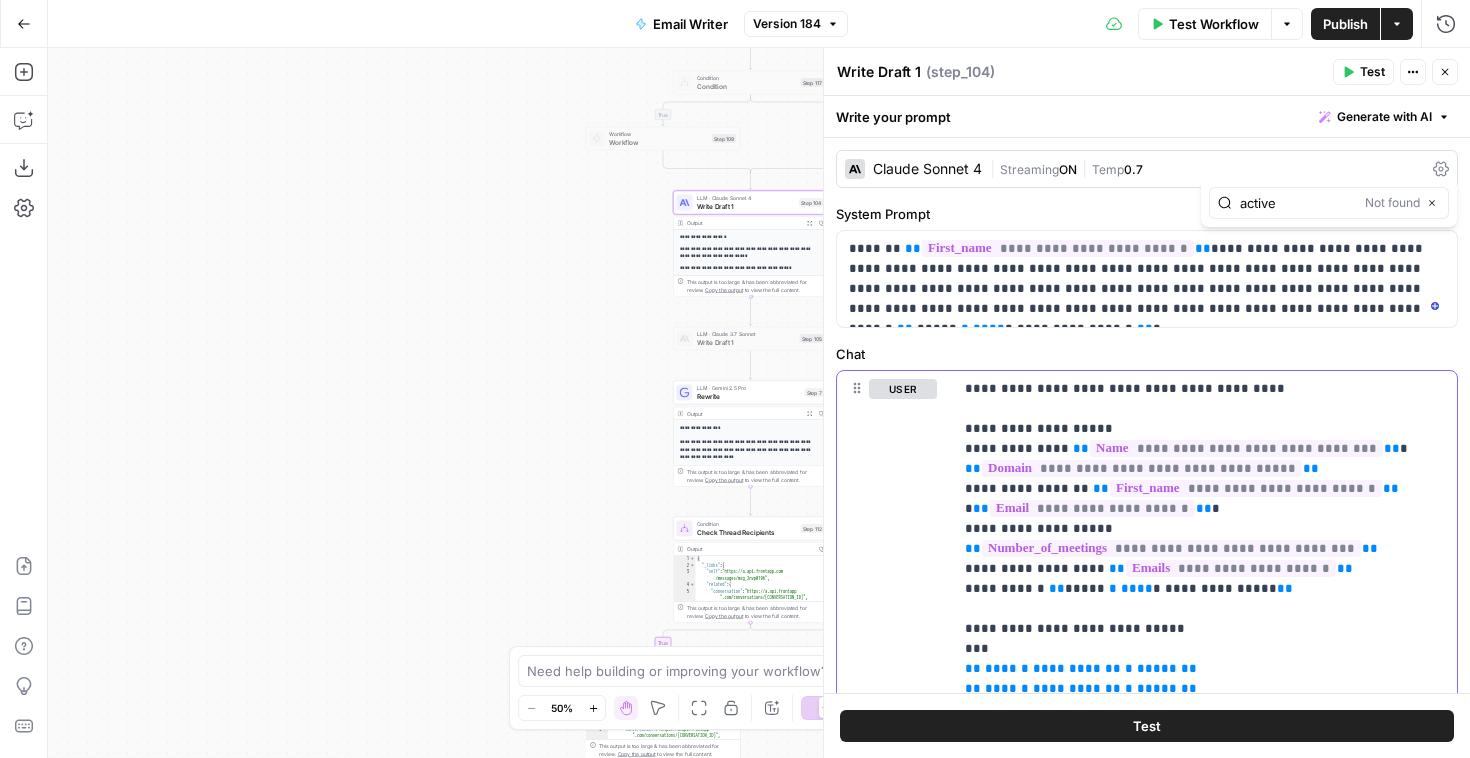 click on "**********" at bounding box center [1205, 2159] 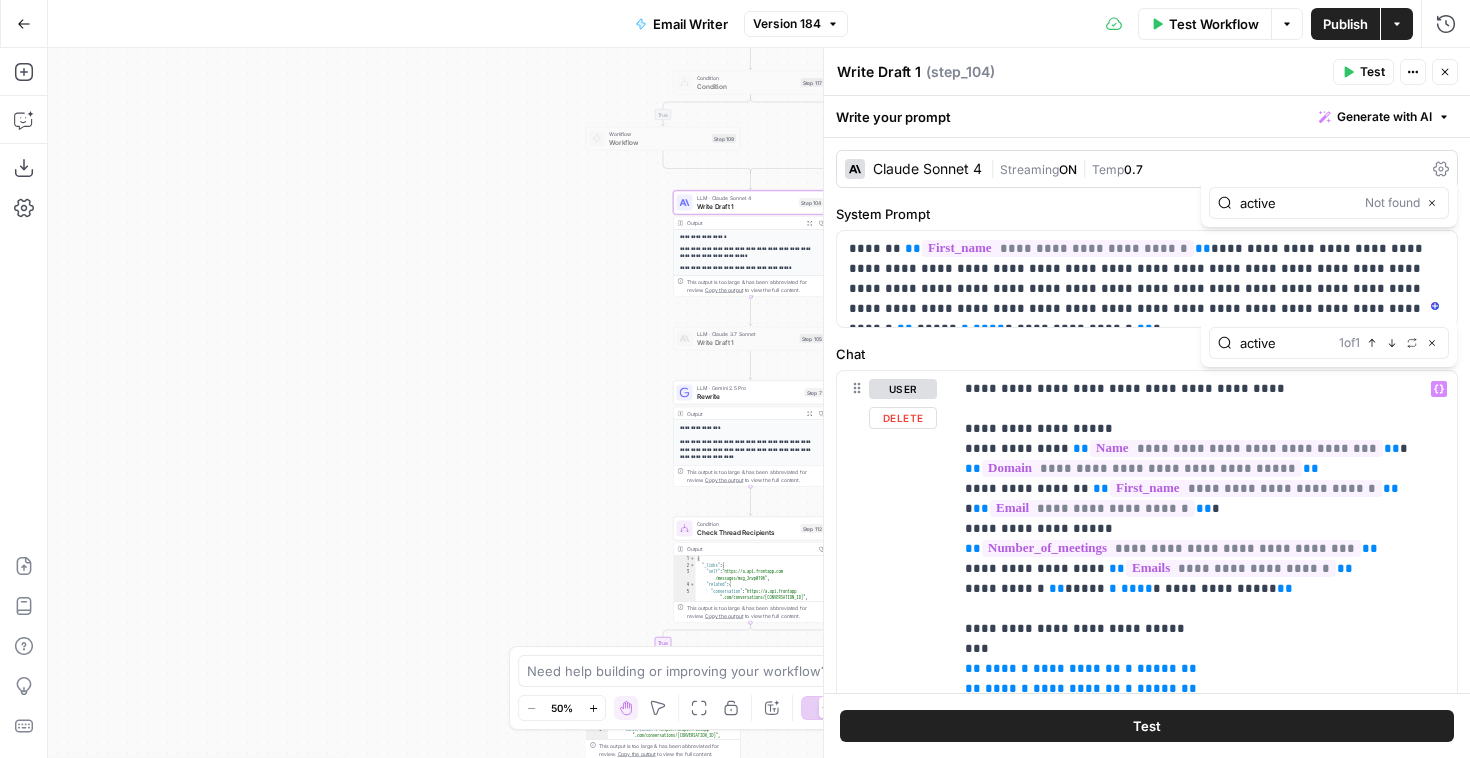 type on "active" 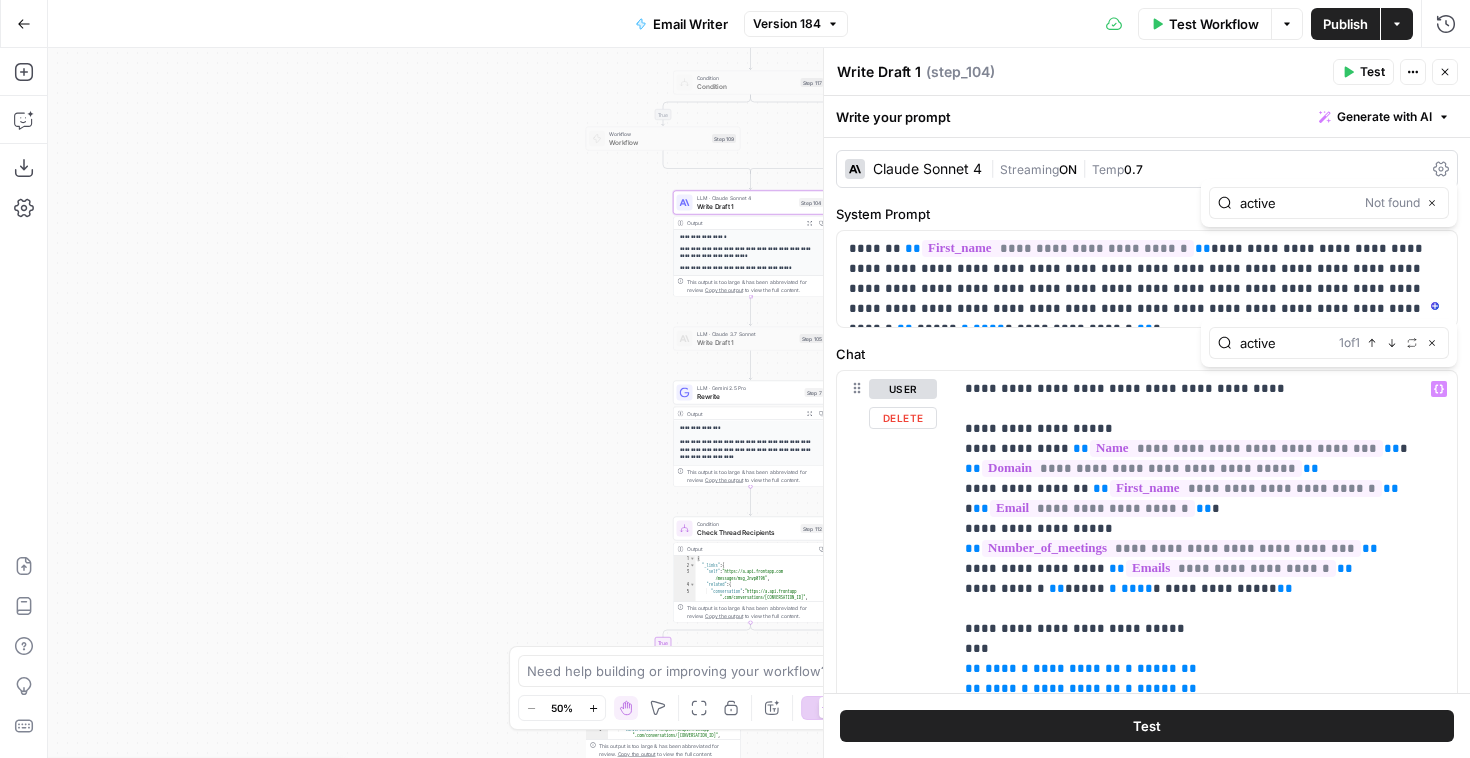 scroll, scrollTop: 65, scrollLeft: 0, axis: vertical 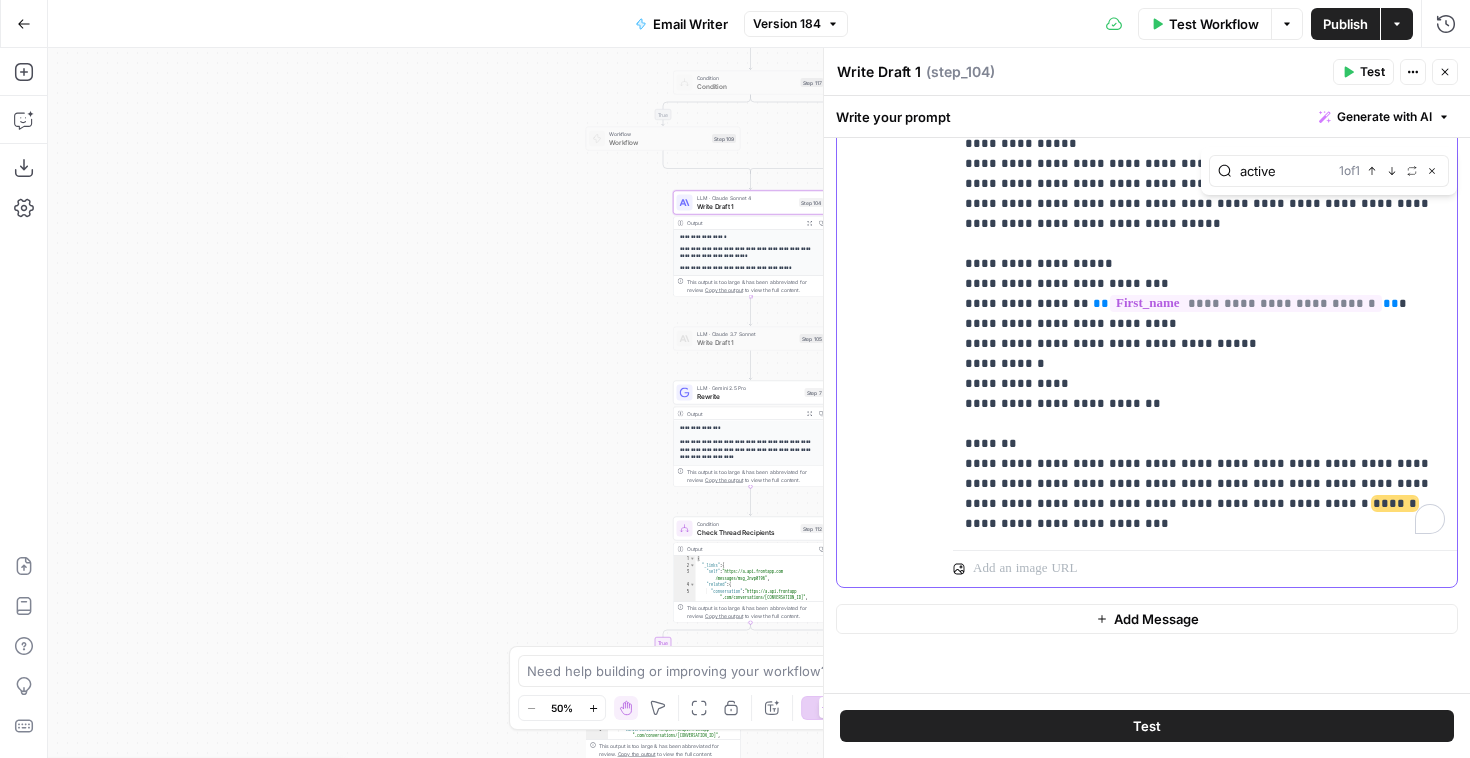 click on "**********" at bounding box center [1205, -1246] 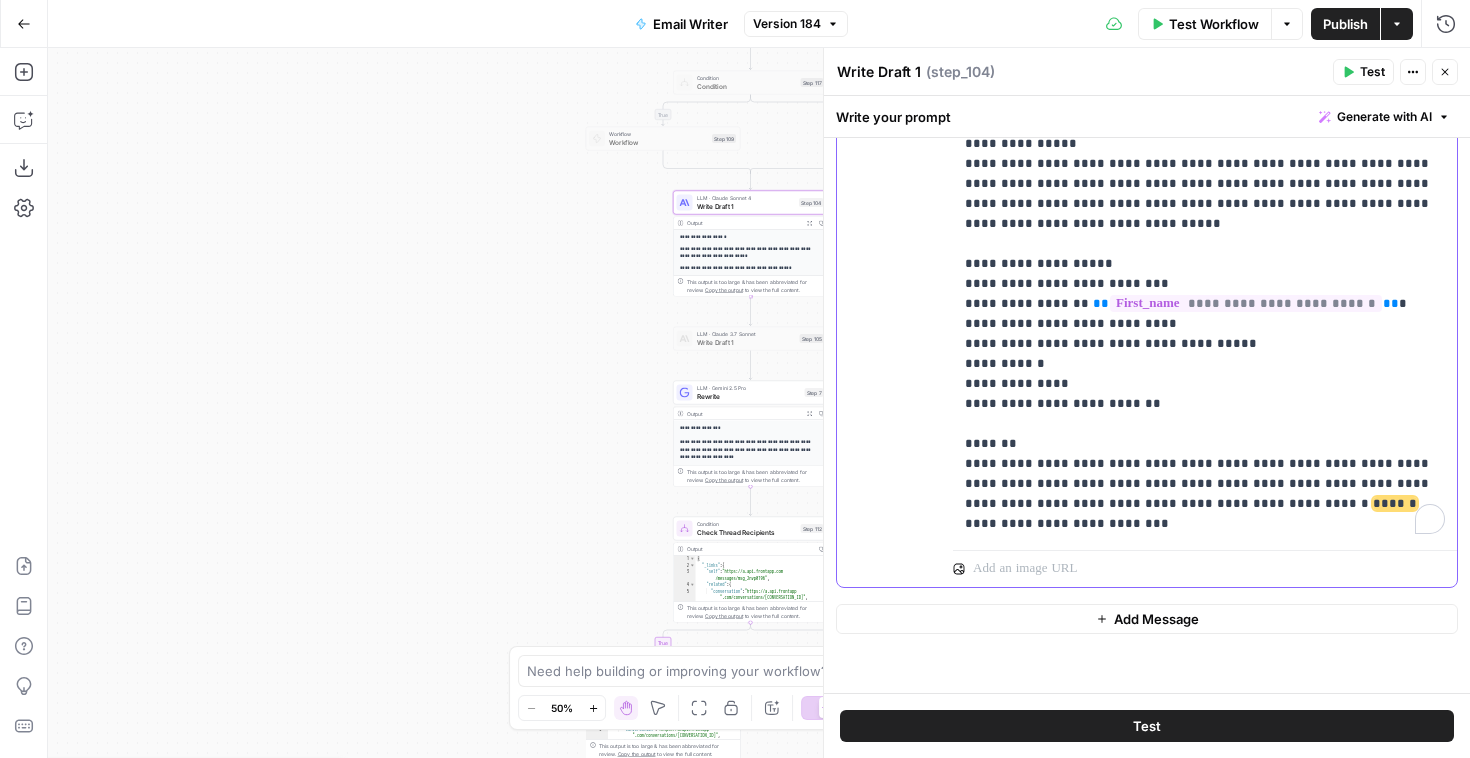 click on "**********" at bounding box center (1205, -1246) 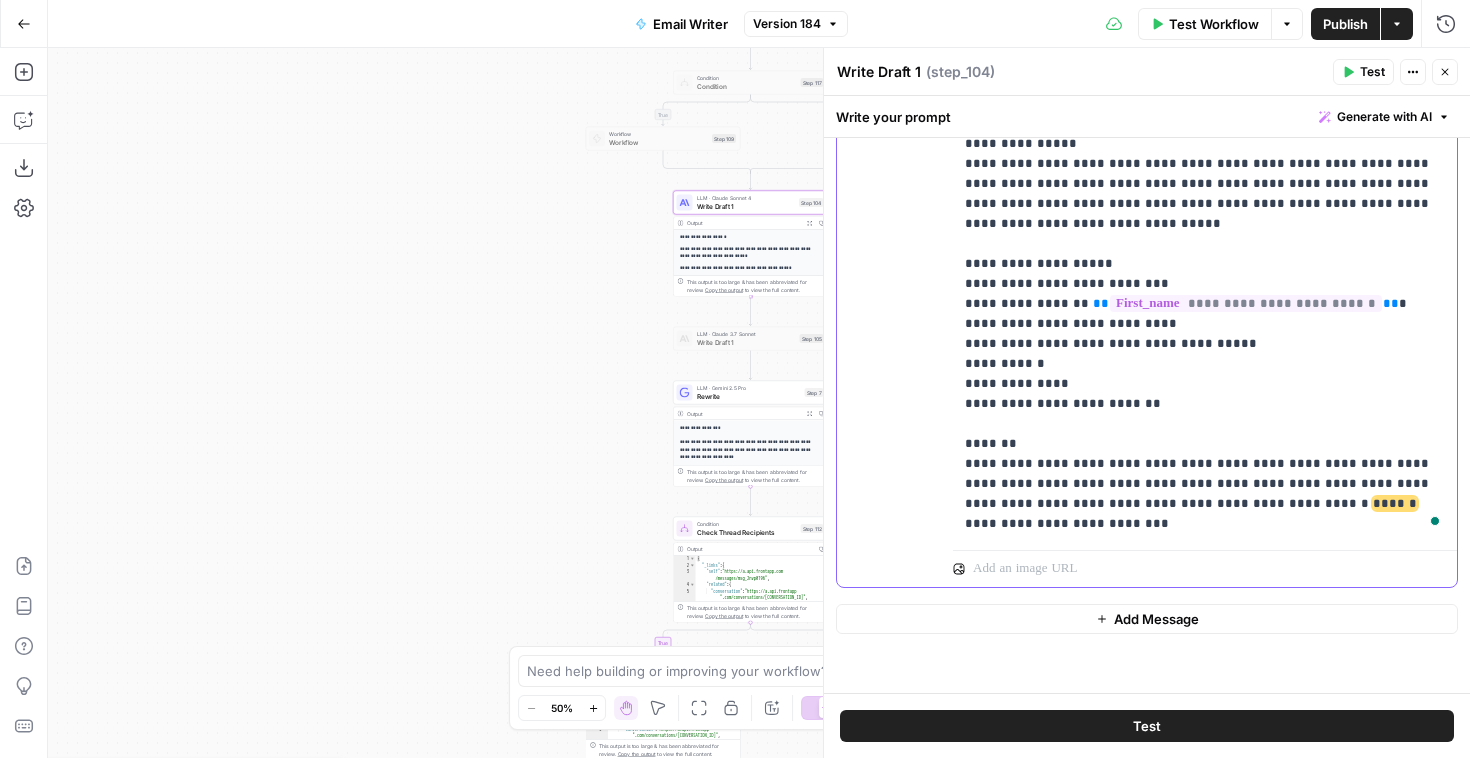 type 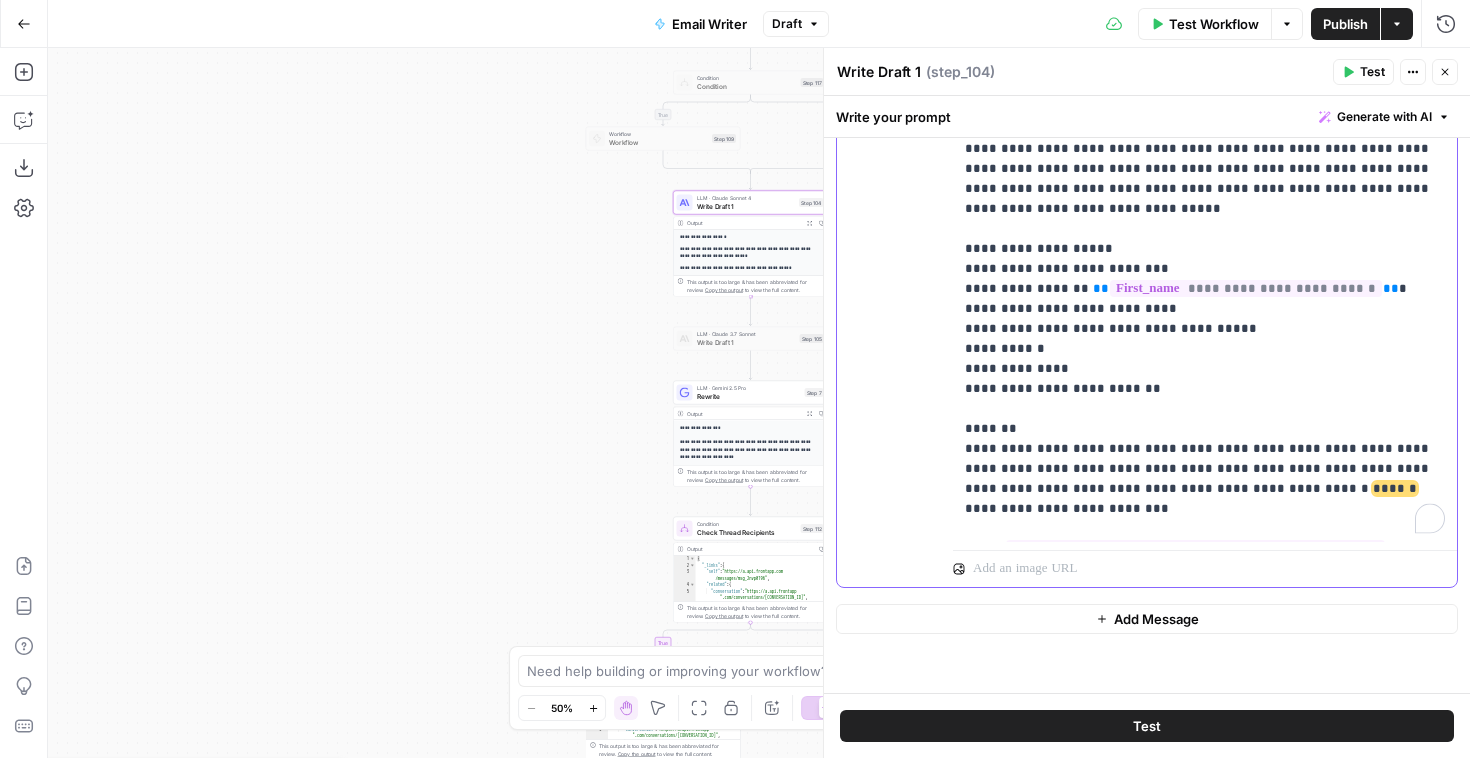 click on "**********" at bounding box center [1205, -1251] 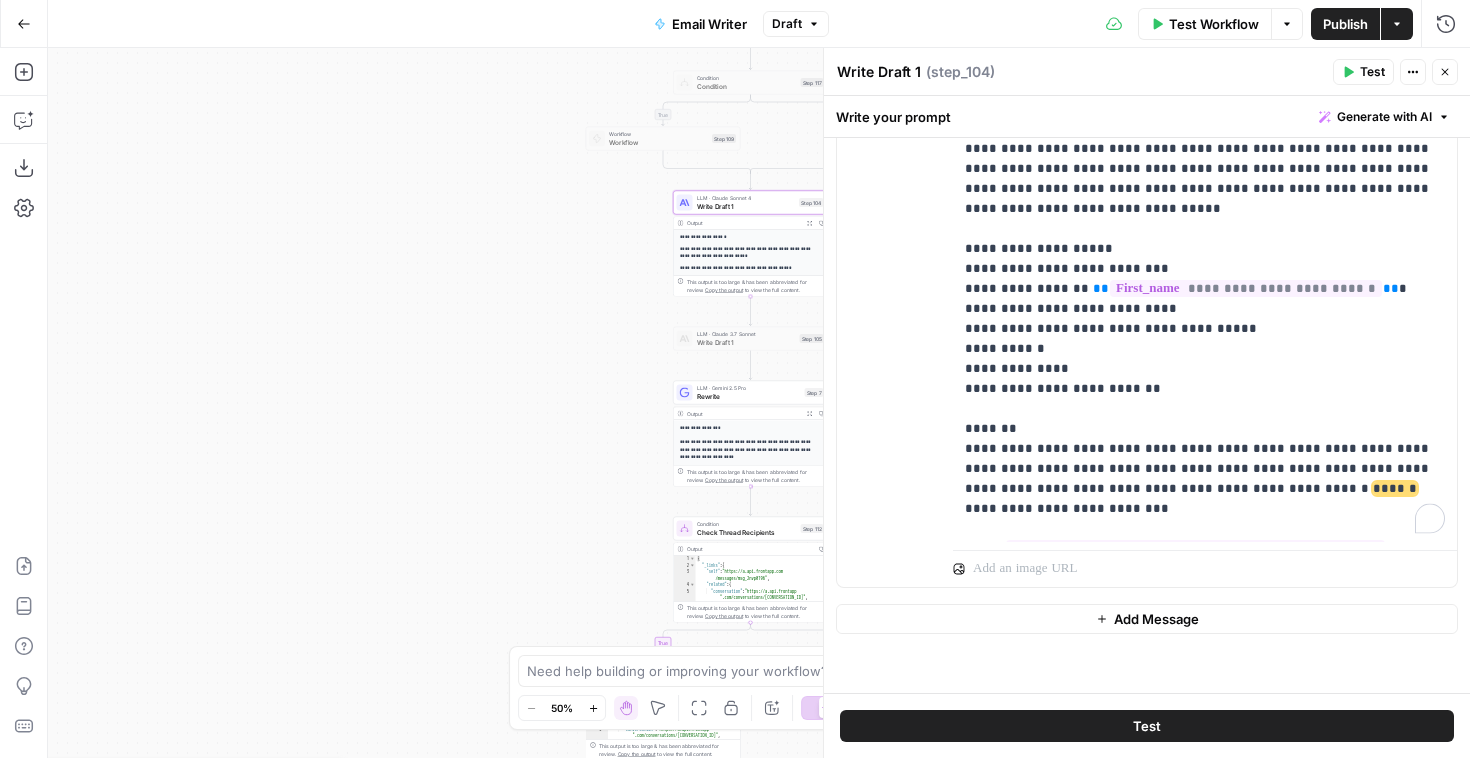 click on "Rewrite" at bounding box center (749, 396) 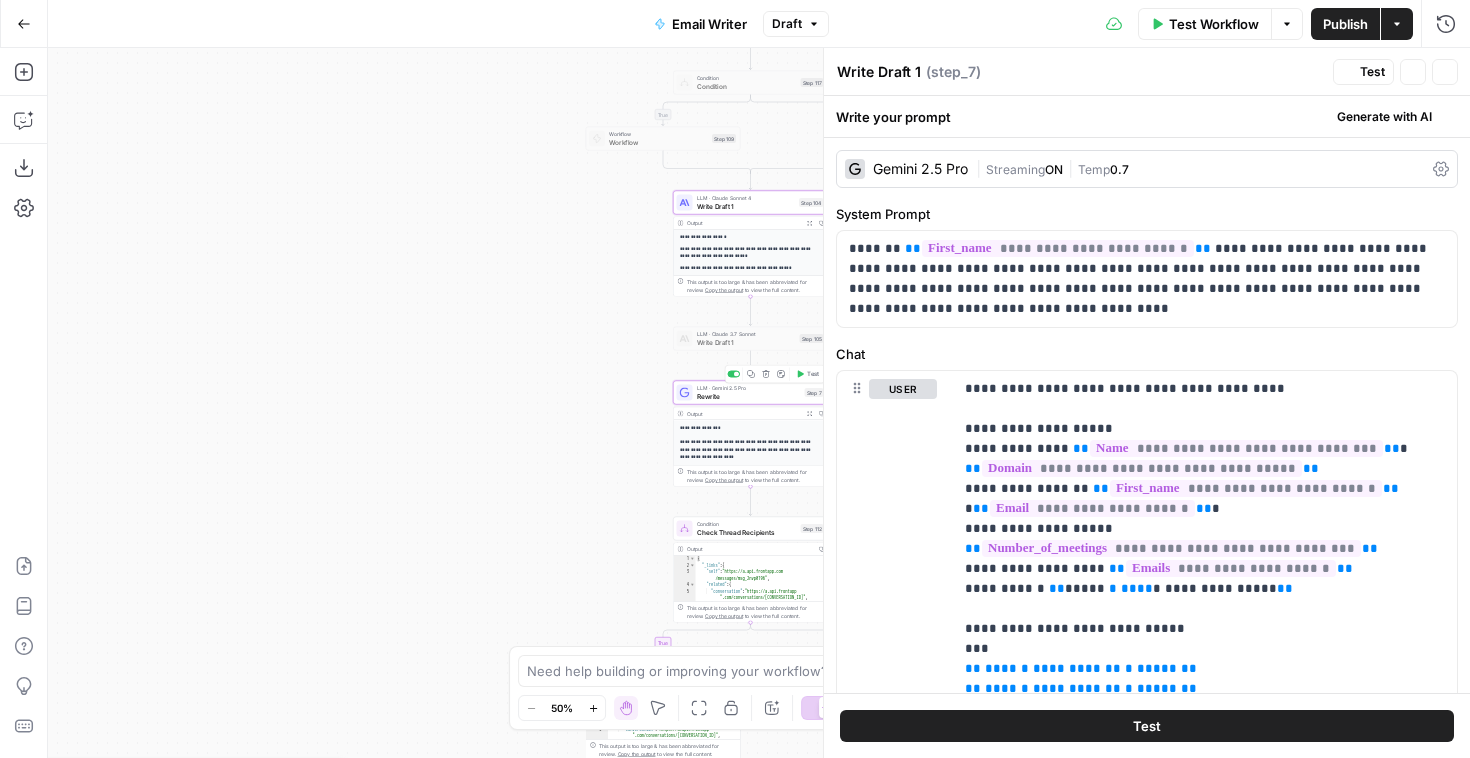 type on "Rewrite" 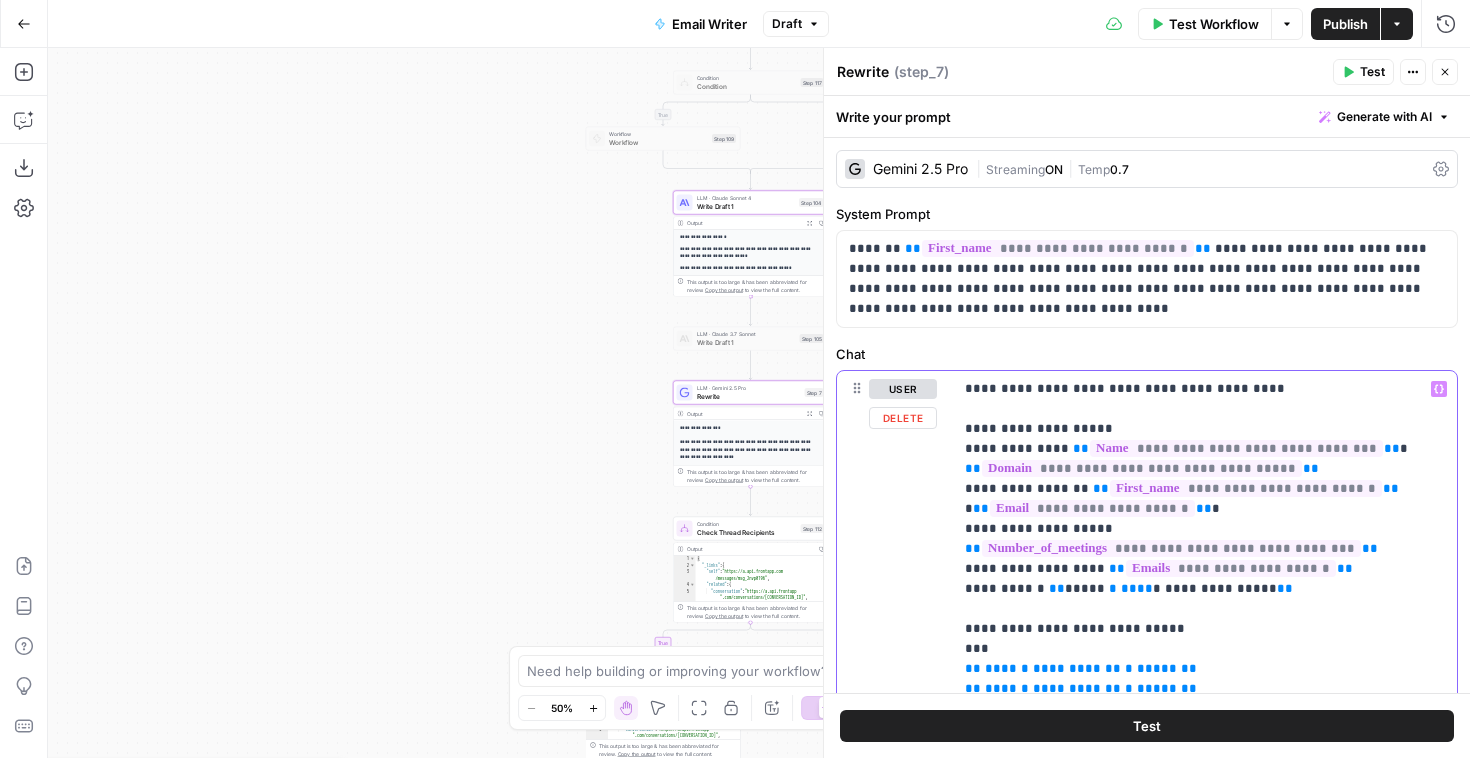 click on "**********" at bounding box center (1205, 2159) 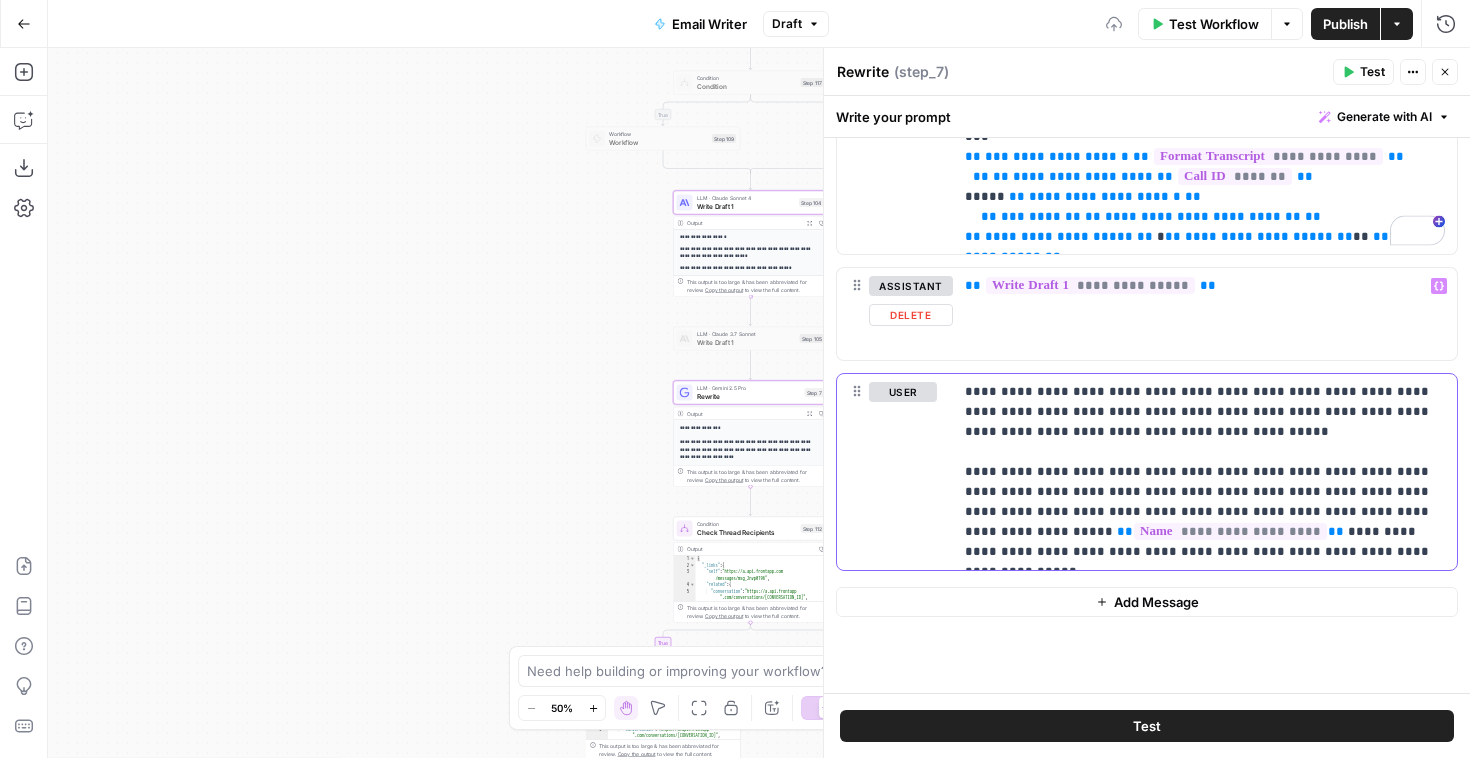 click on "**********" at bounding box center [1205, 472] 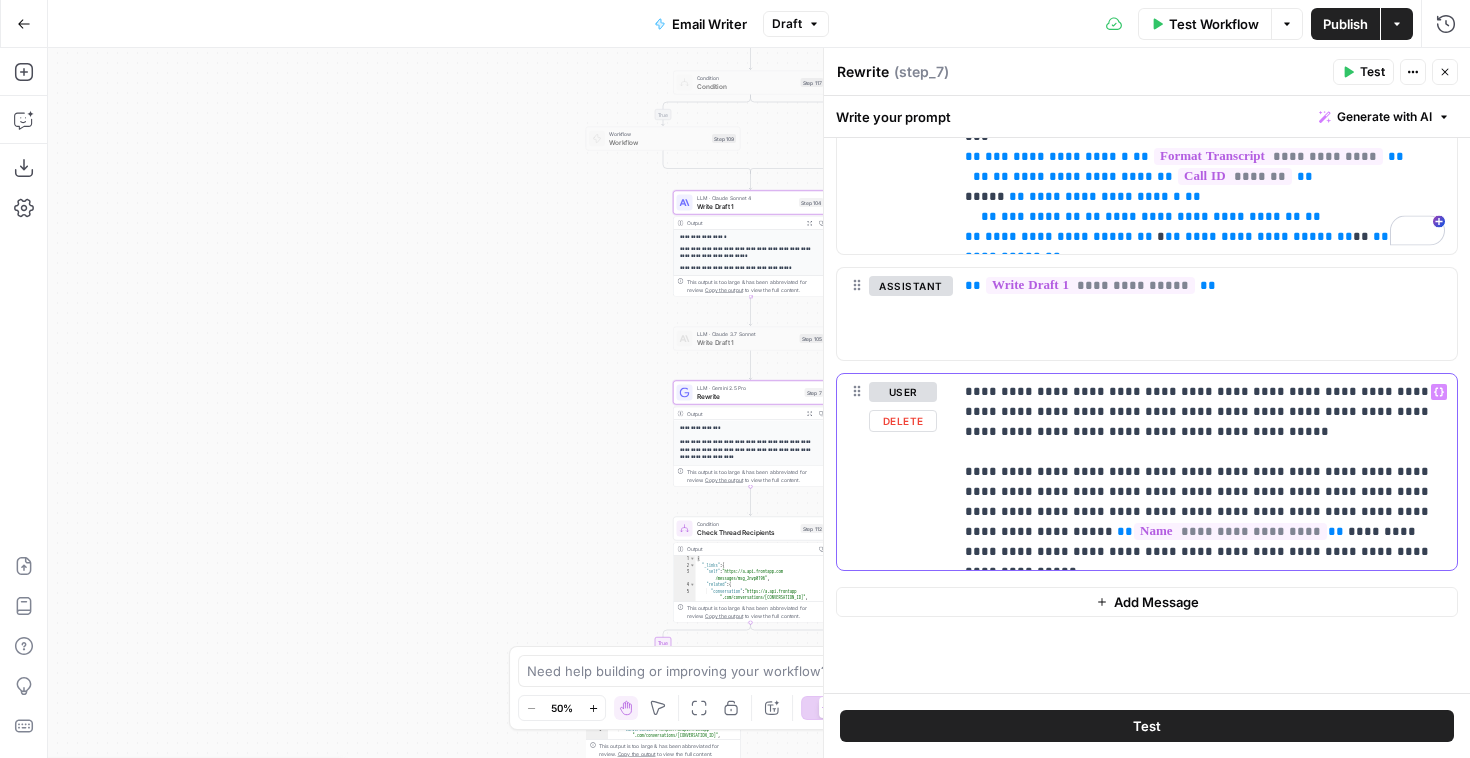 click on "**********" at bounding box center [1205, 472] 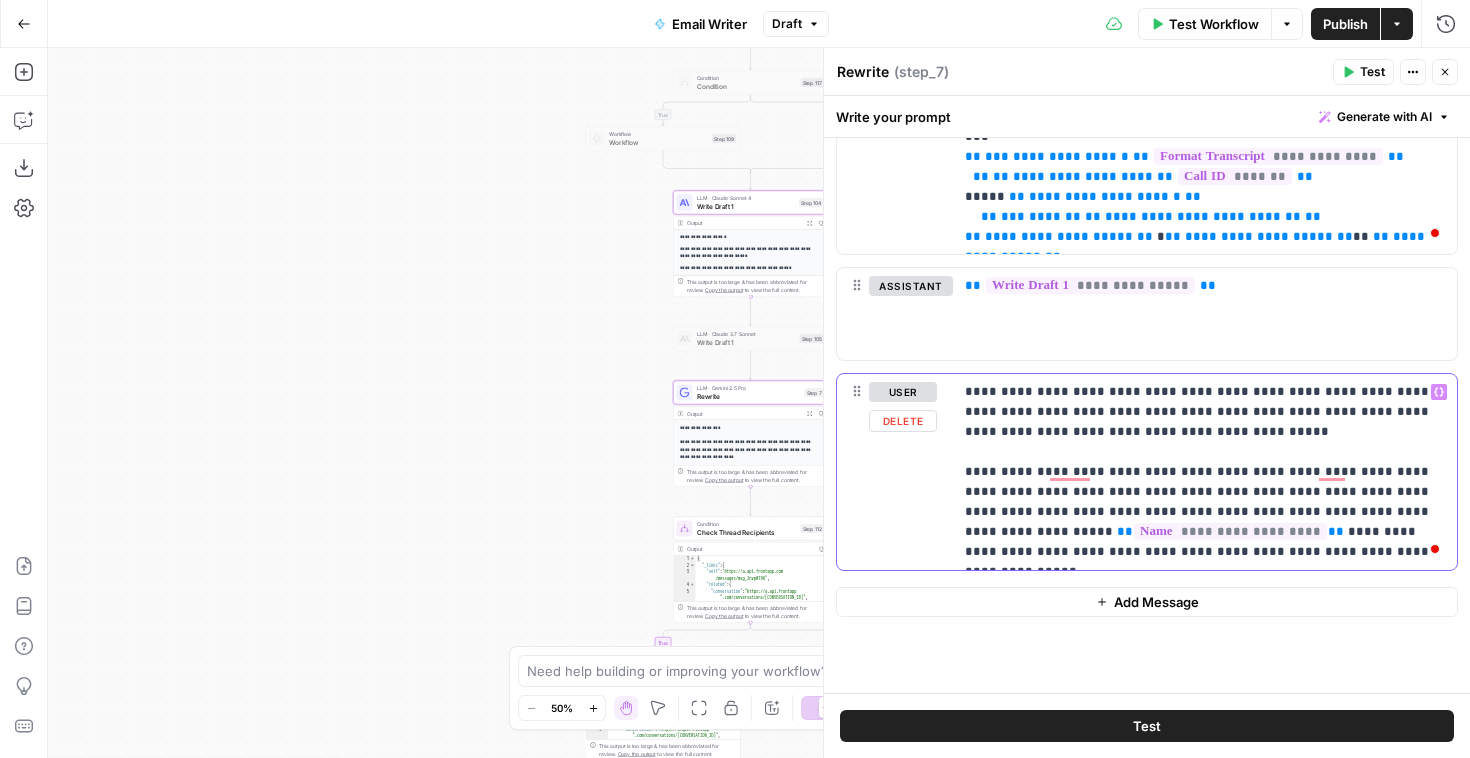 type 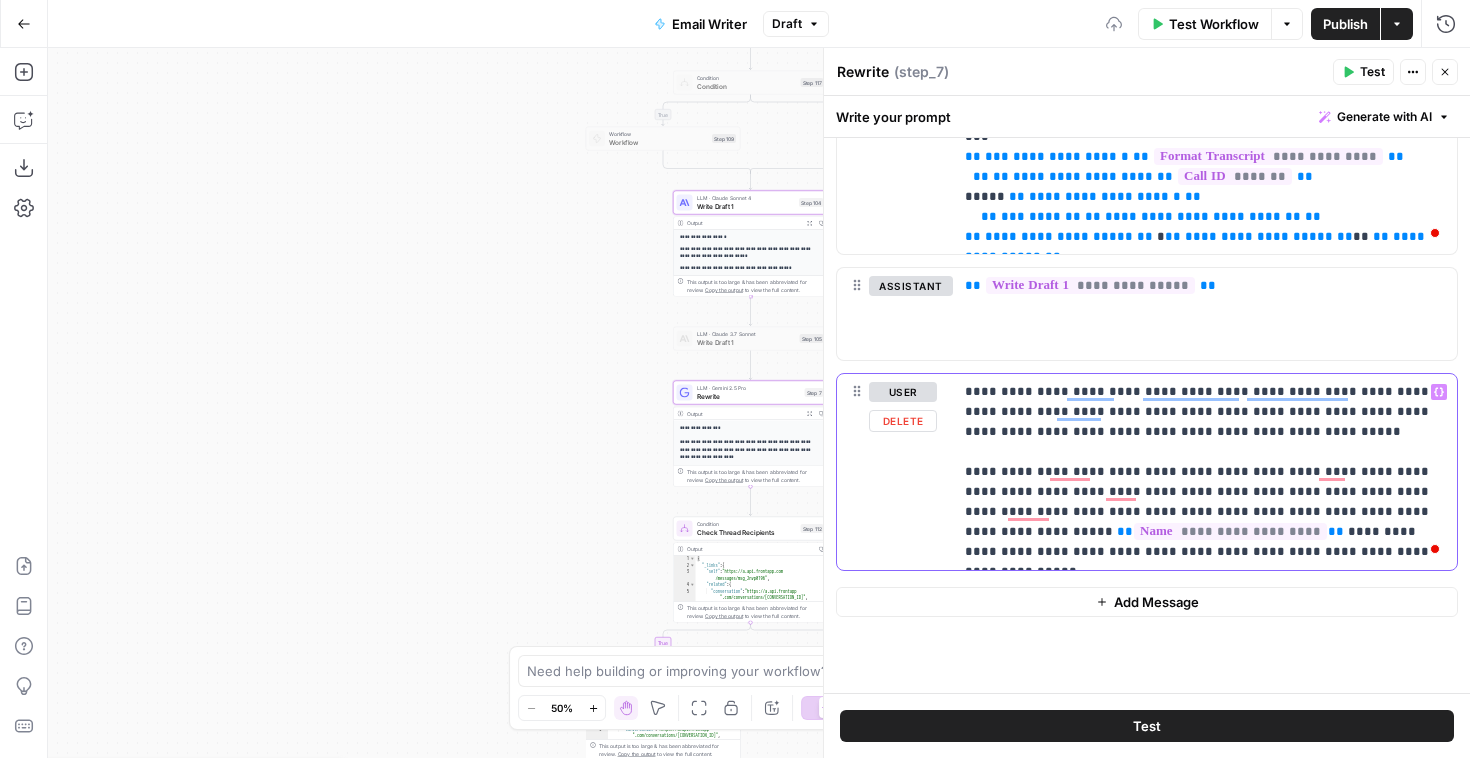 drag, startPoint x: 1178, startPoint y: 438, endPoint x: 1225, endPoint y: 439, distance: 47.010635 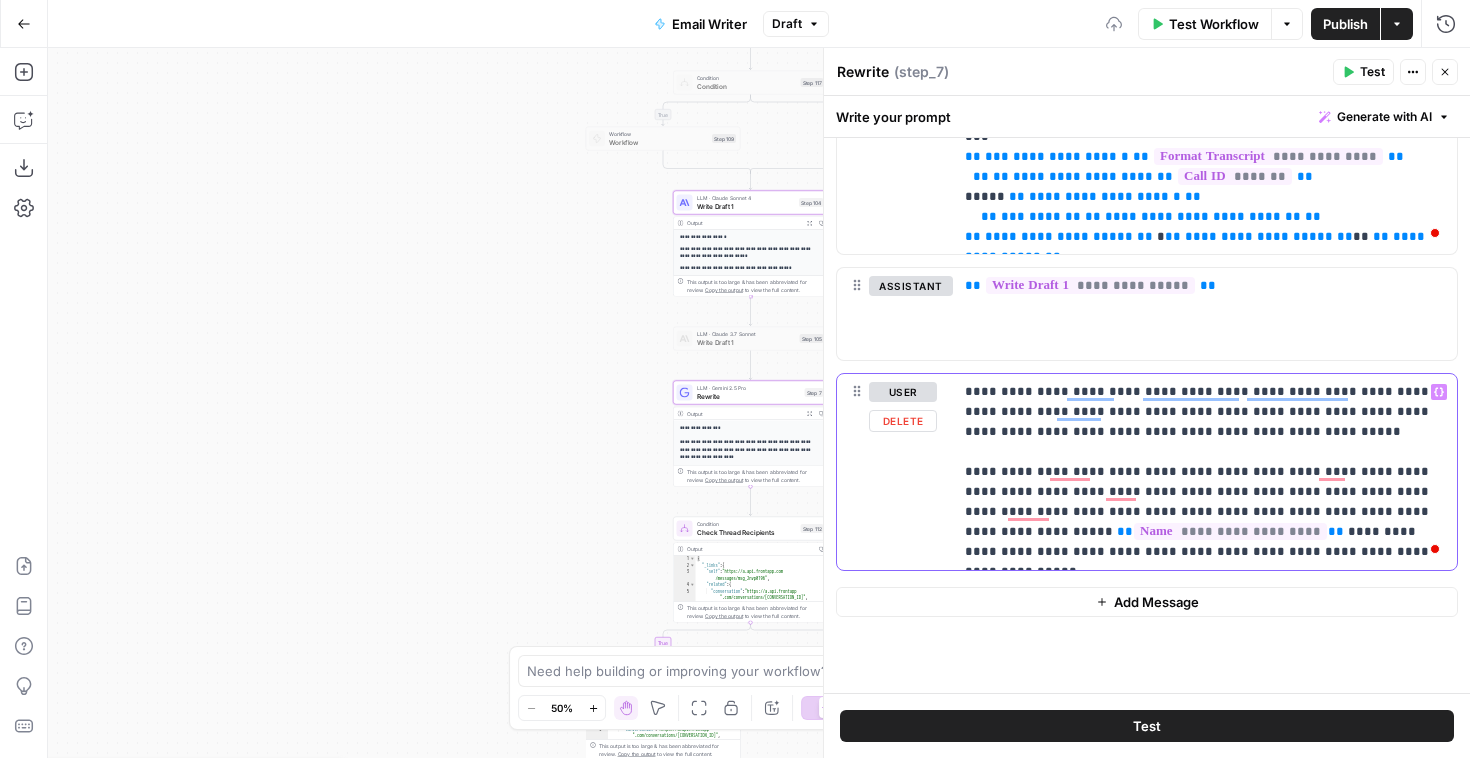 click on "**********" at bounding box center (1205, 472) 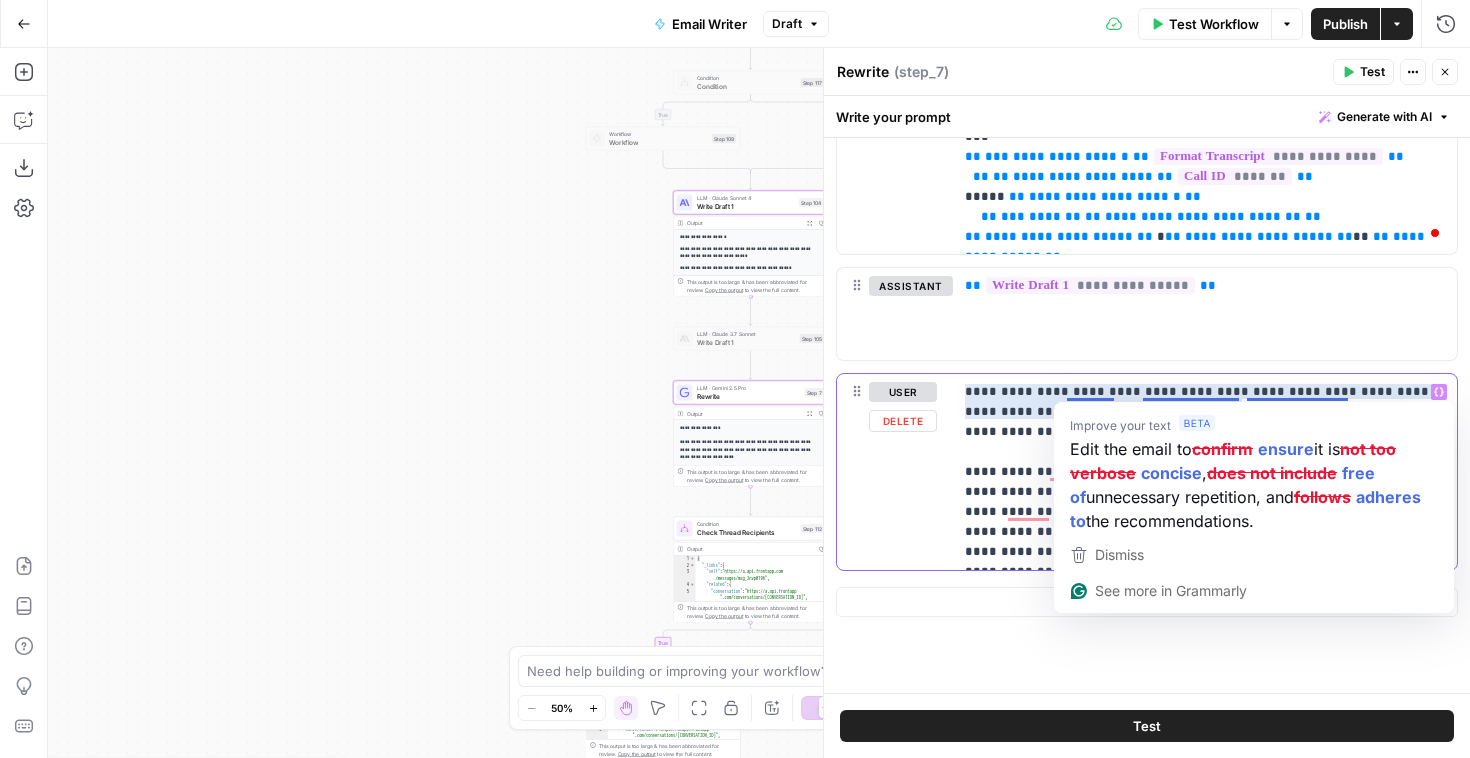 click on "**********" at bounding box center [1205, 472] 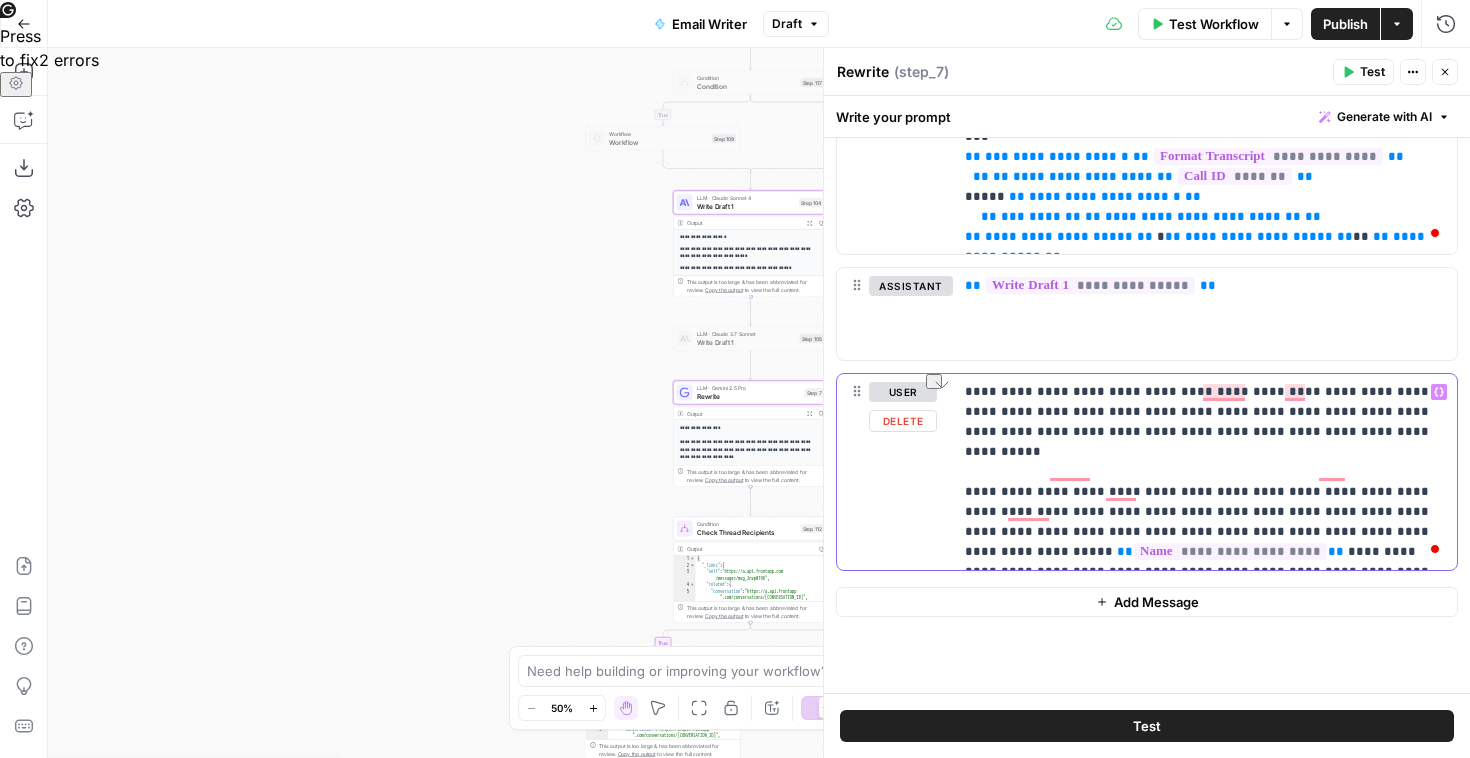 drag, startPoint x: 1062, startPoint y: 391, endPoint x: 1199, endPoint y: 397, distance: 137.13132 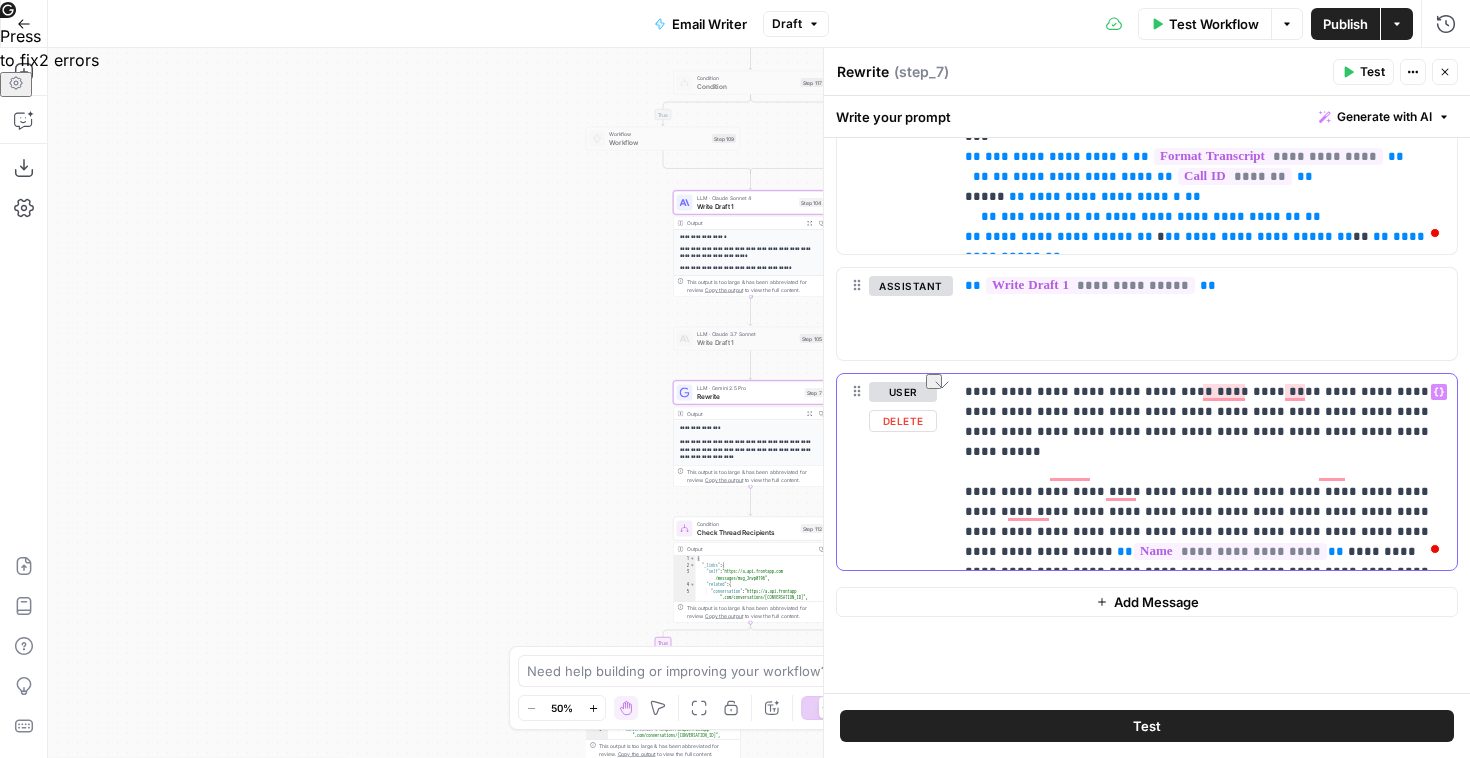 click on "**********" at bounding box center [1205, 472] 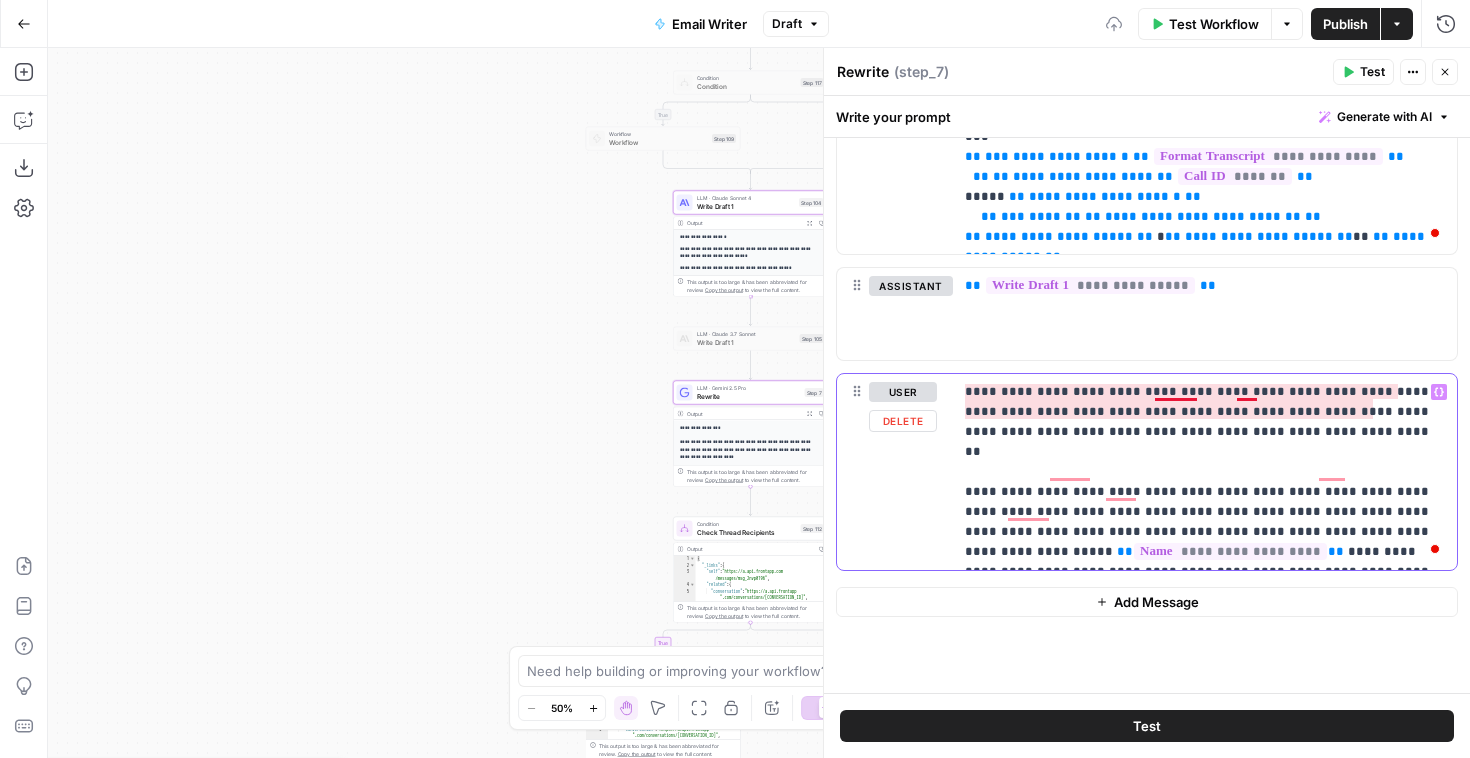 click on "**********" at bounding box center [1205, 472] 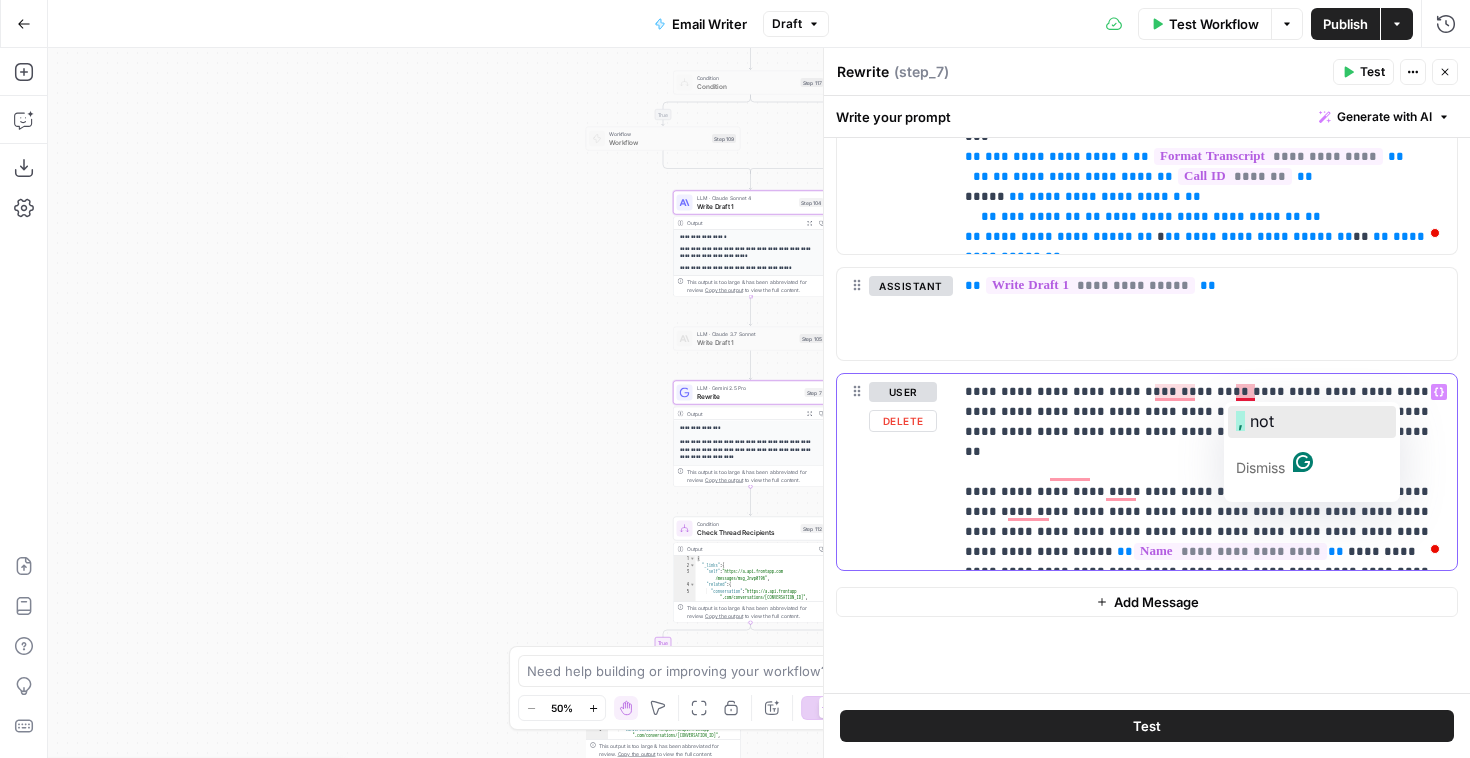 click 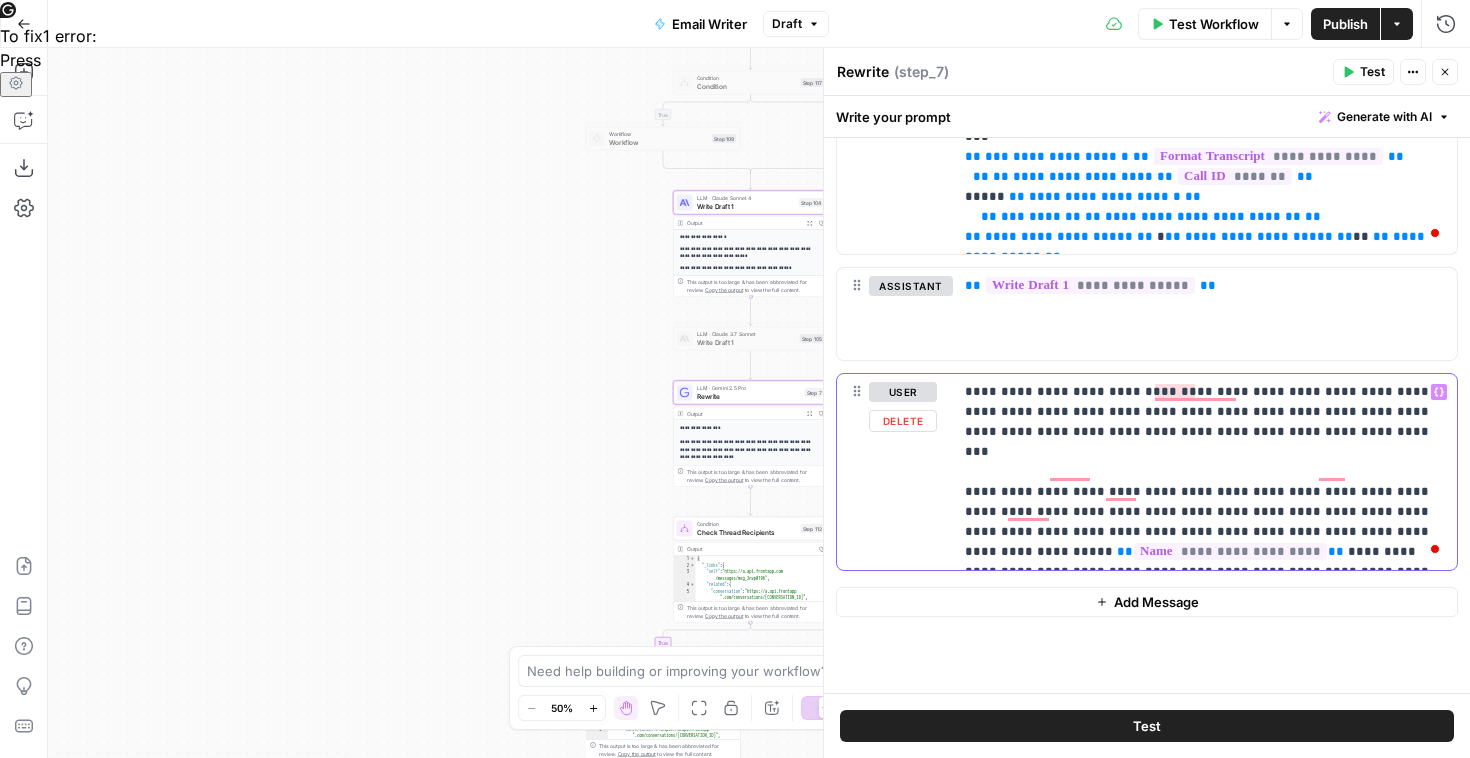 click on "**********" at bounding box center [1205, 472] 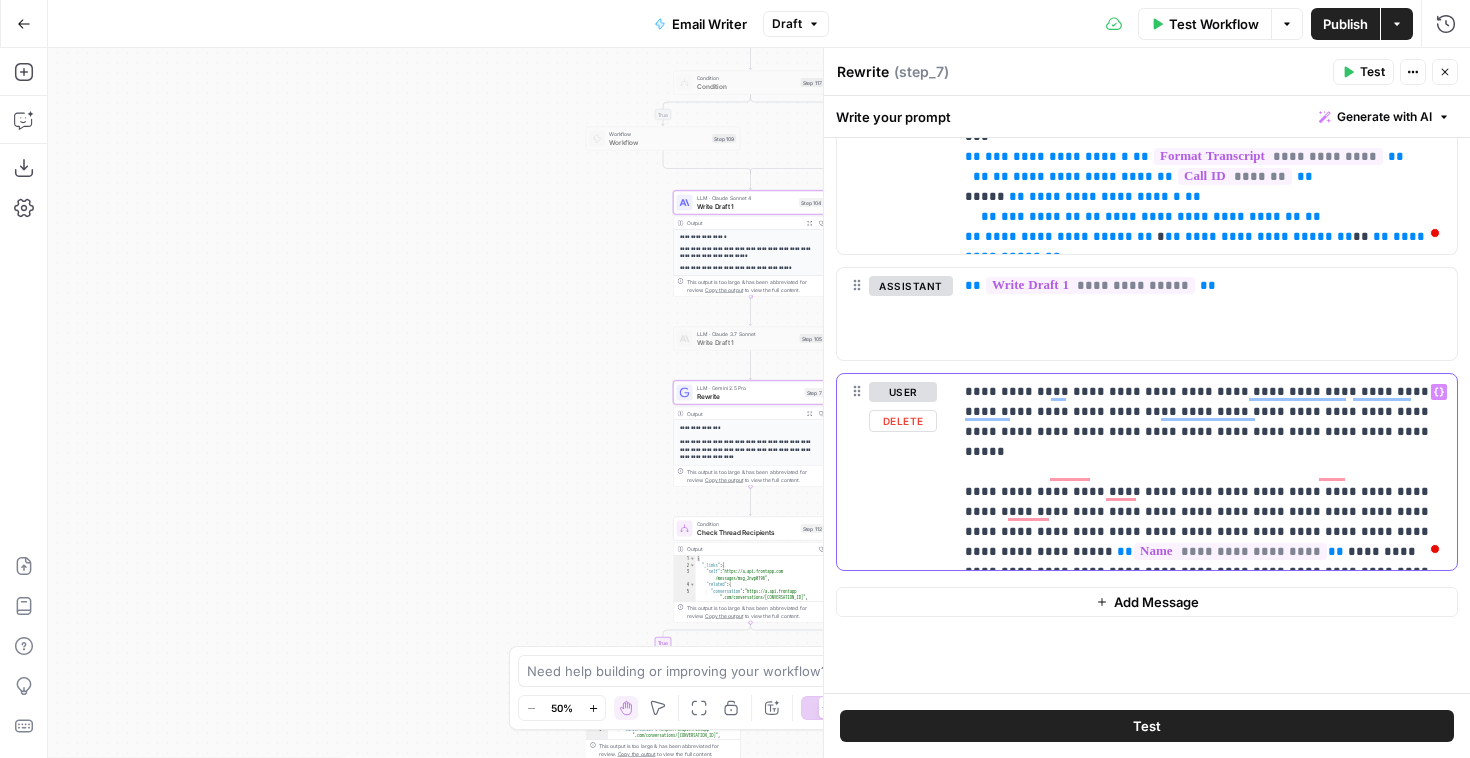 click on "**********" at bounding box center (1205, 472) 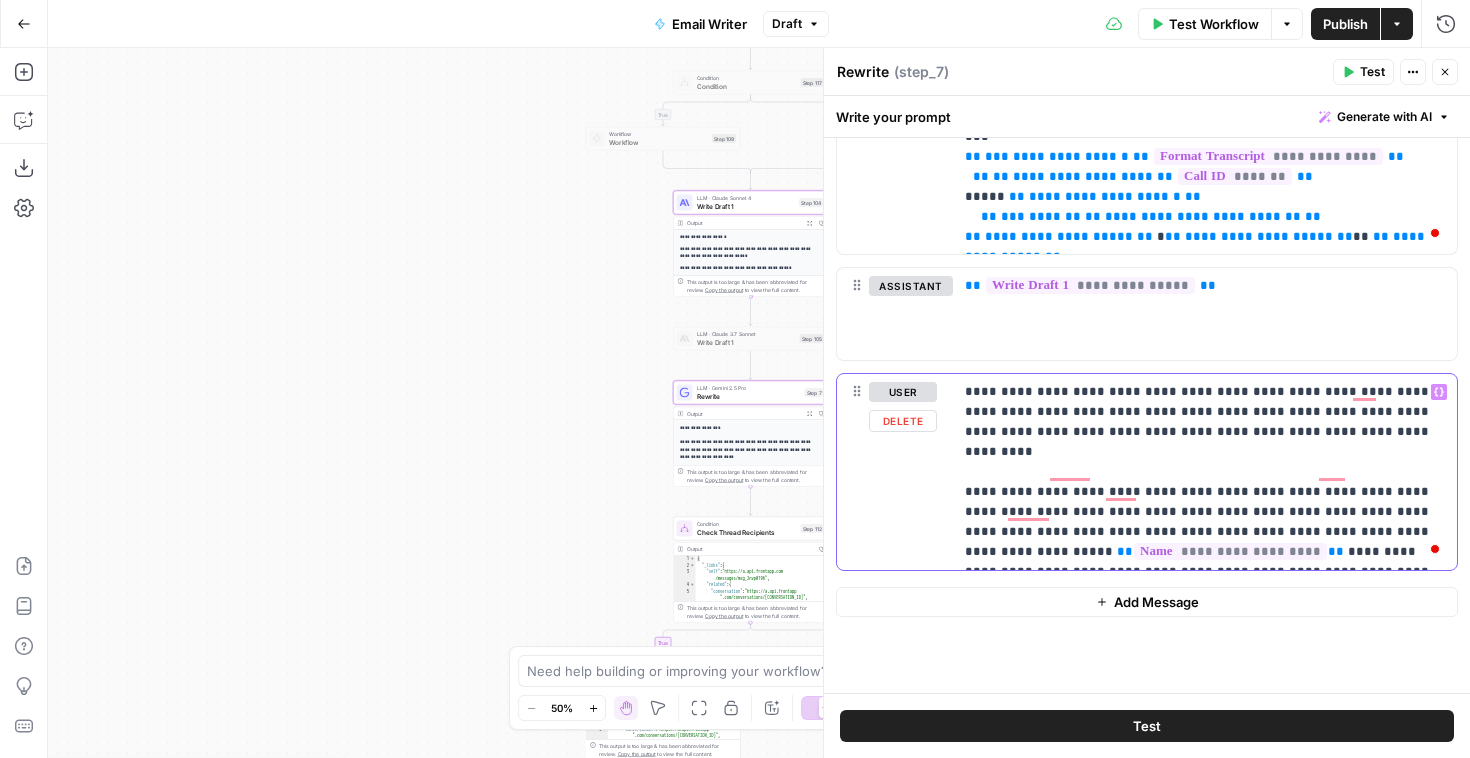 click on "**********" at bounding box center (1205, 472) 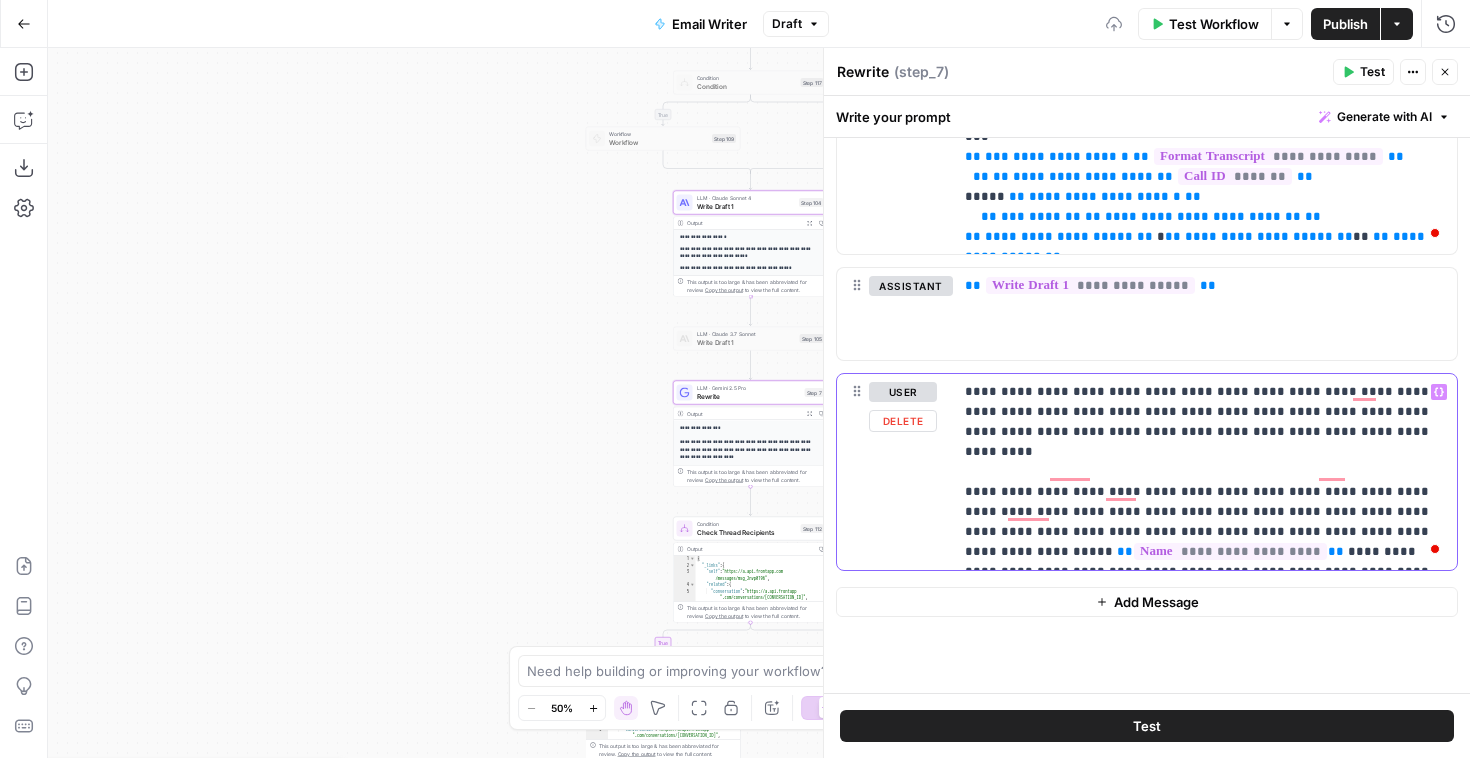click on "**********" at bounding box center [1205, 472] 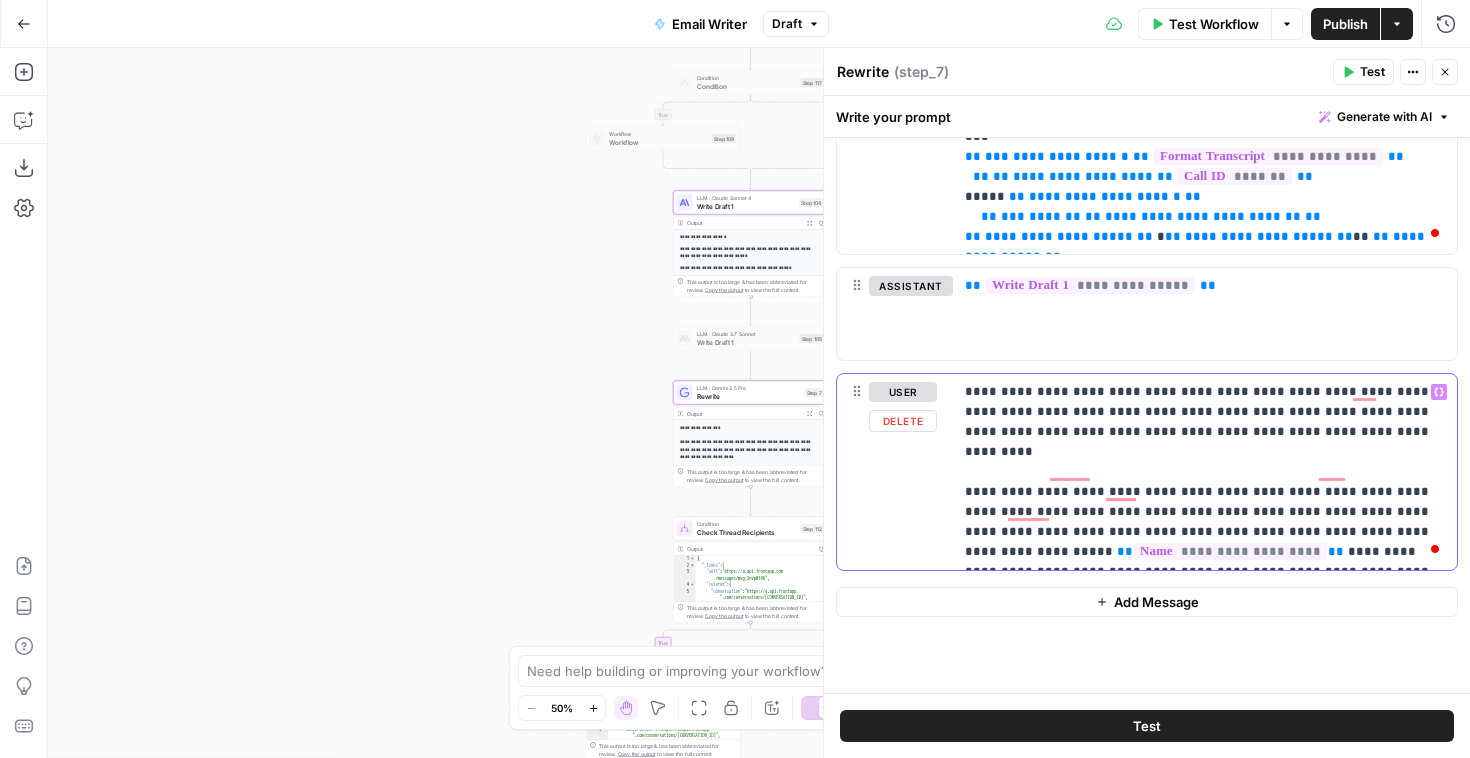 click on "**********" at bounding box center (1205, 472) 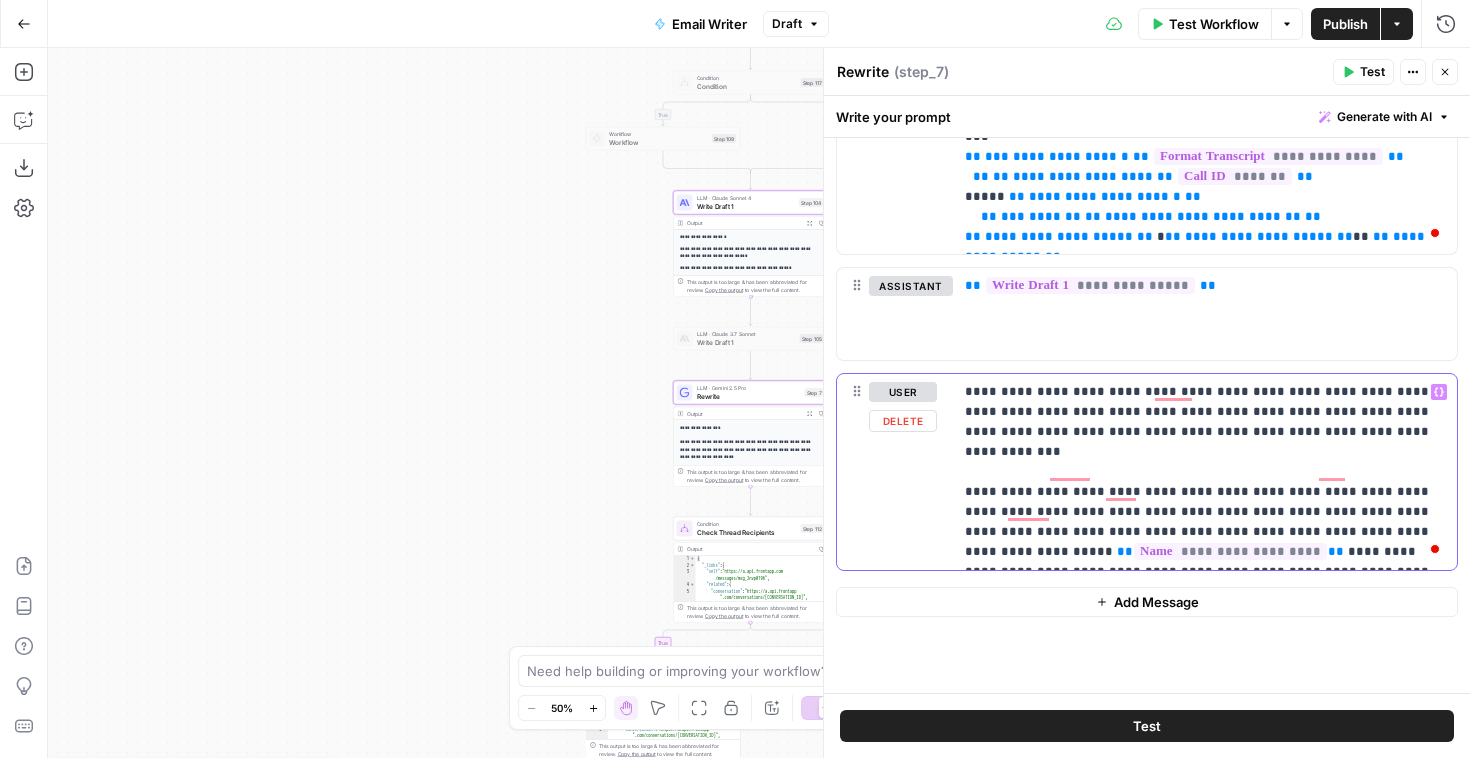 click on "**********" at bounding box center [1205, 472] 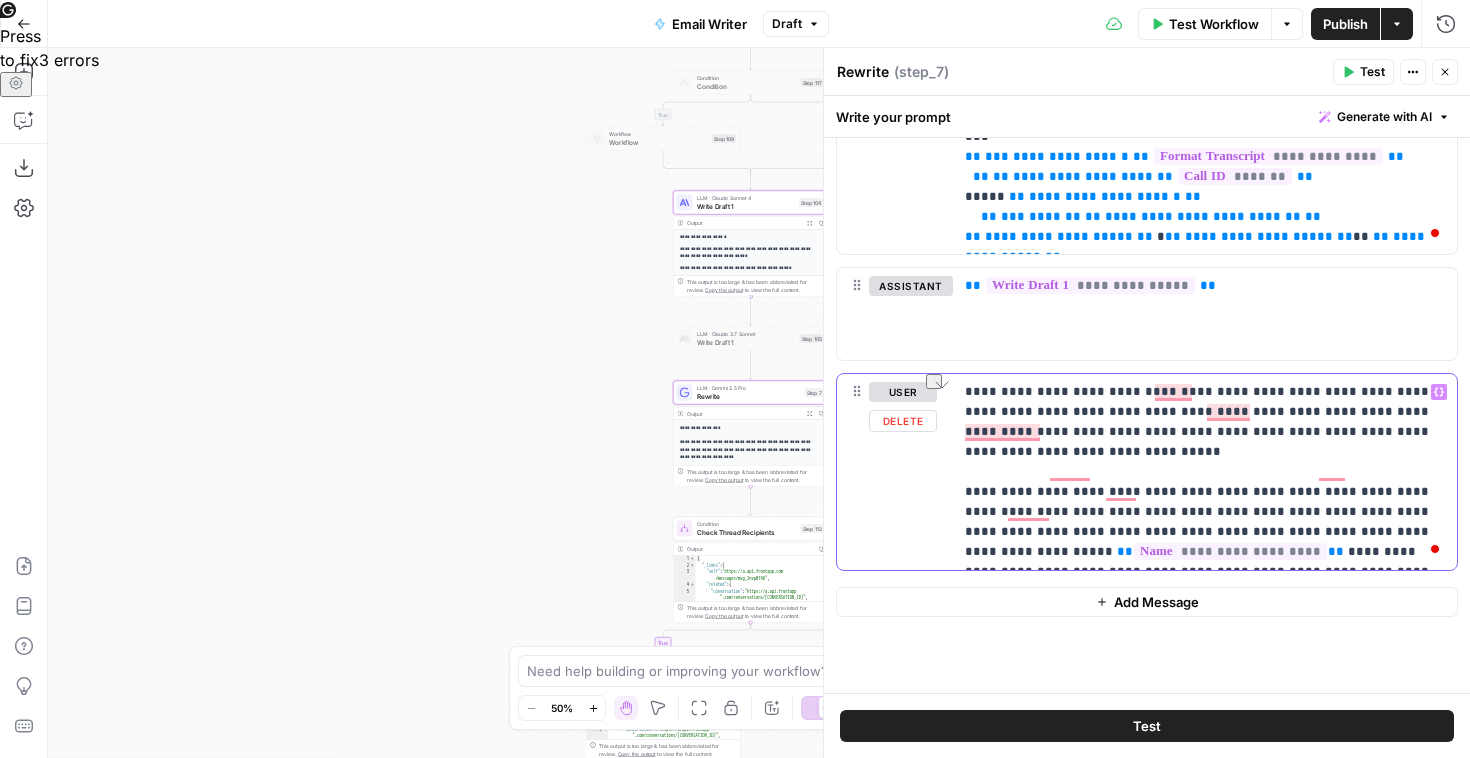 drag, startPoint x: 1139, startPoint y: 435, endPoint x: 1047, endPoint y: 427, distance: 92.34717 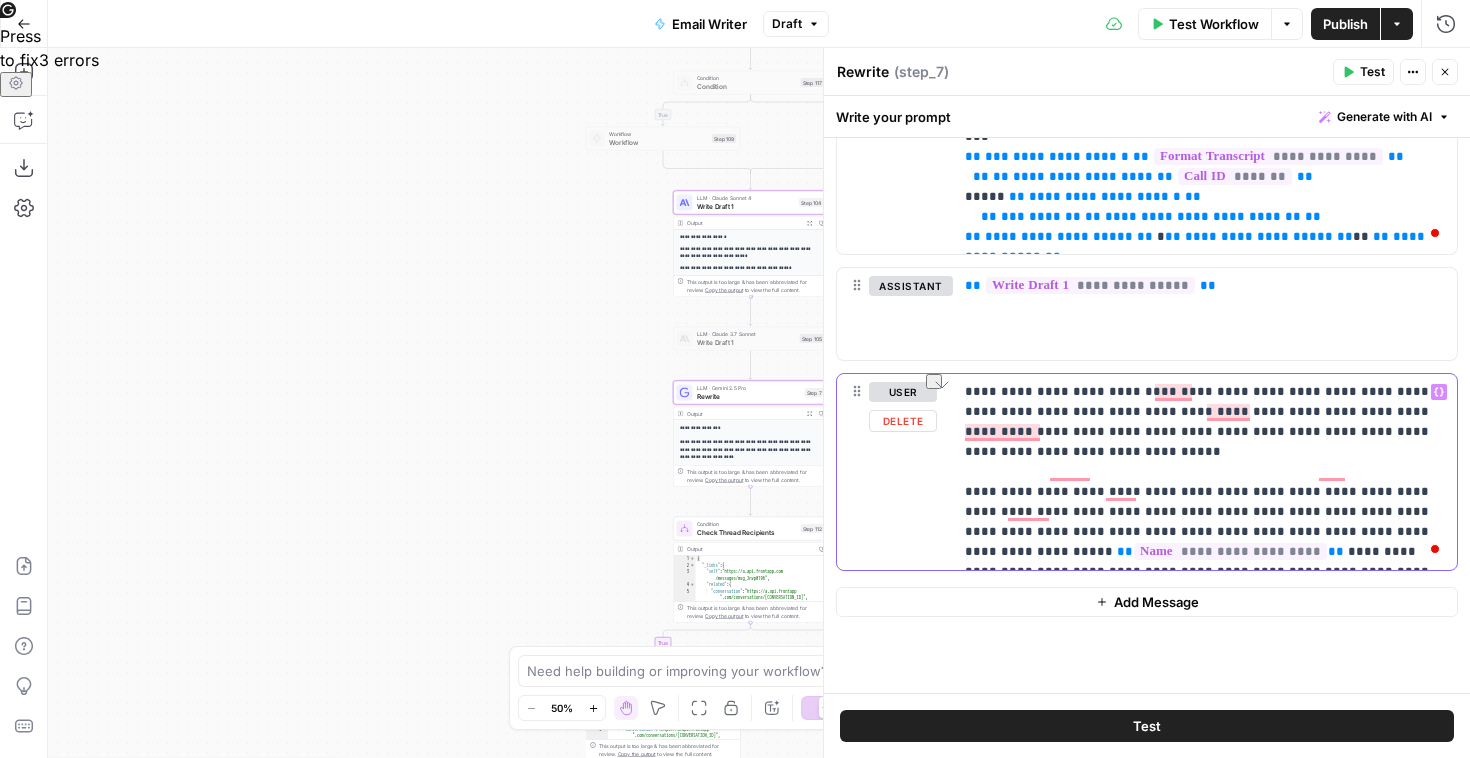 click on "**********" at bounding box center [1205, 472] 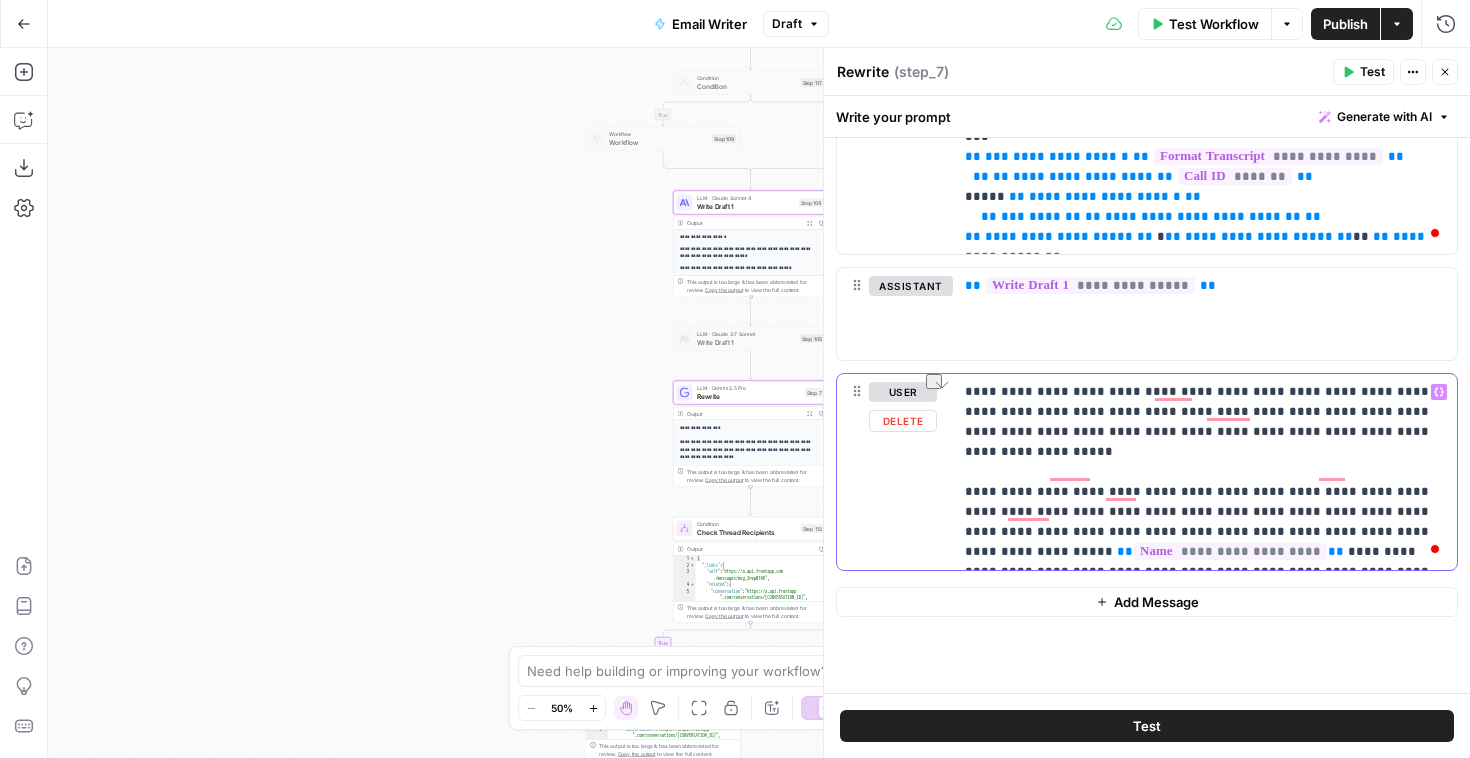 drag, startPoint x: 1178, startPoint y: 429, endPoint x: 1133, endPoint y: 429, distance: 45 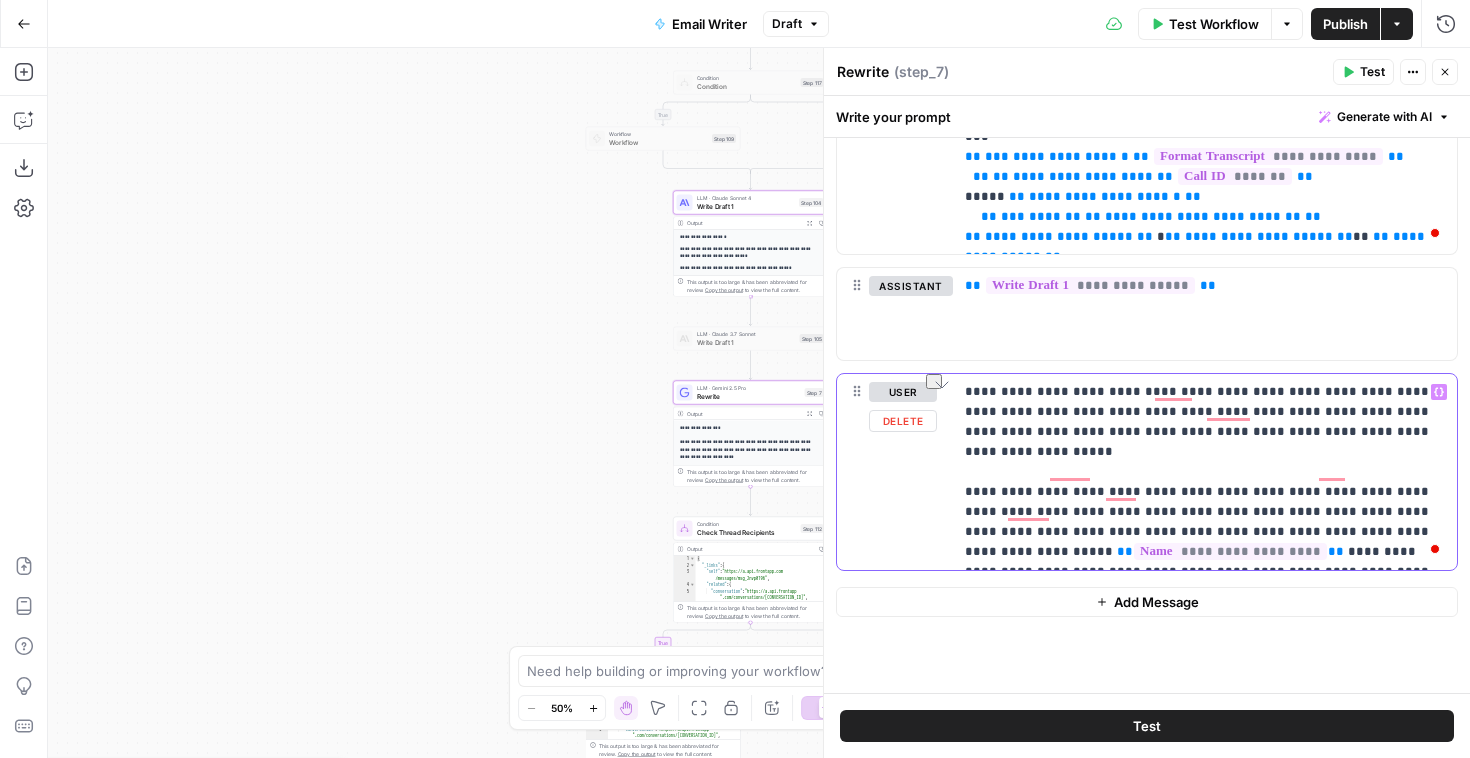 click on "**********" at bounding box center (1205, 472) 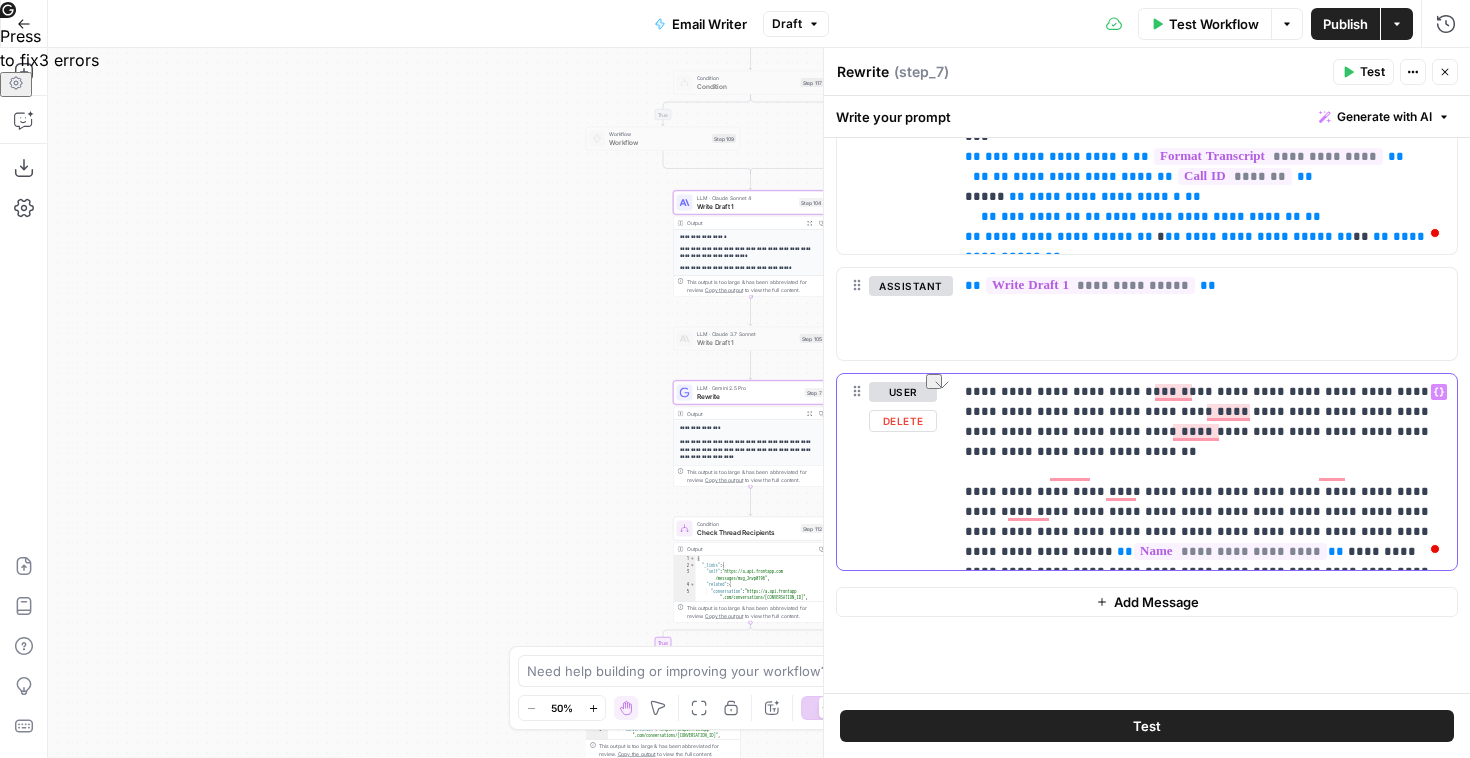drag, startPoint x: 1261, startPoint y: 434, endPoint x: 1314, endPoint y: 436, distance: 53.037724 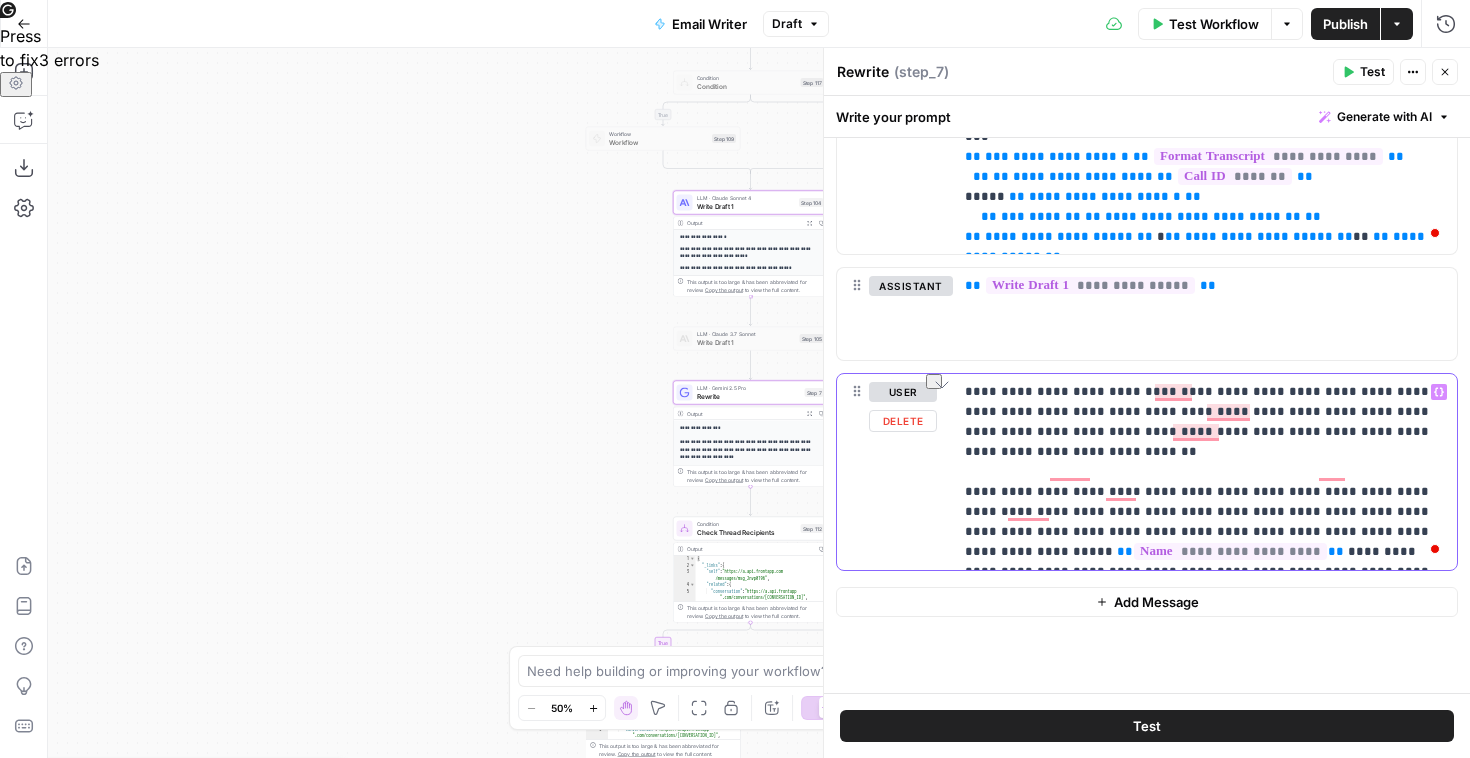 click on "**********" at bounding box center (1205, 472) 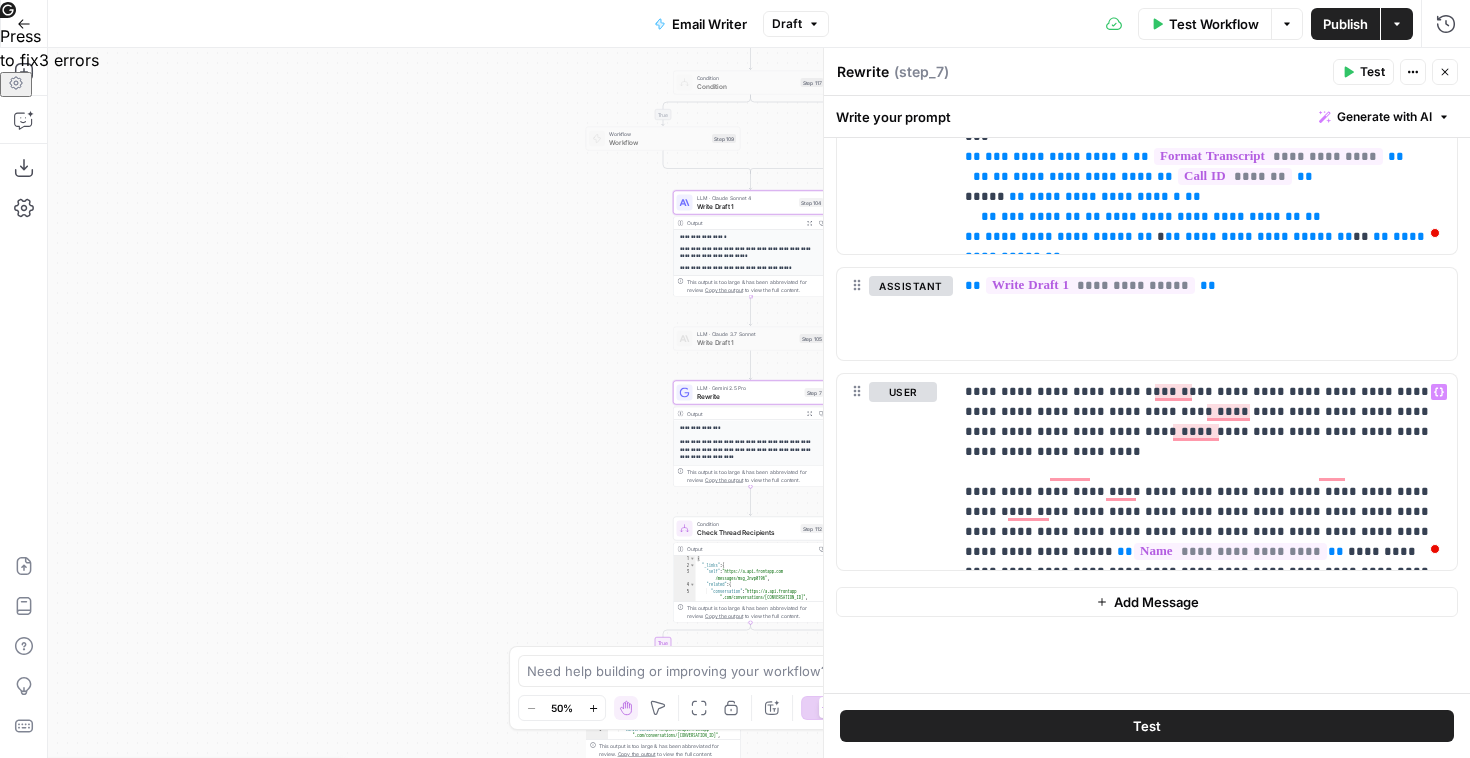 click on "Close" at bounding box center [1445, 72] 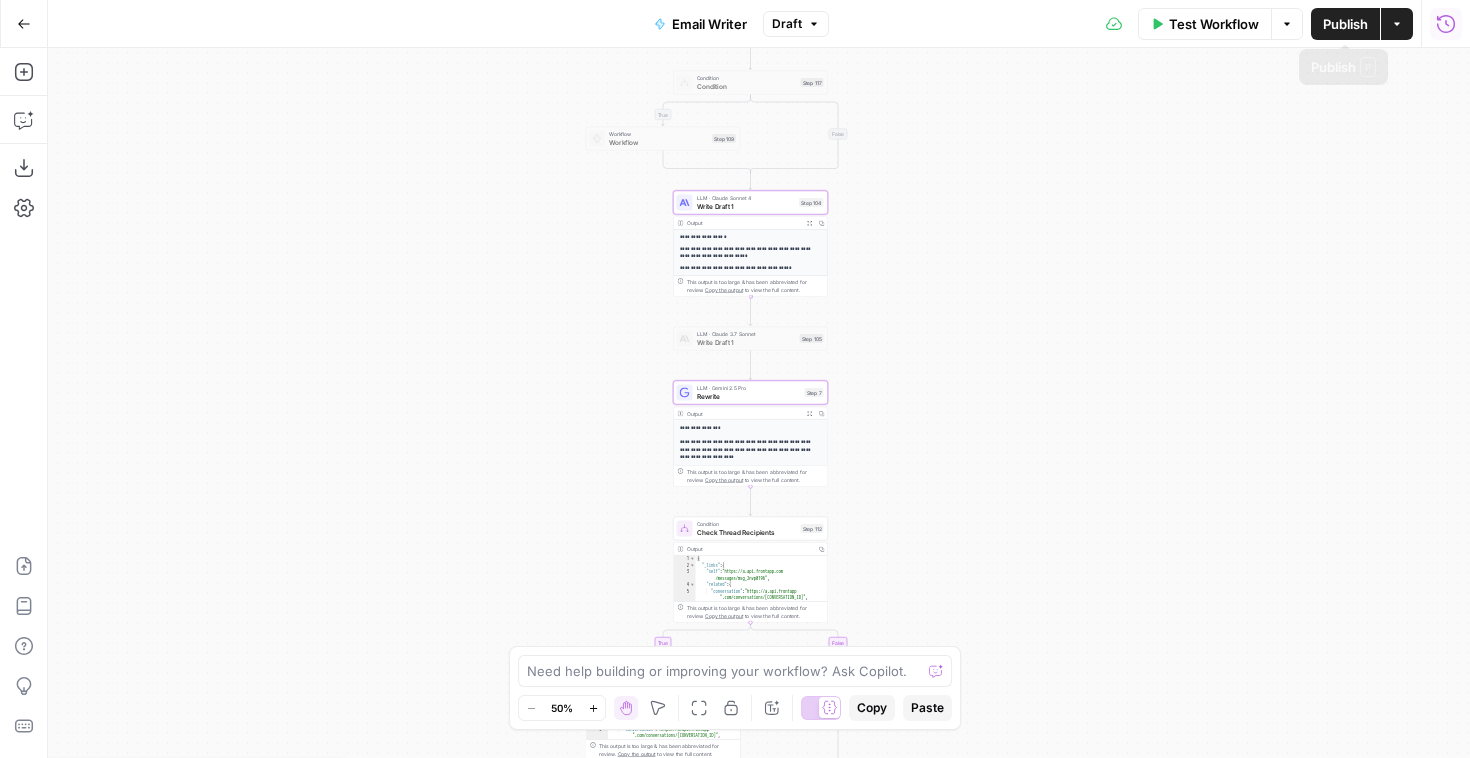 click 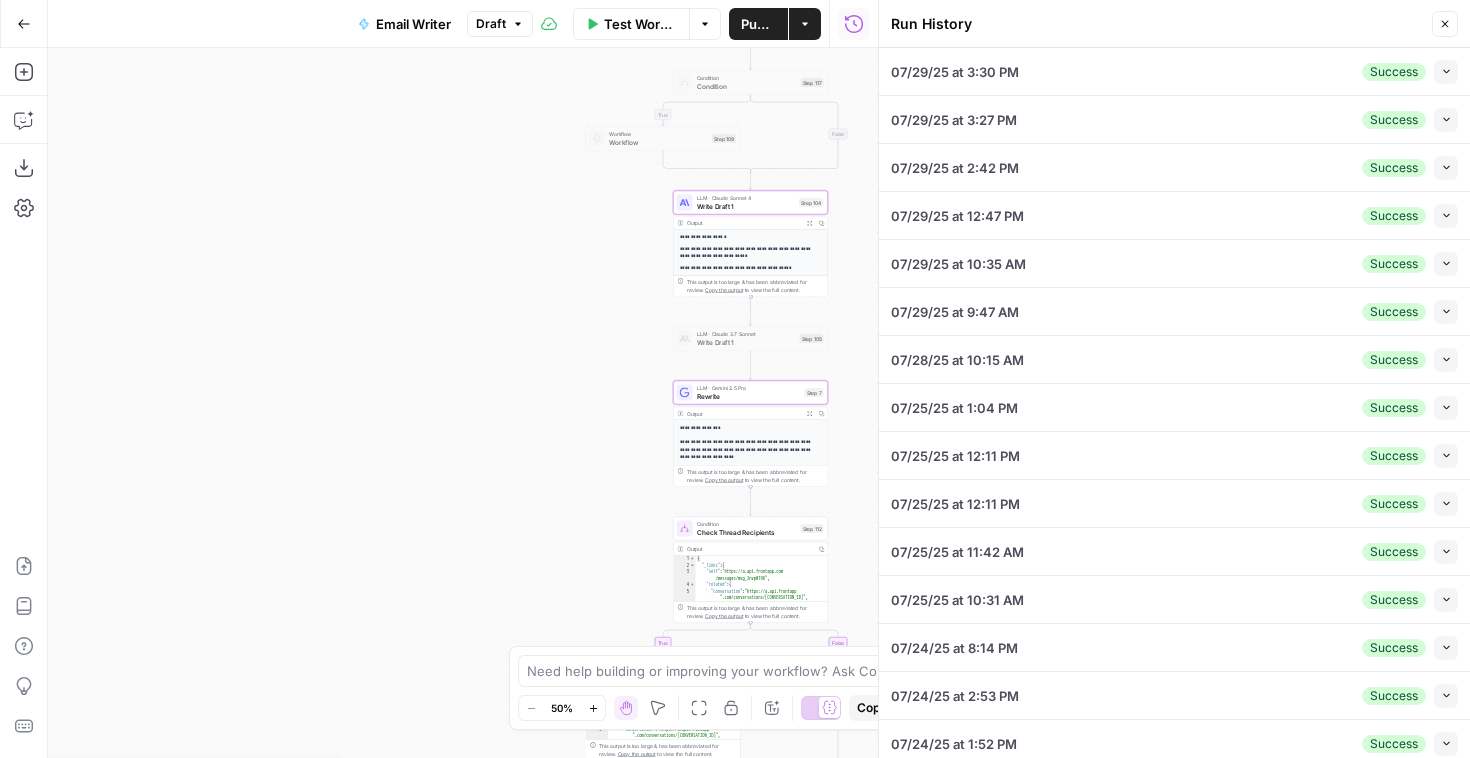 click 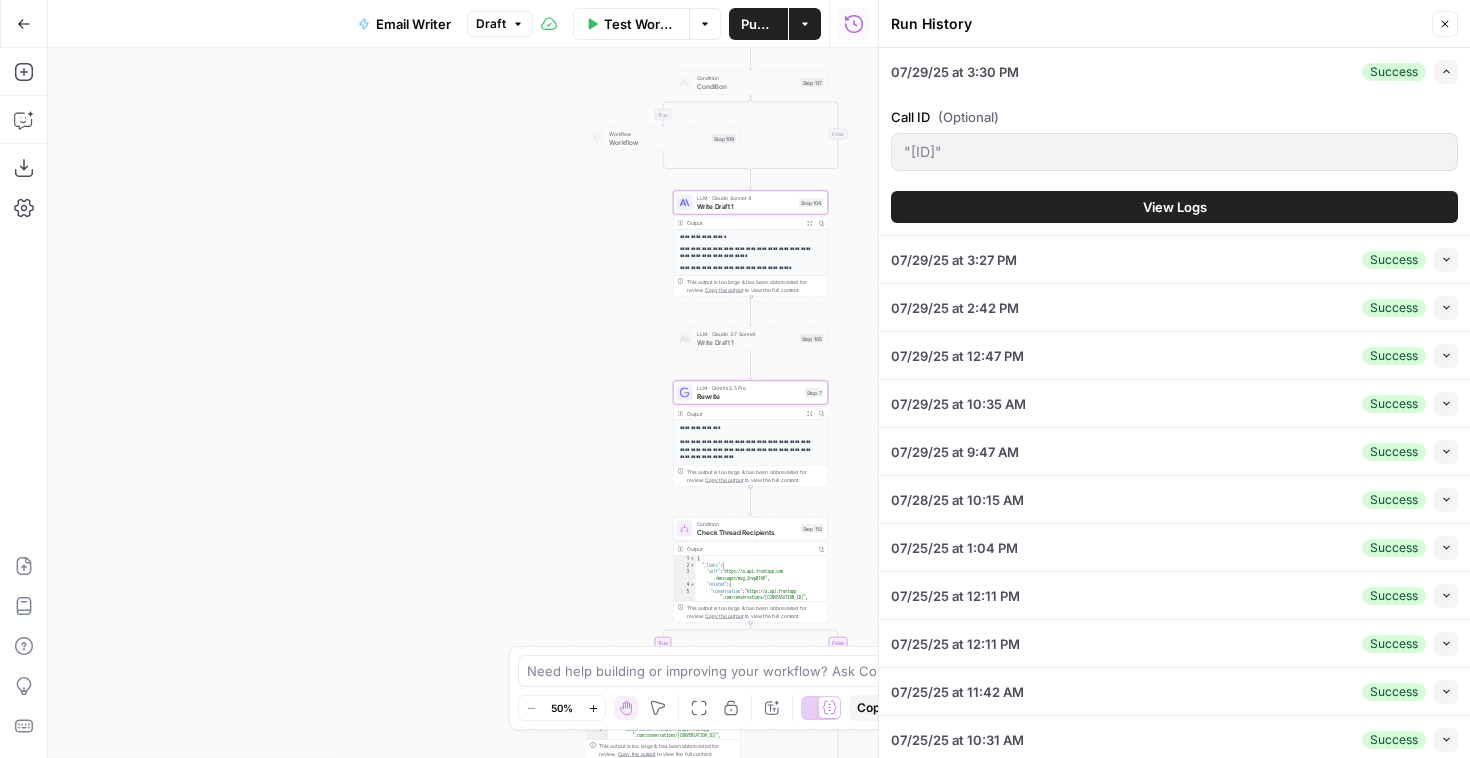 click 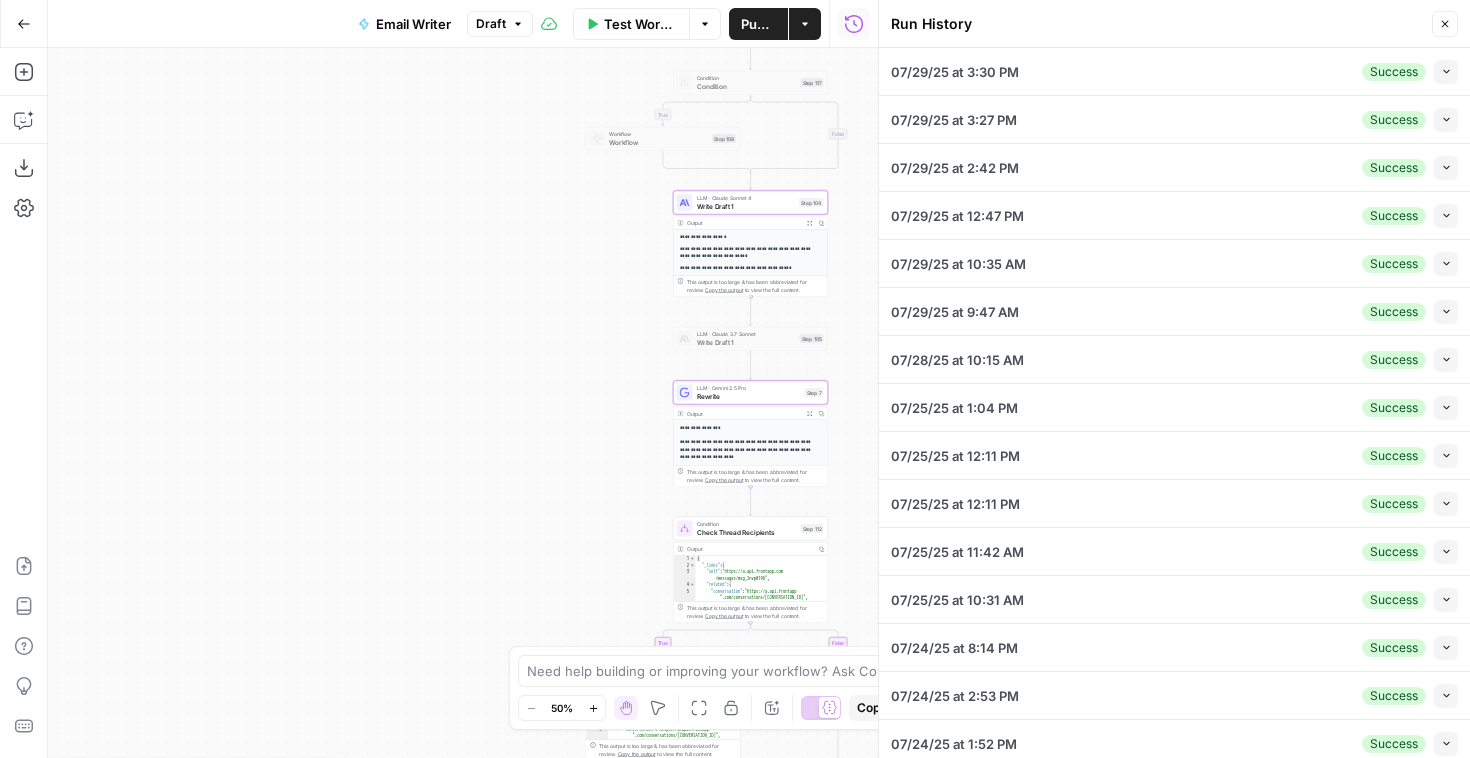 click 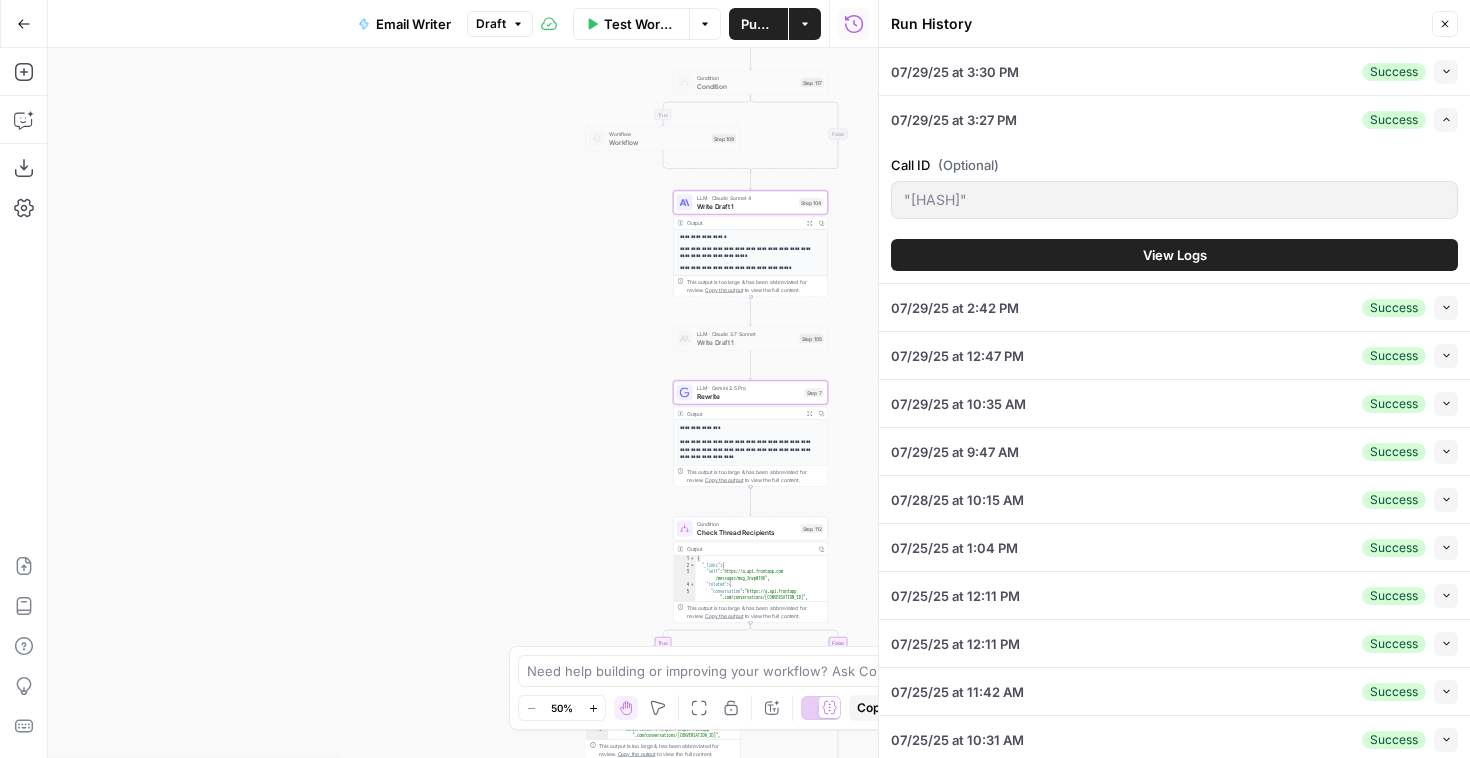 click on "View Logs" at bounding box center [1174, 255] 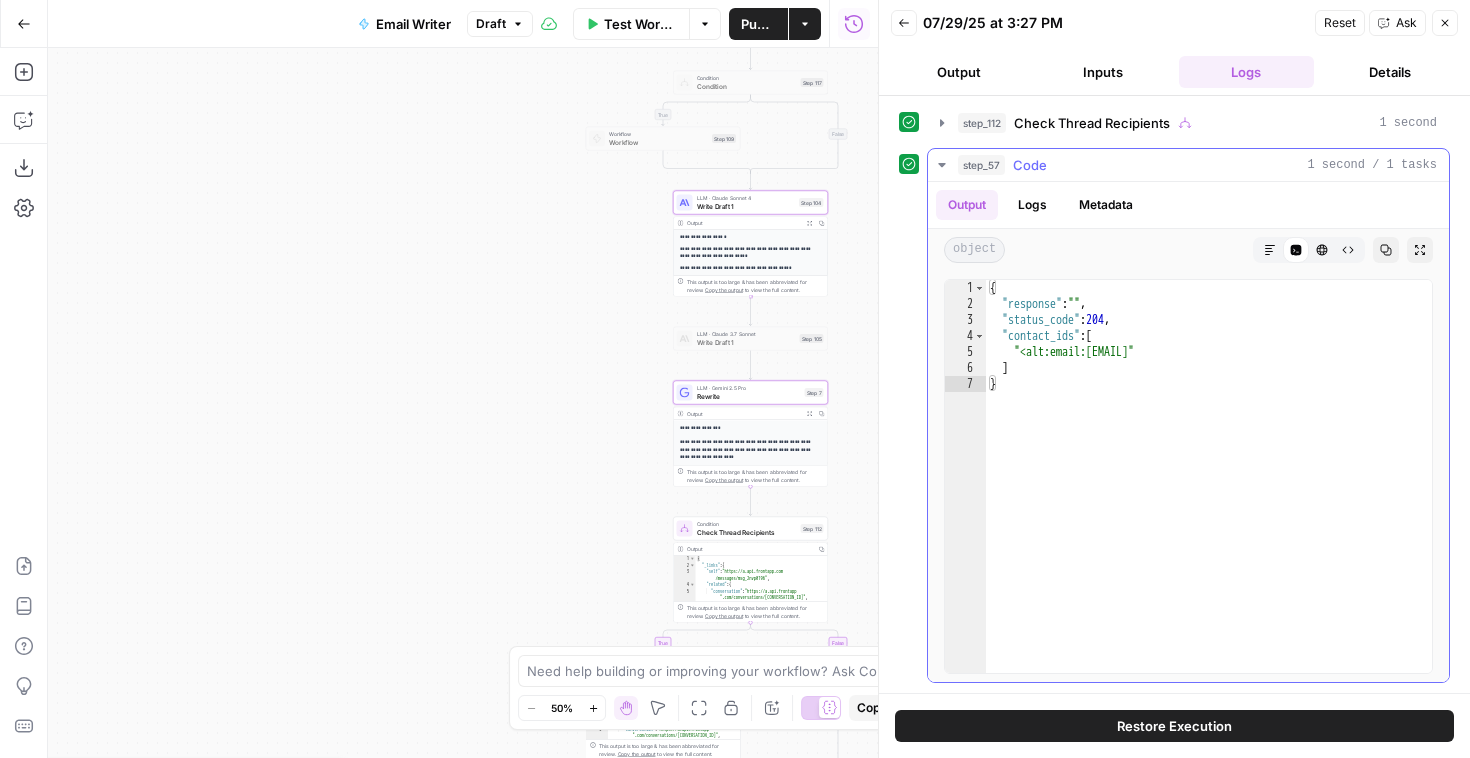 scroll, scrollTop: 903, scrollLeft: 0, axis: vertical 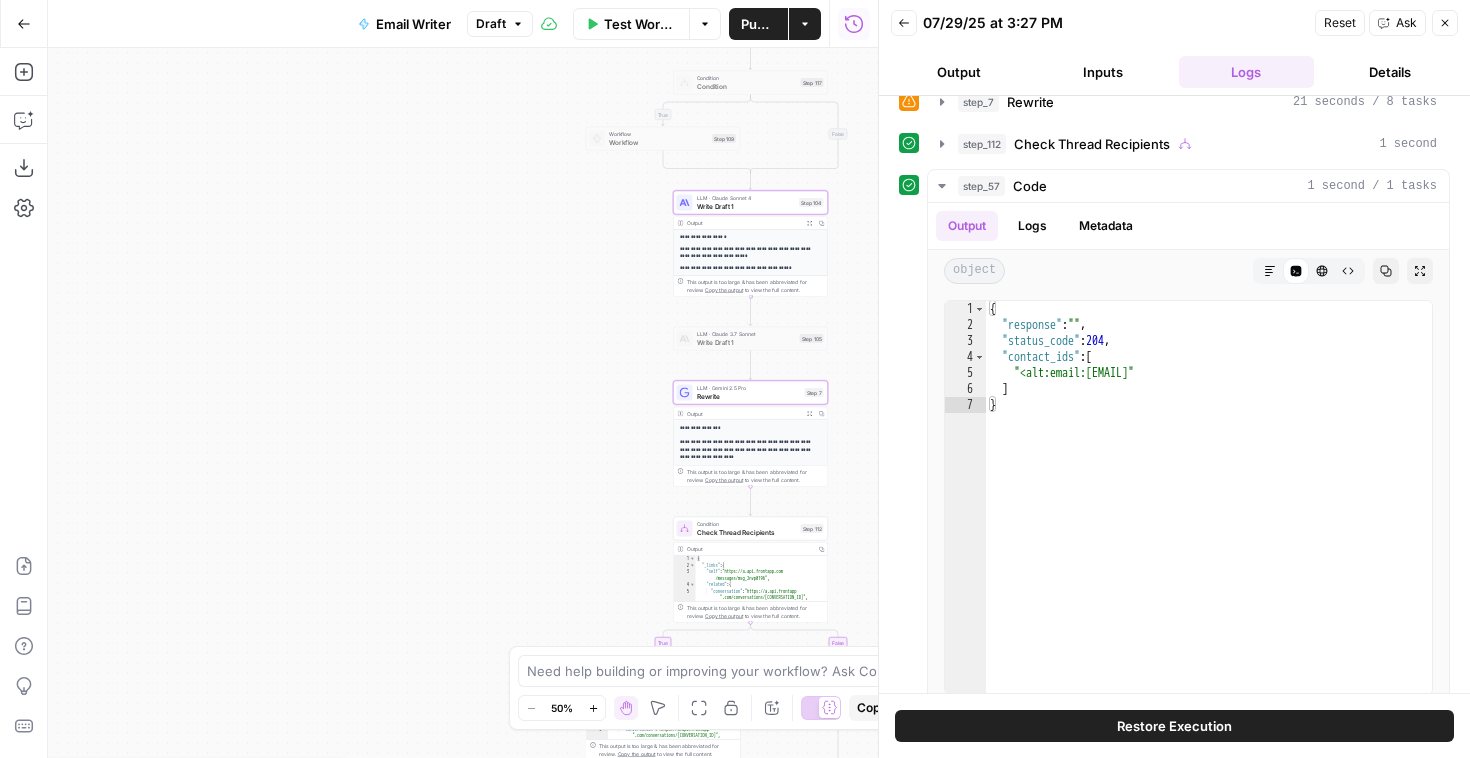 click on "Restore Execution" at bounding box center [1174, 726] 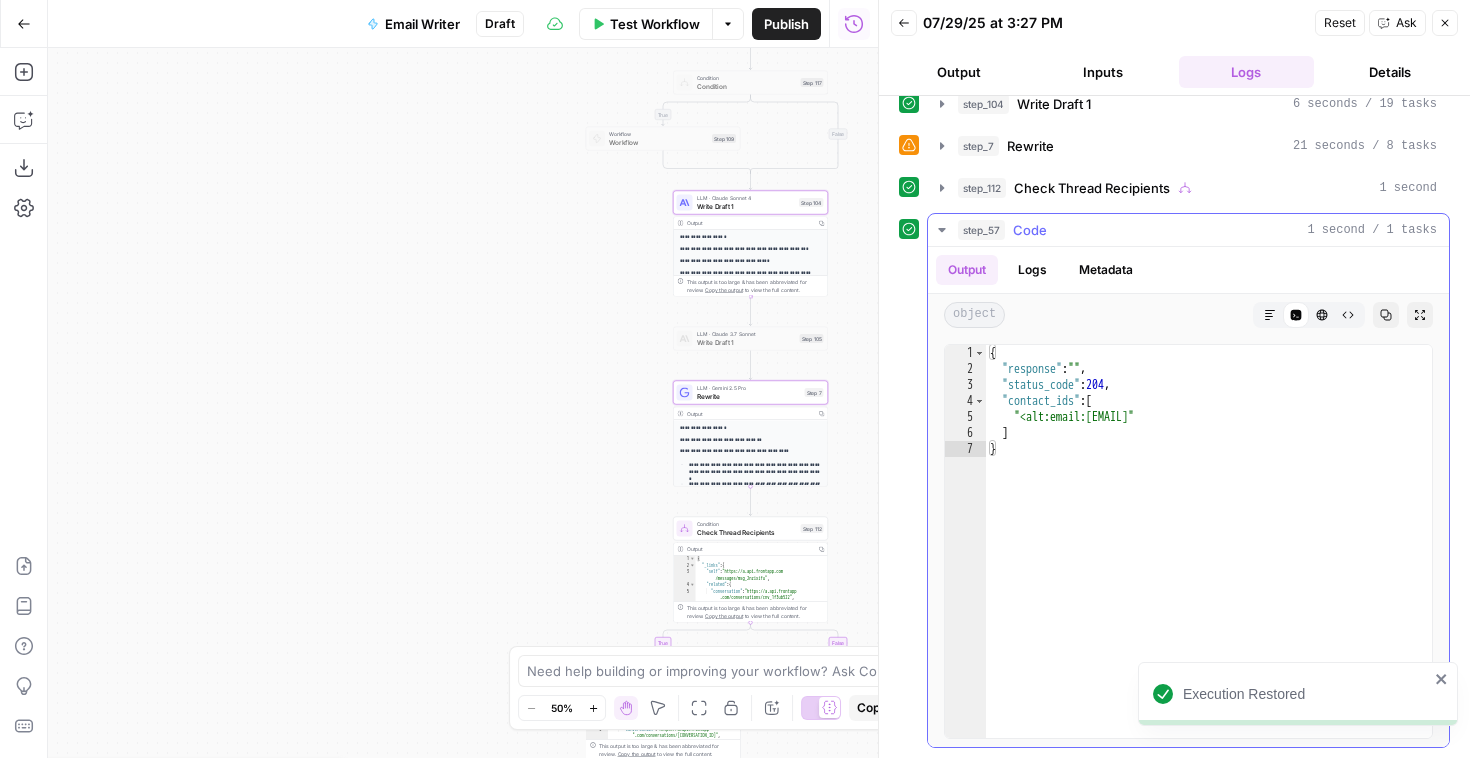 scroll, scrollTop: 859, scrollLeft: 0, axis: vertical 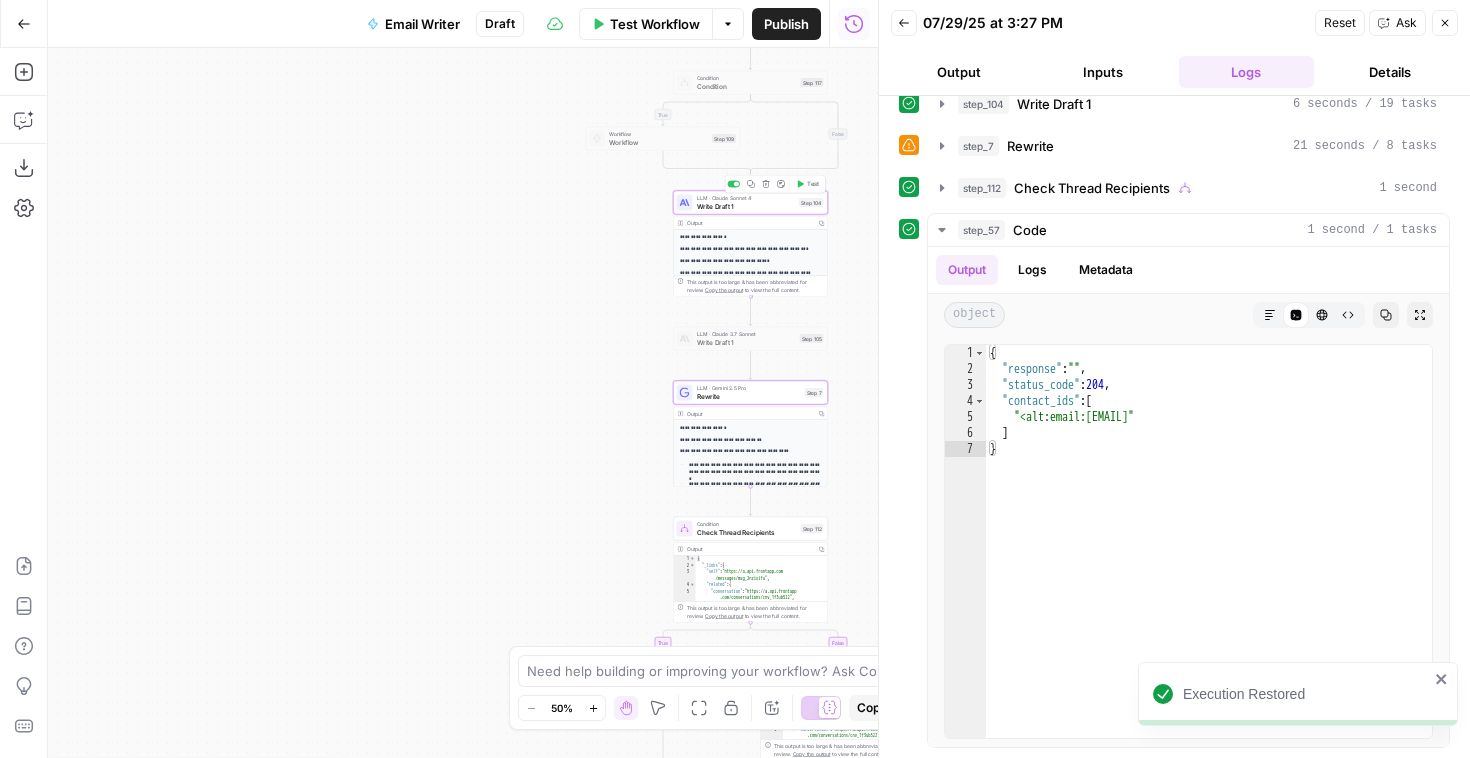 click on "Test" at bounding box center (813, 184) 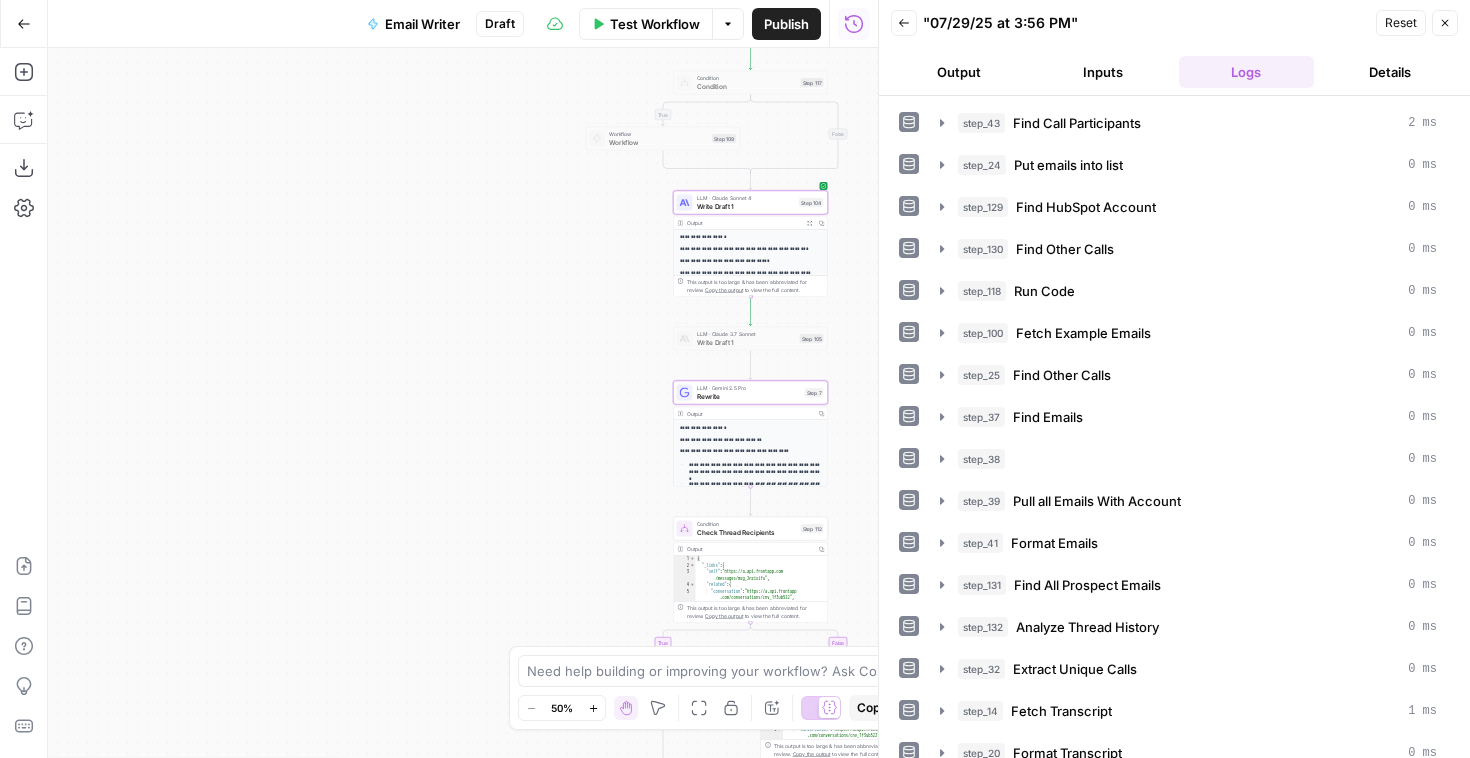 scroll, scrollTop: 797, scrollLeft: 0, axis: vertical 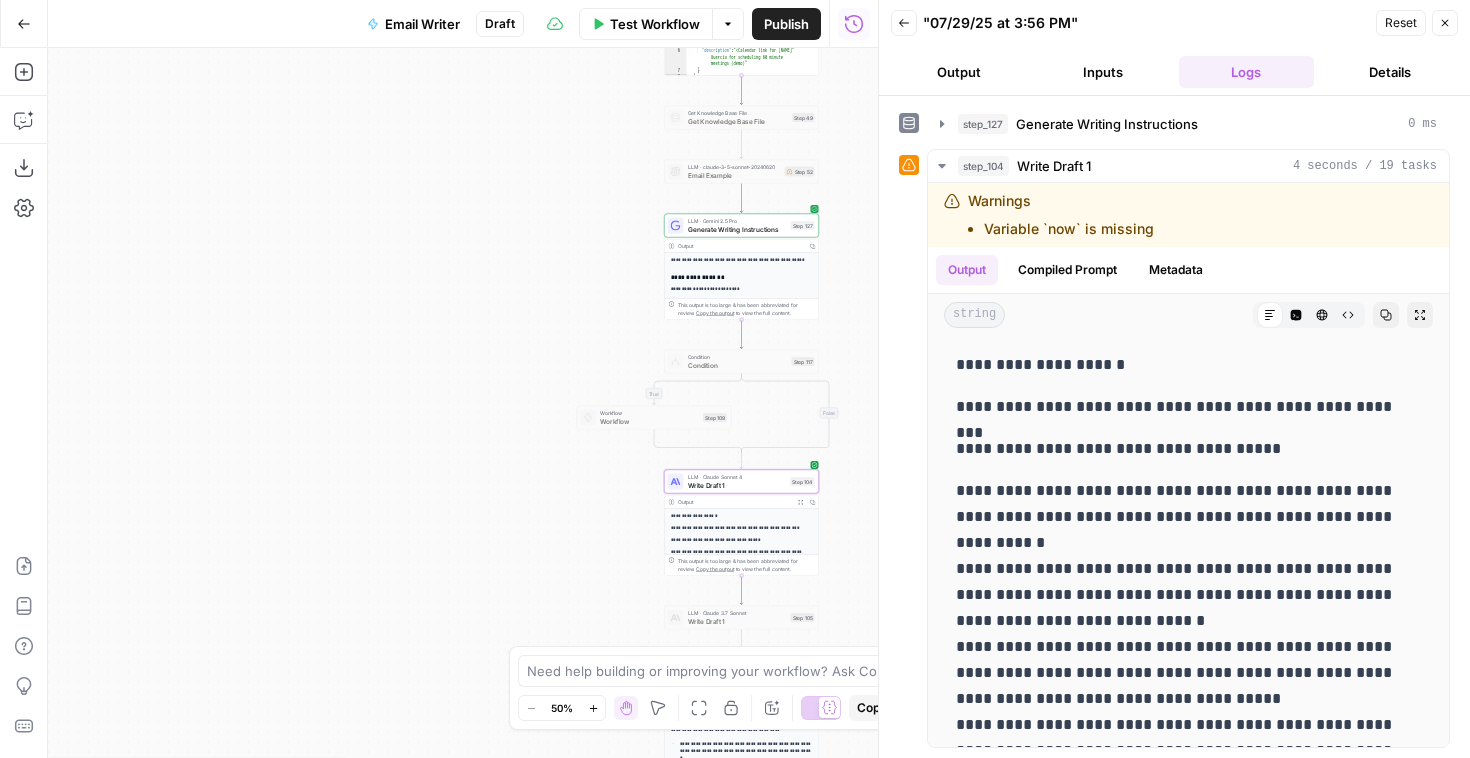 click on "Generate Writing Instructions" at bounding box center [737, 229] 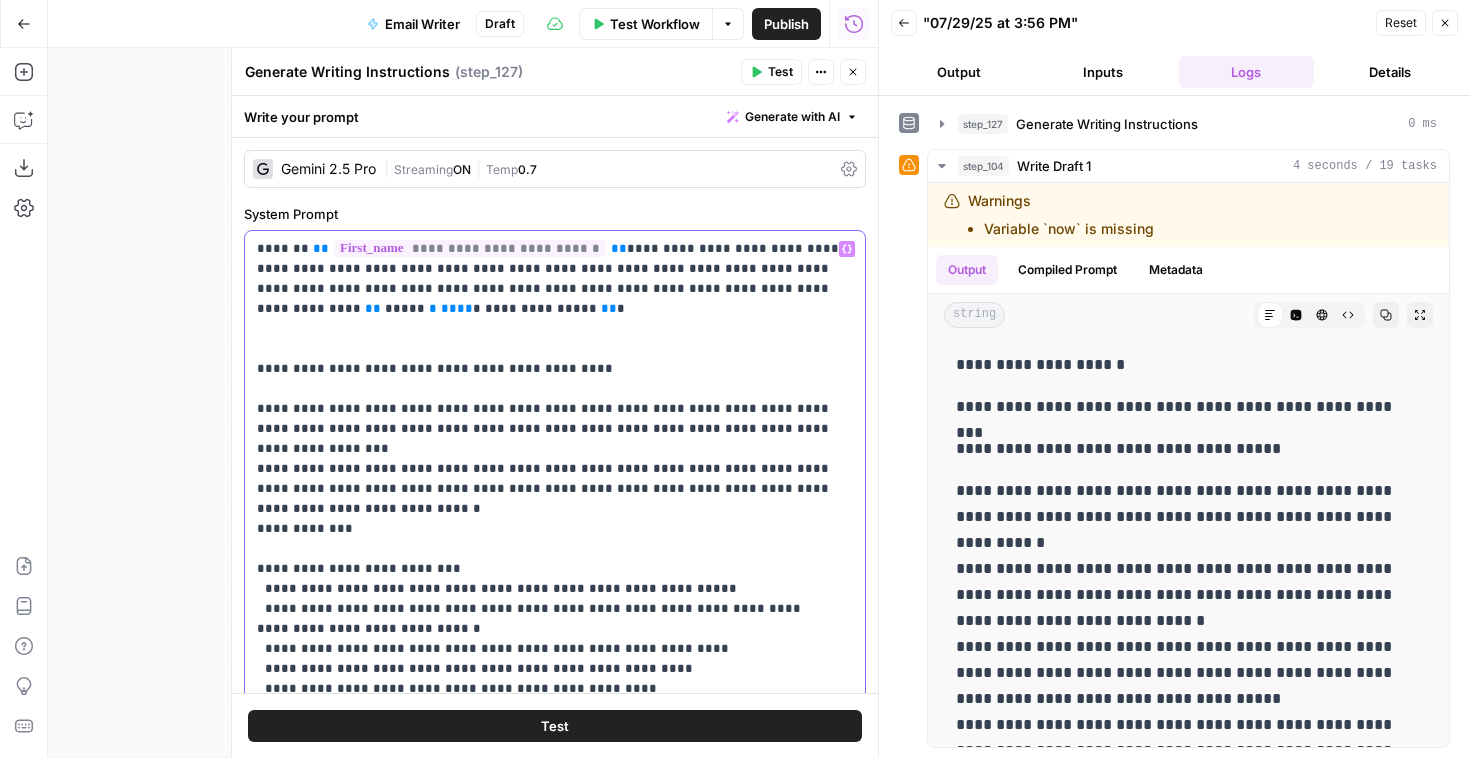 click on "**********" at bounding box center (555, 869) 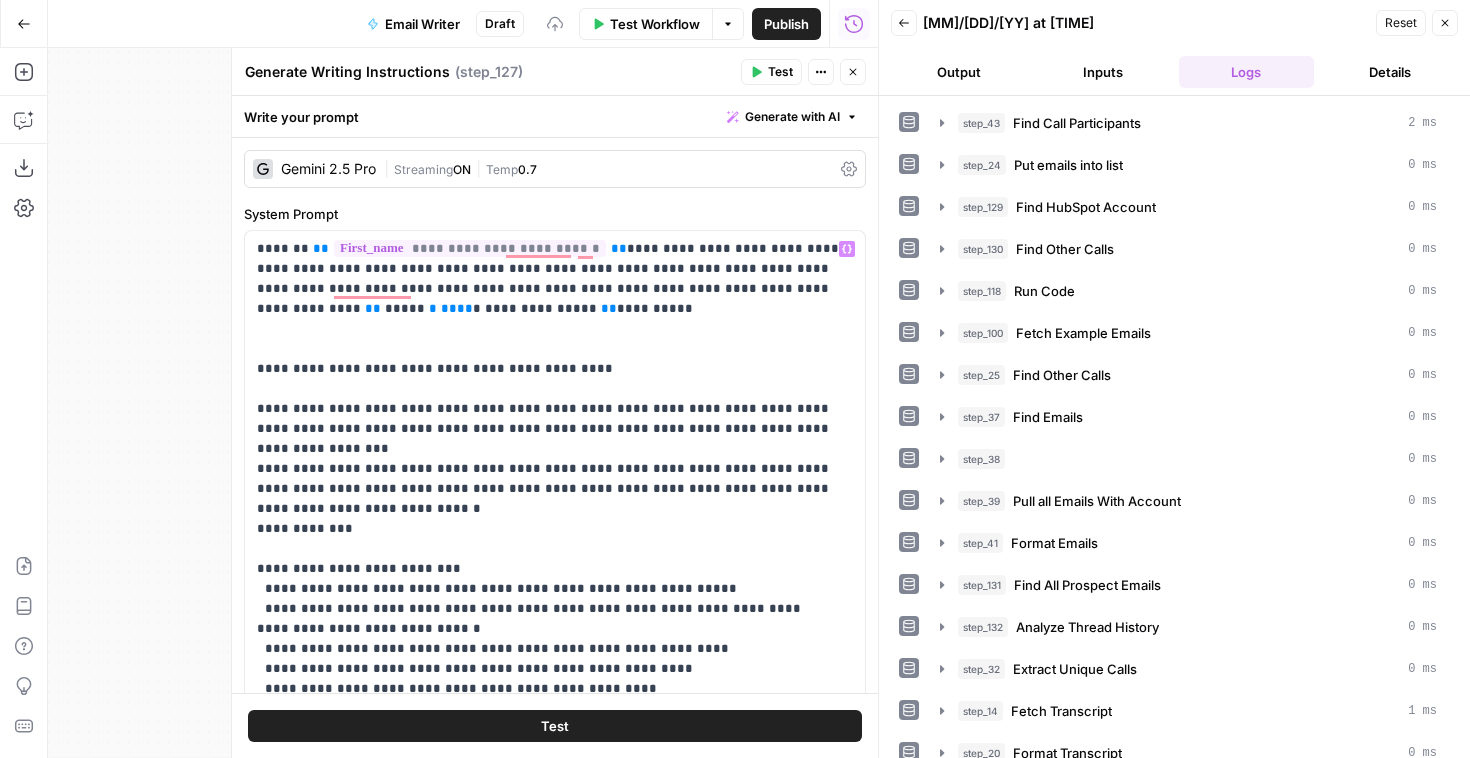 type 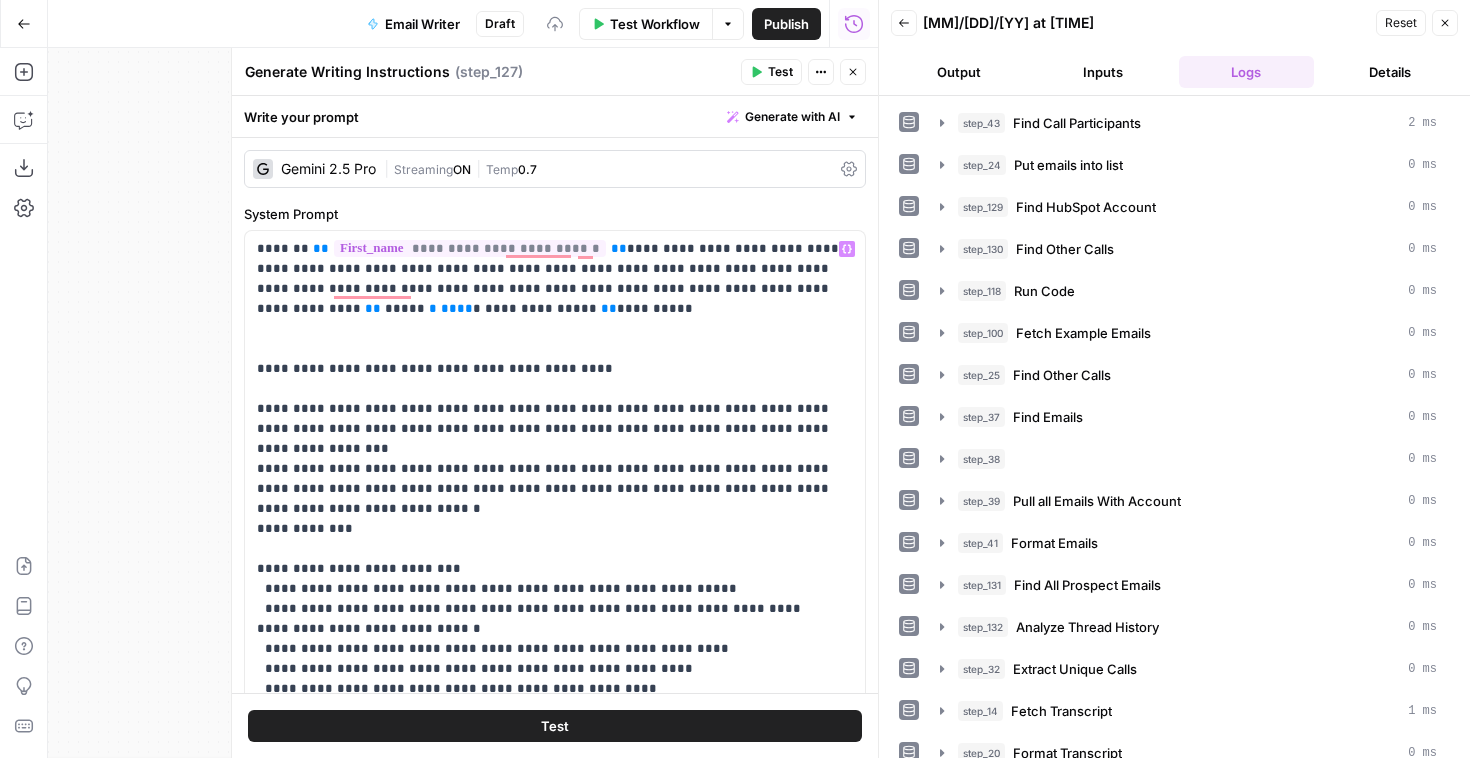 scroll, scrollTop: 0, scrollLeft: 0, axis: both 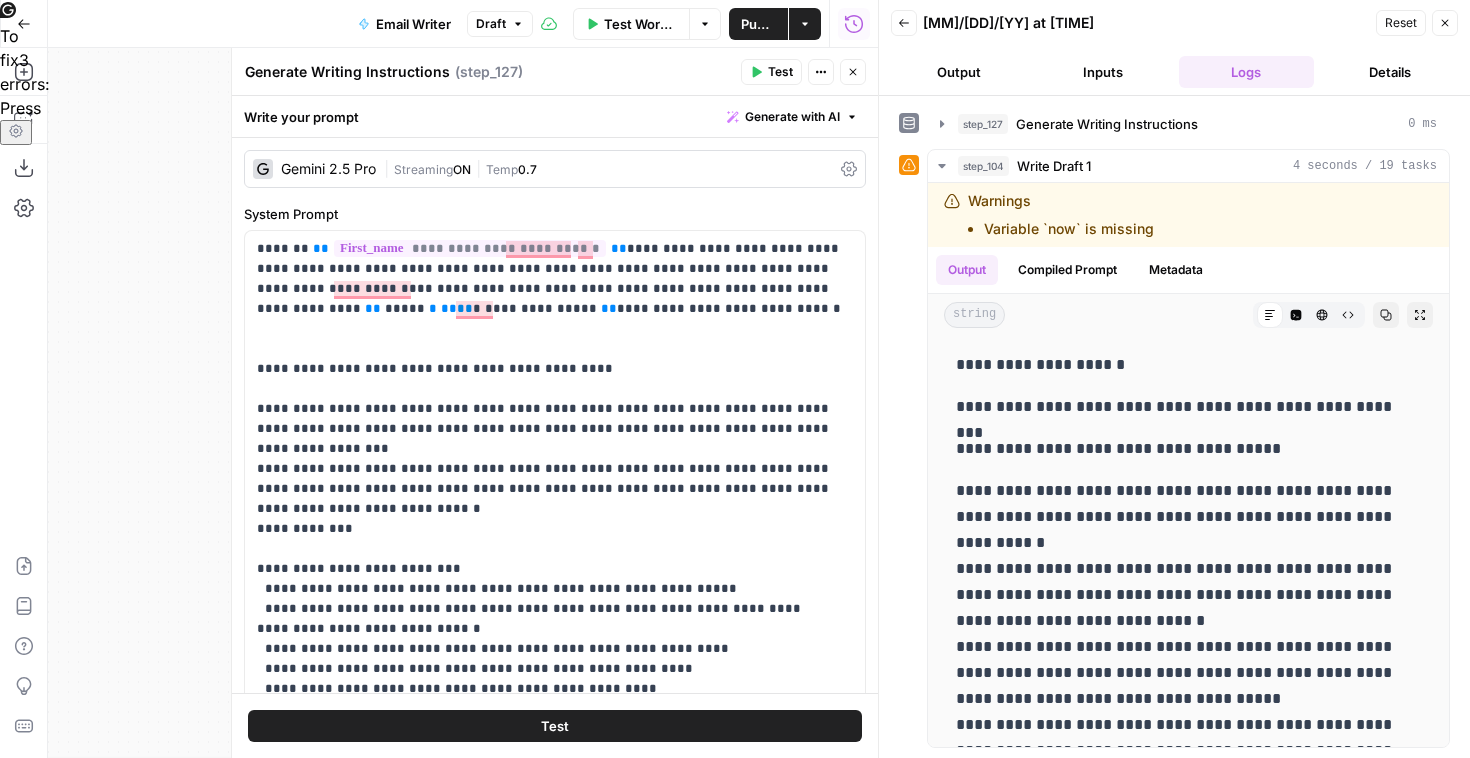 click on "Test" at bounding box center [780, 72] 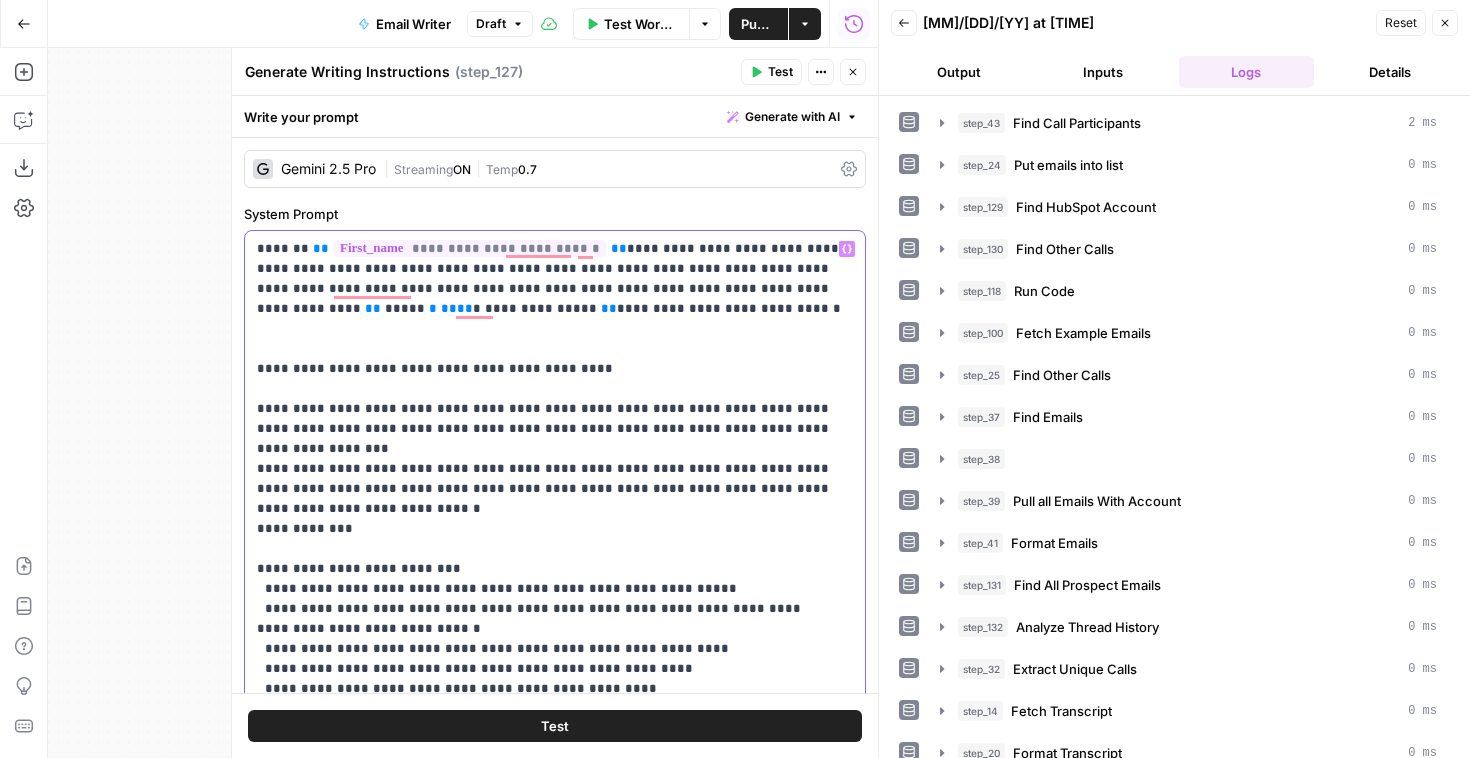 click on "**********" at bounding box center [555, 869] 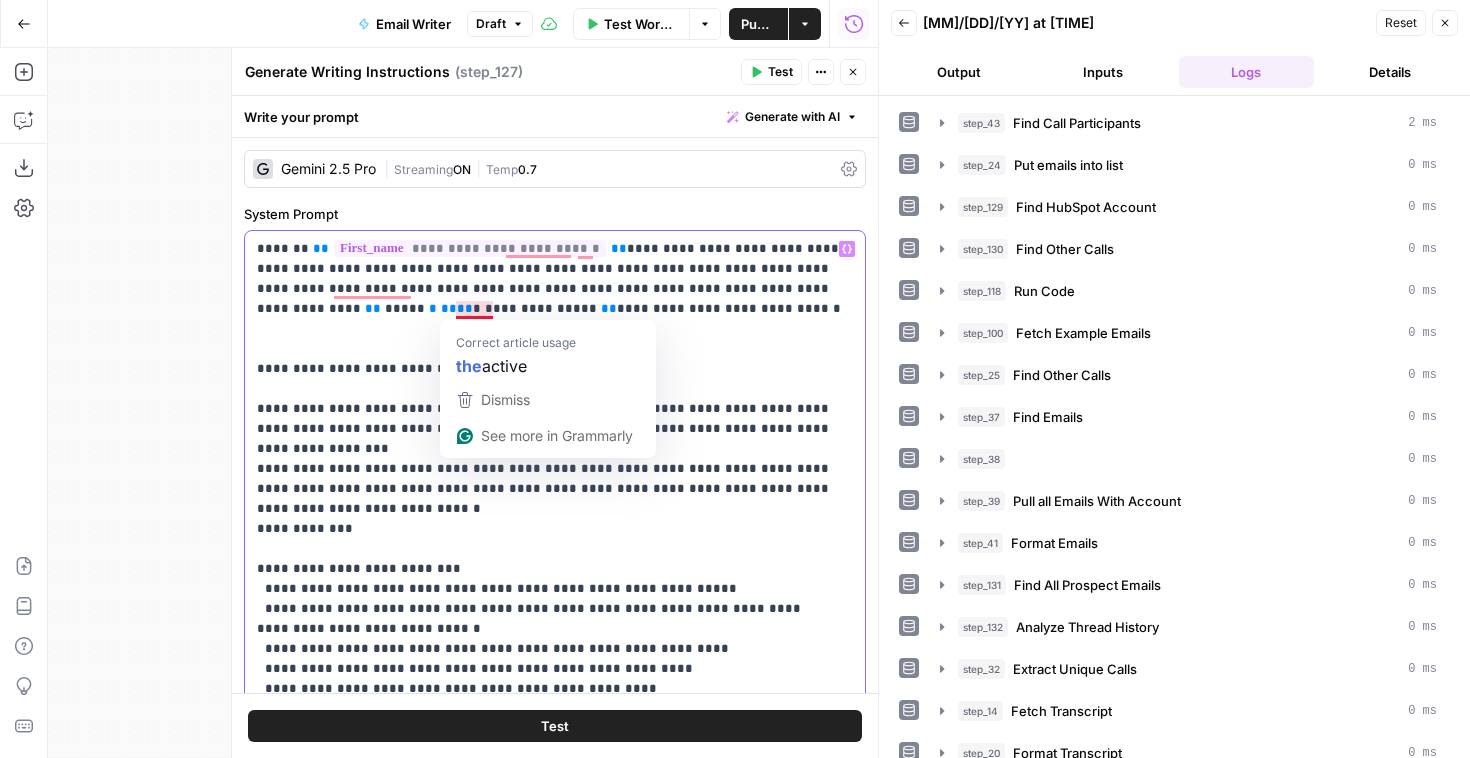 click on "**********" at bounding box center (555, 869) 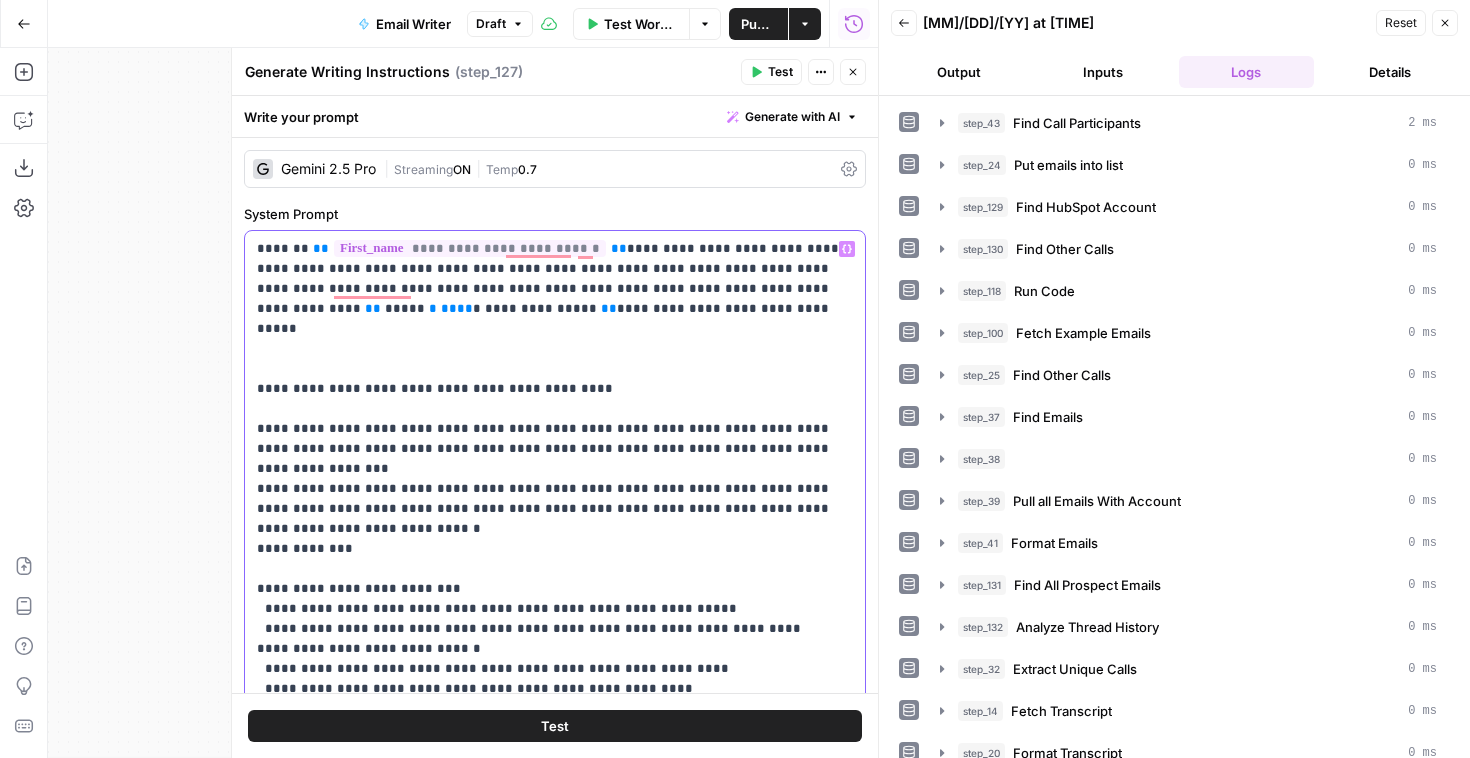 click on "**********" at bounding box center (555, 869) 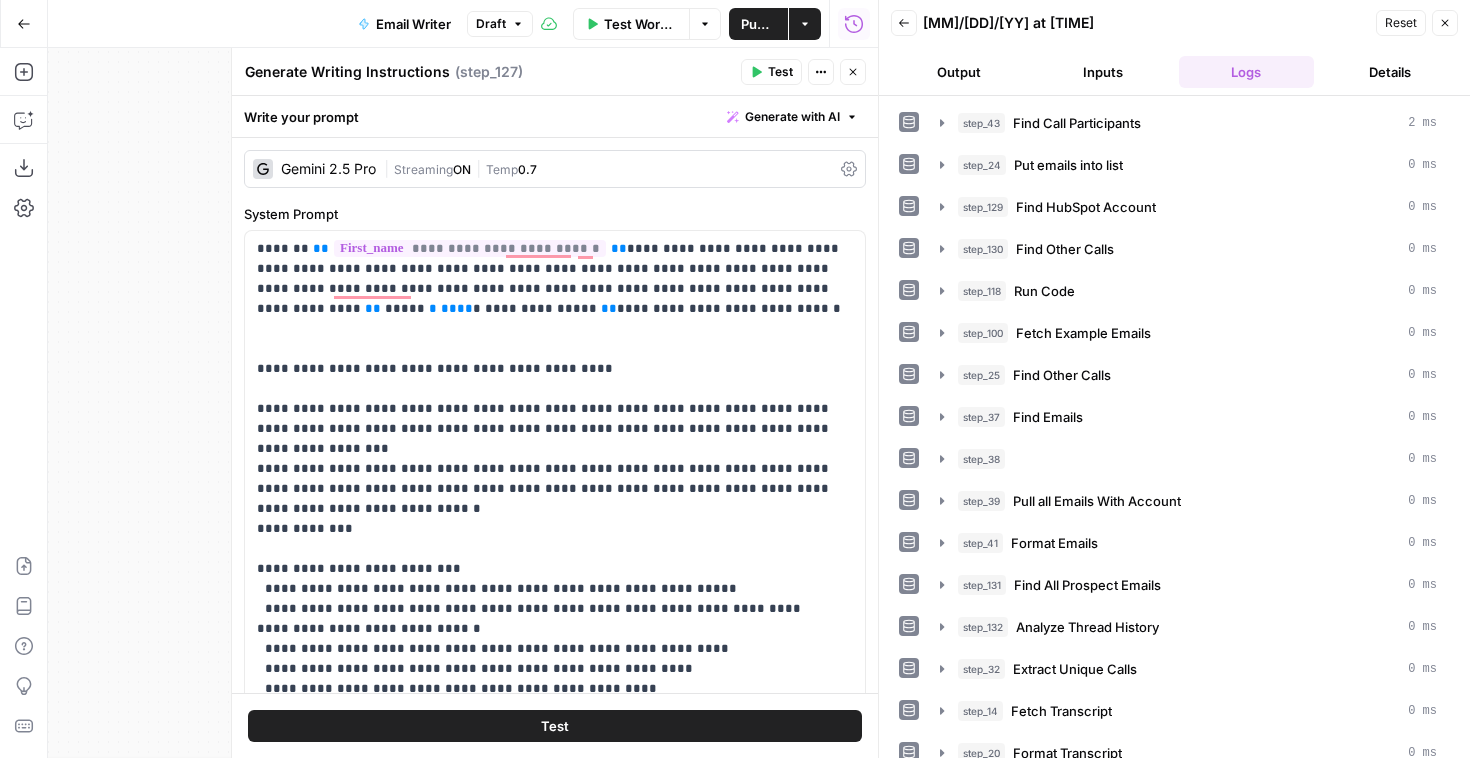 click 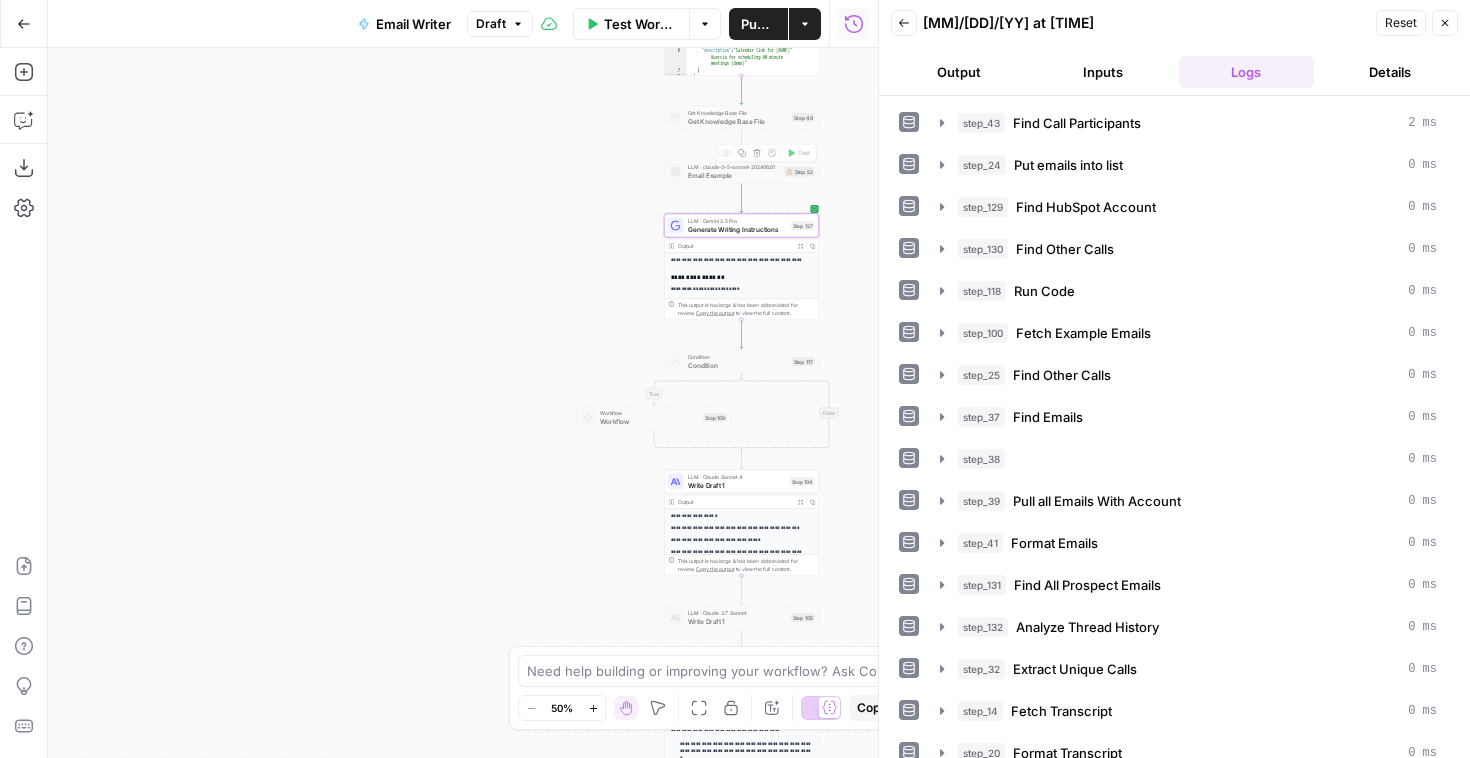 click on "Generate Writing Instructions" at bounding box center [737, 229] 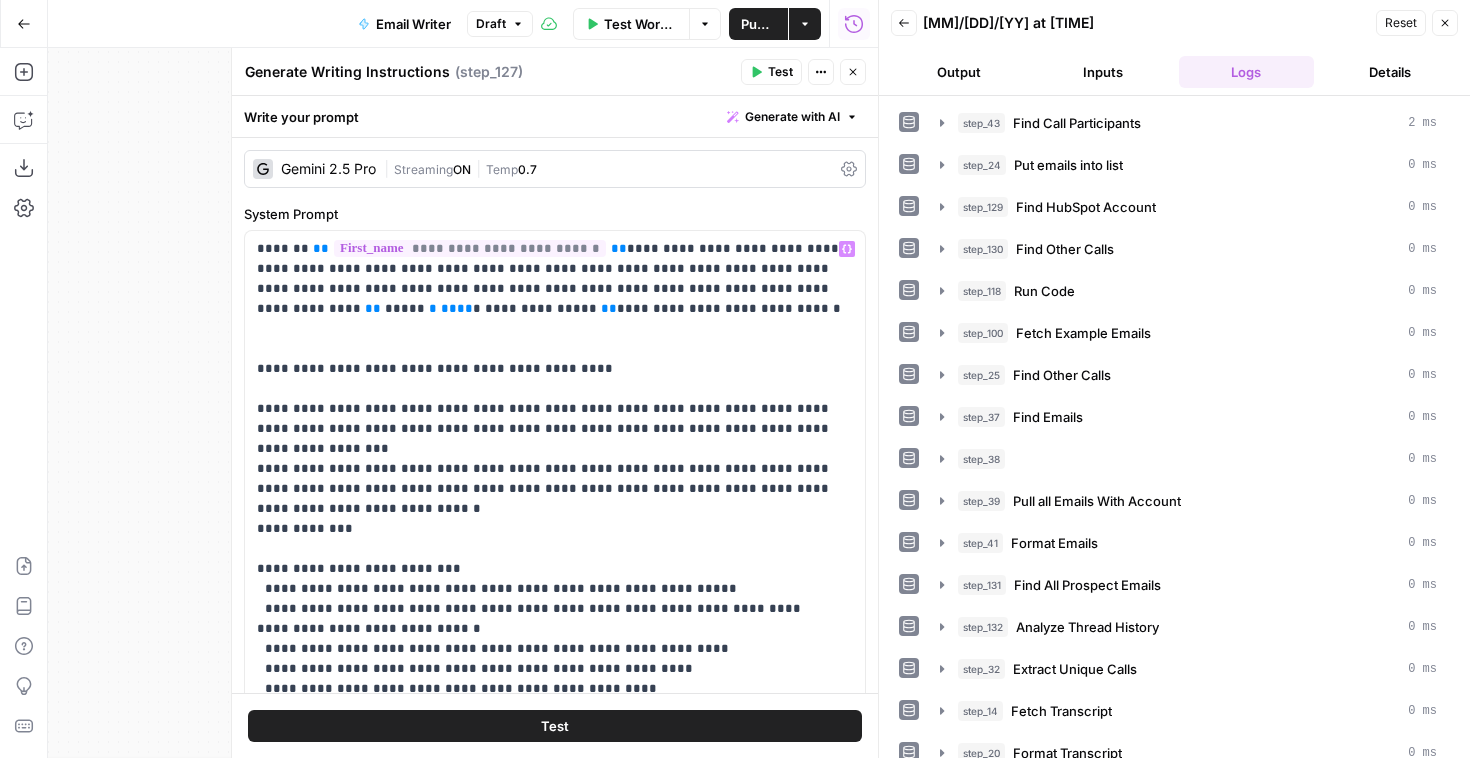 scroll, scrollTop: 461, scrollLeft: 0, axis: vertical 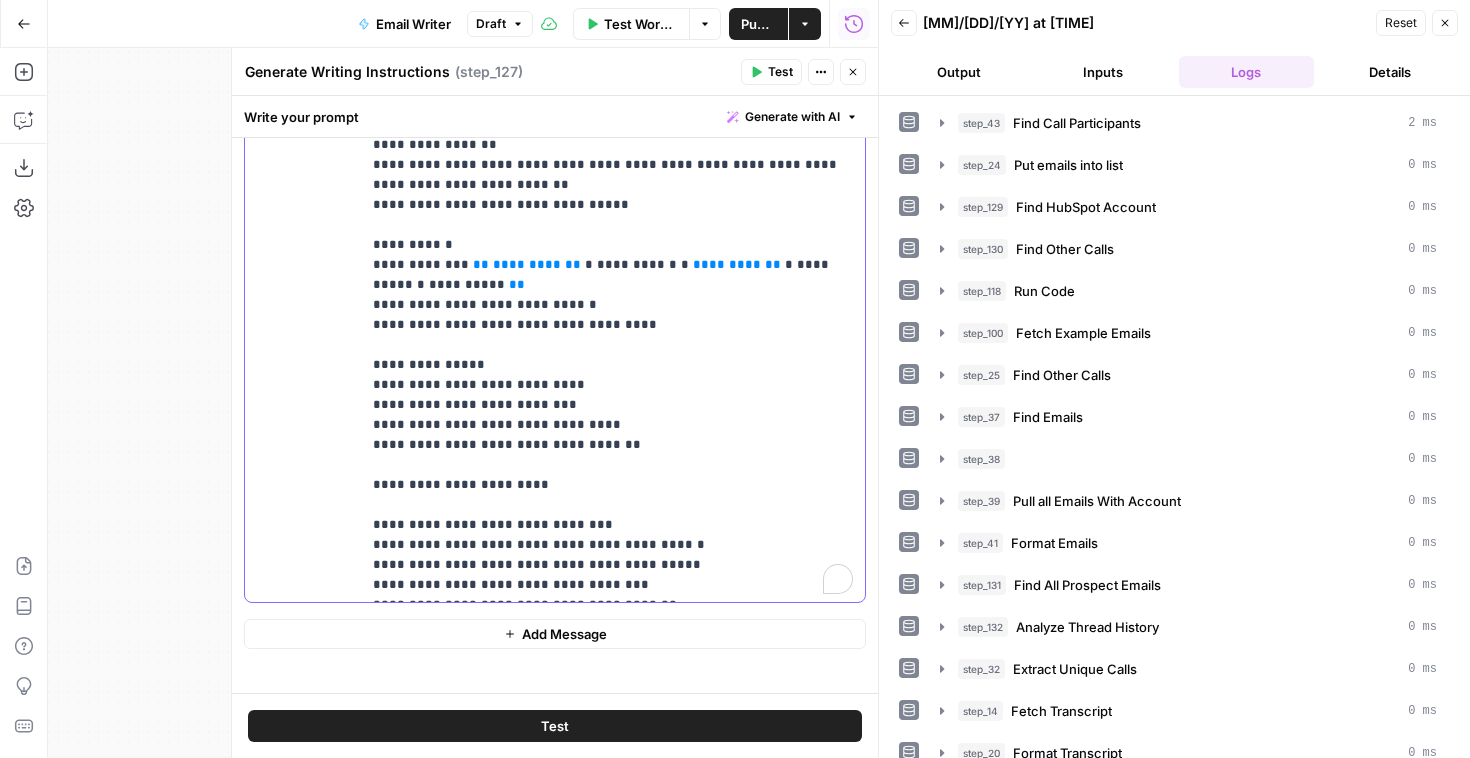 click on "**********" at bounding box center (613, -2855) 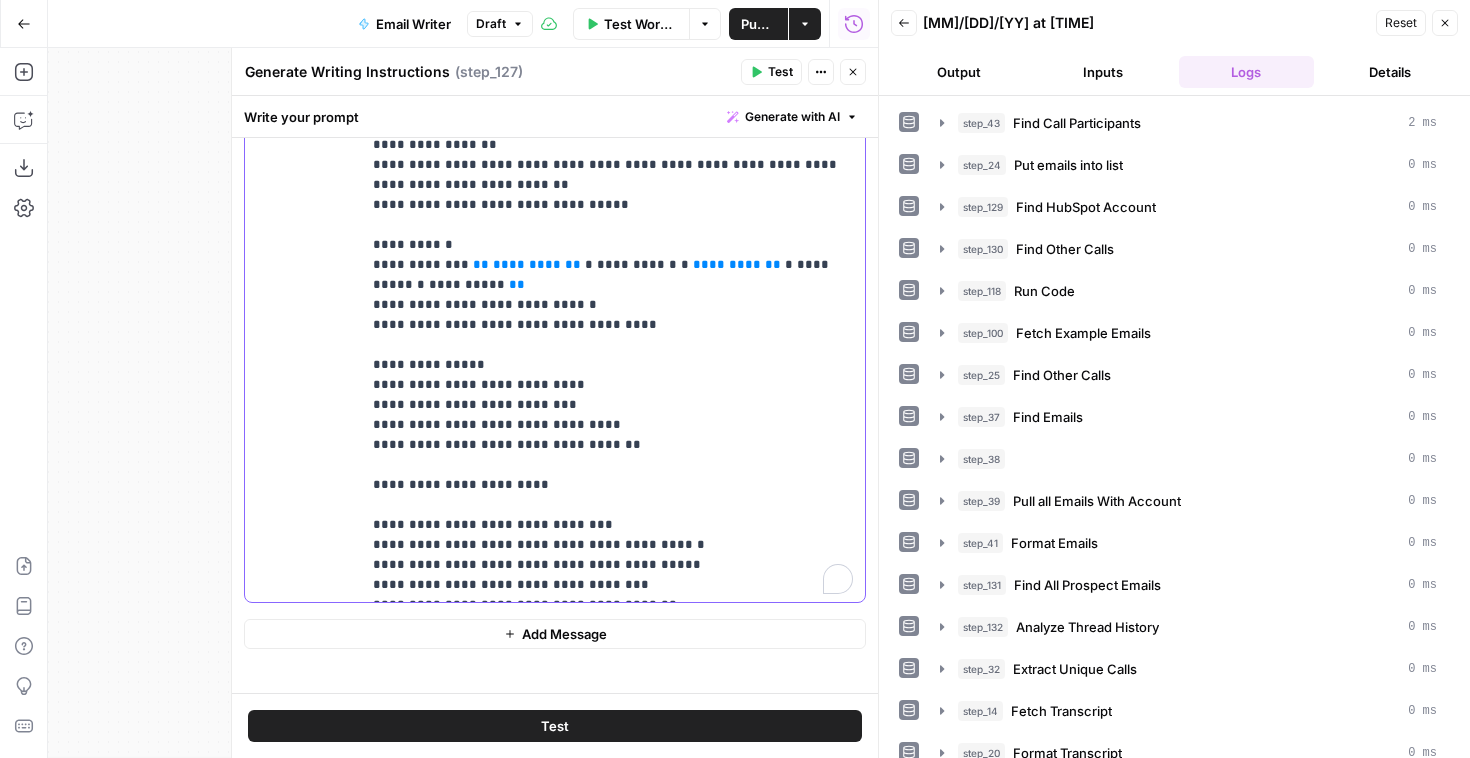 scroll, scrollTop: 5759, scrollLeft: 0, axis: vertical 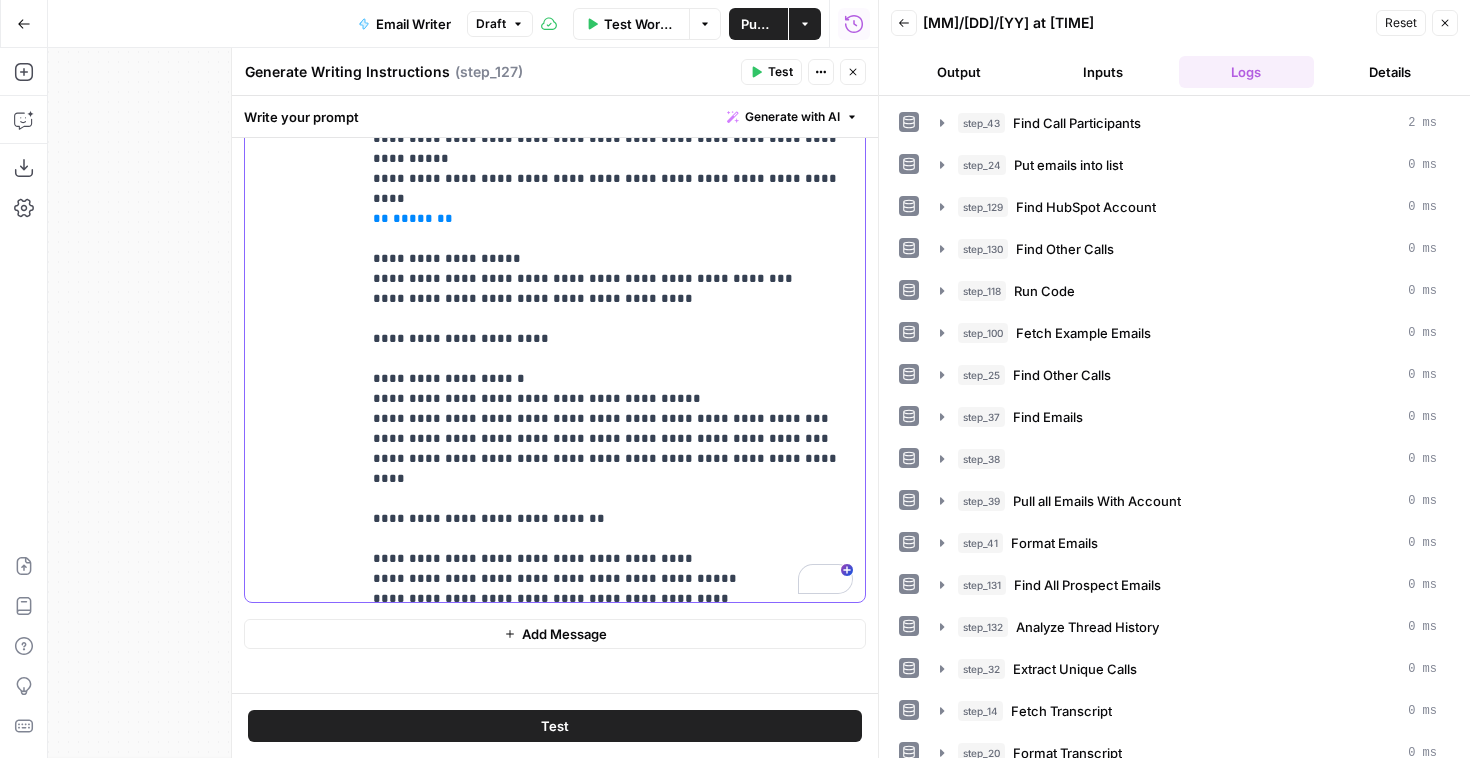 click on "**********" at bounding box center (613, 919) 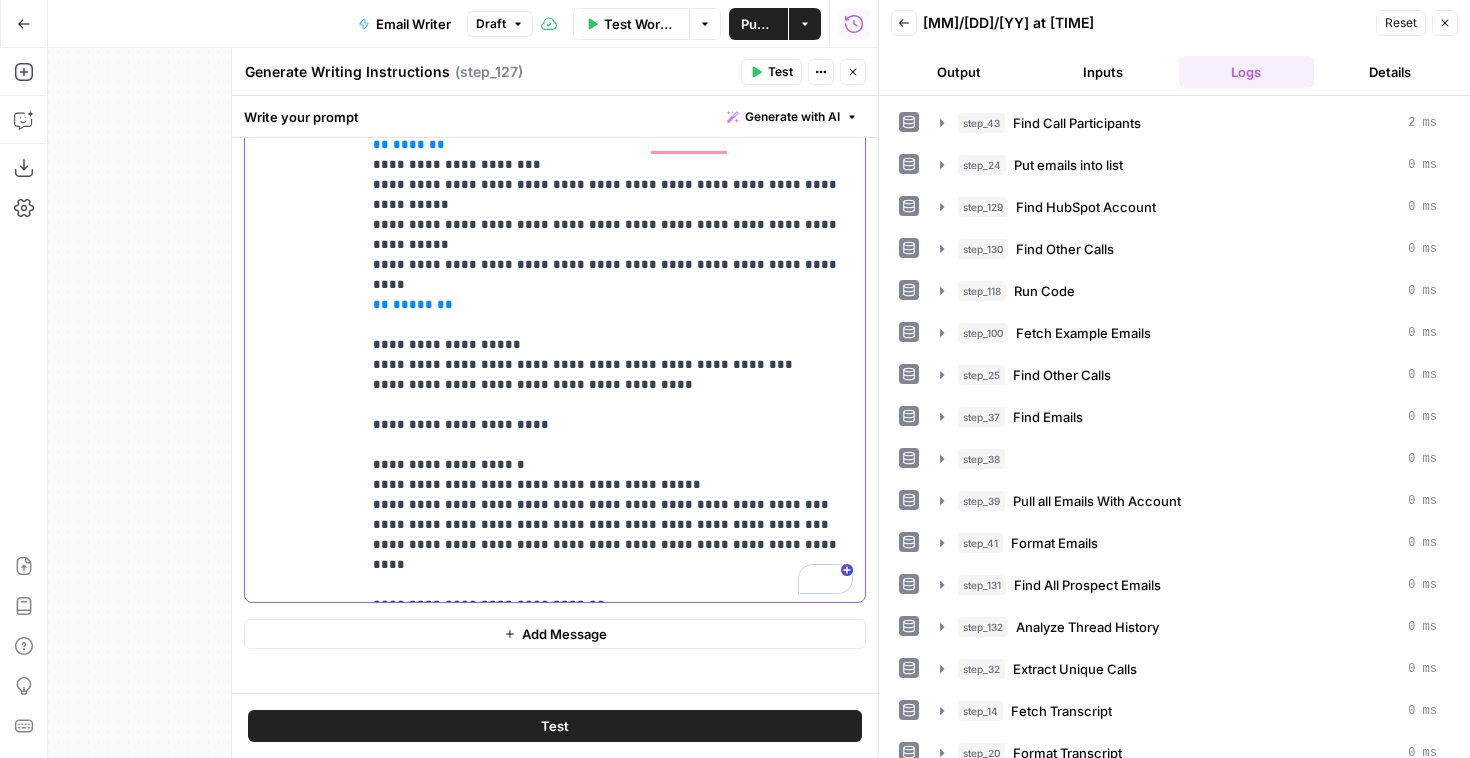 type 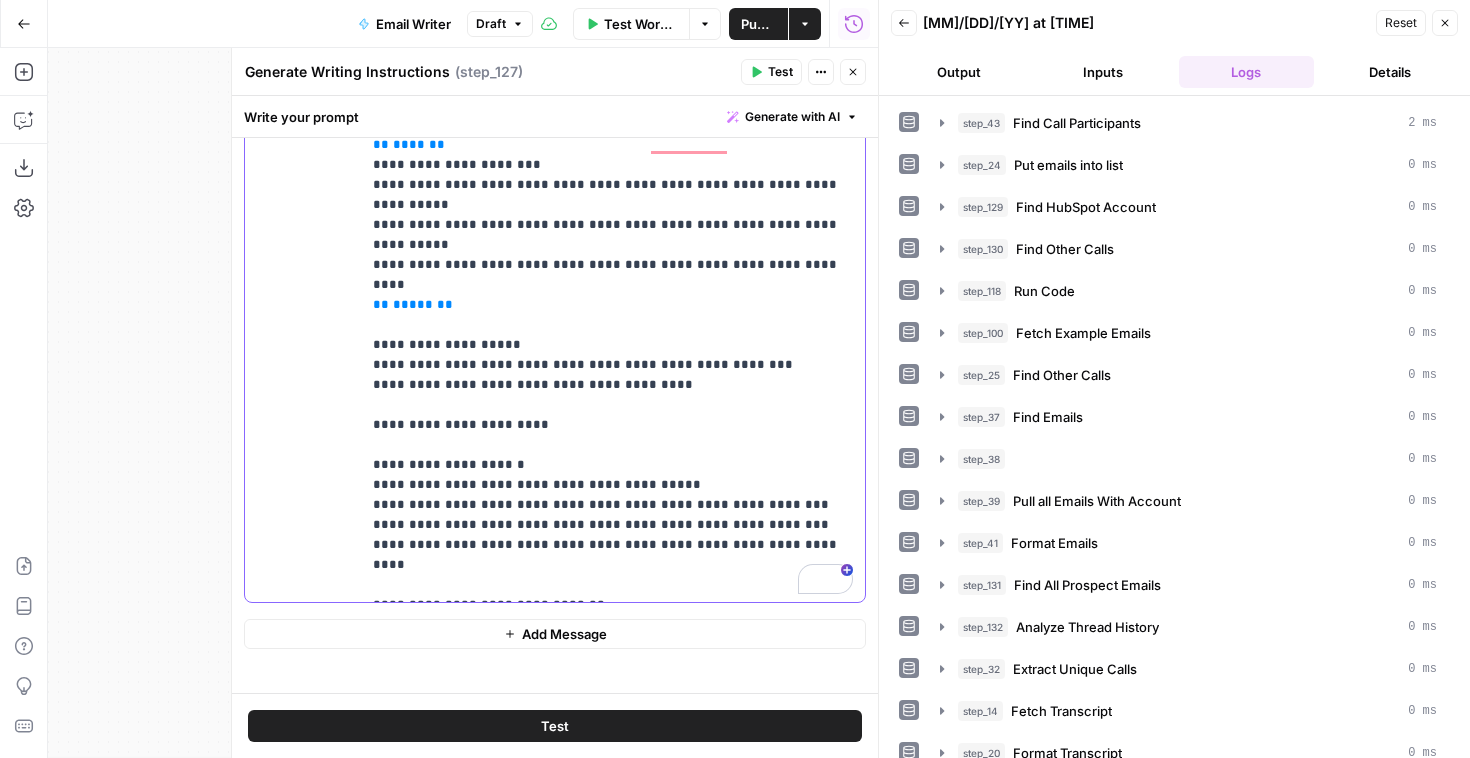 scroll, scrollTop: 3860, scrollLeft: 0, axis: vertical 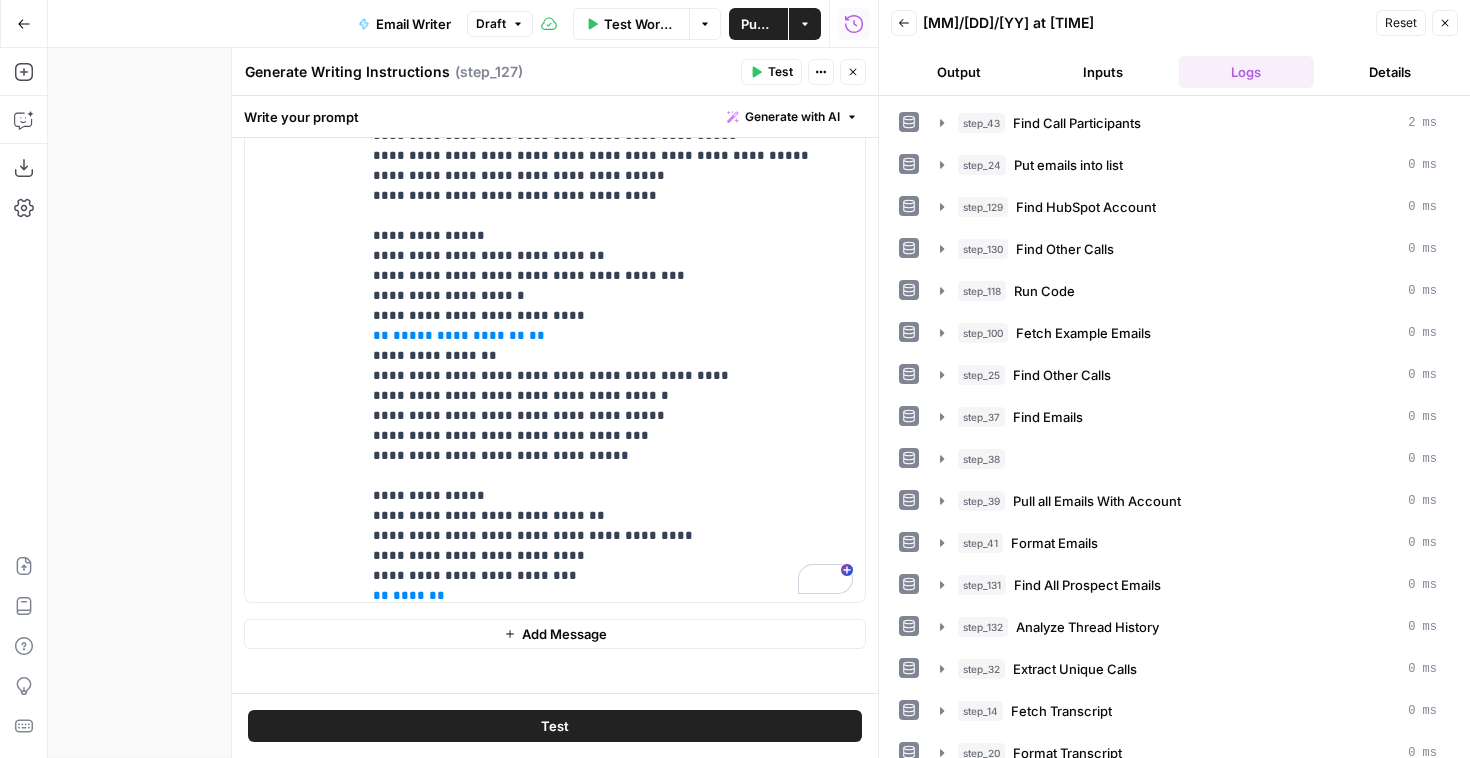 click 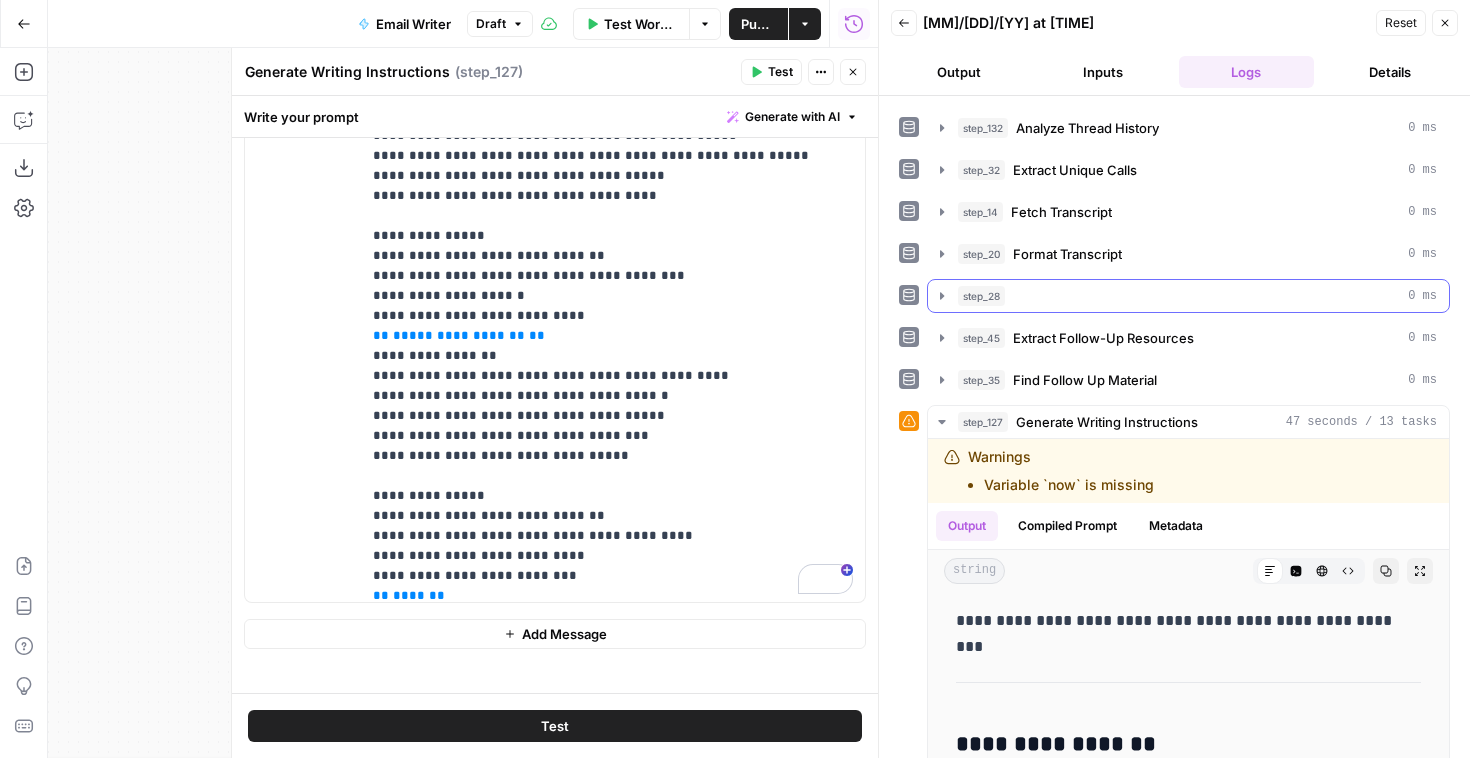 scroll, scrollTop: 566, scrollLeft: 0, axis: vertical 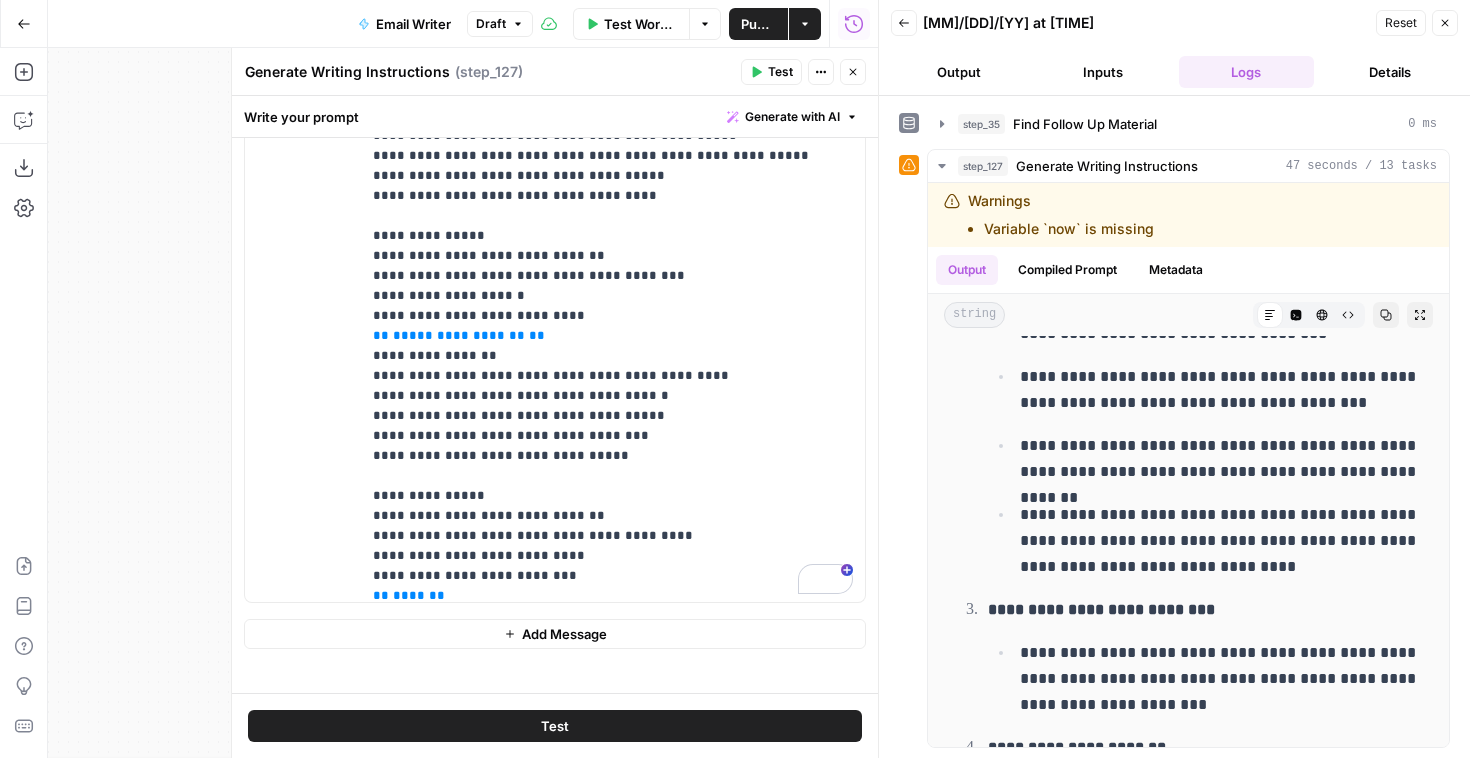 click 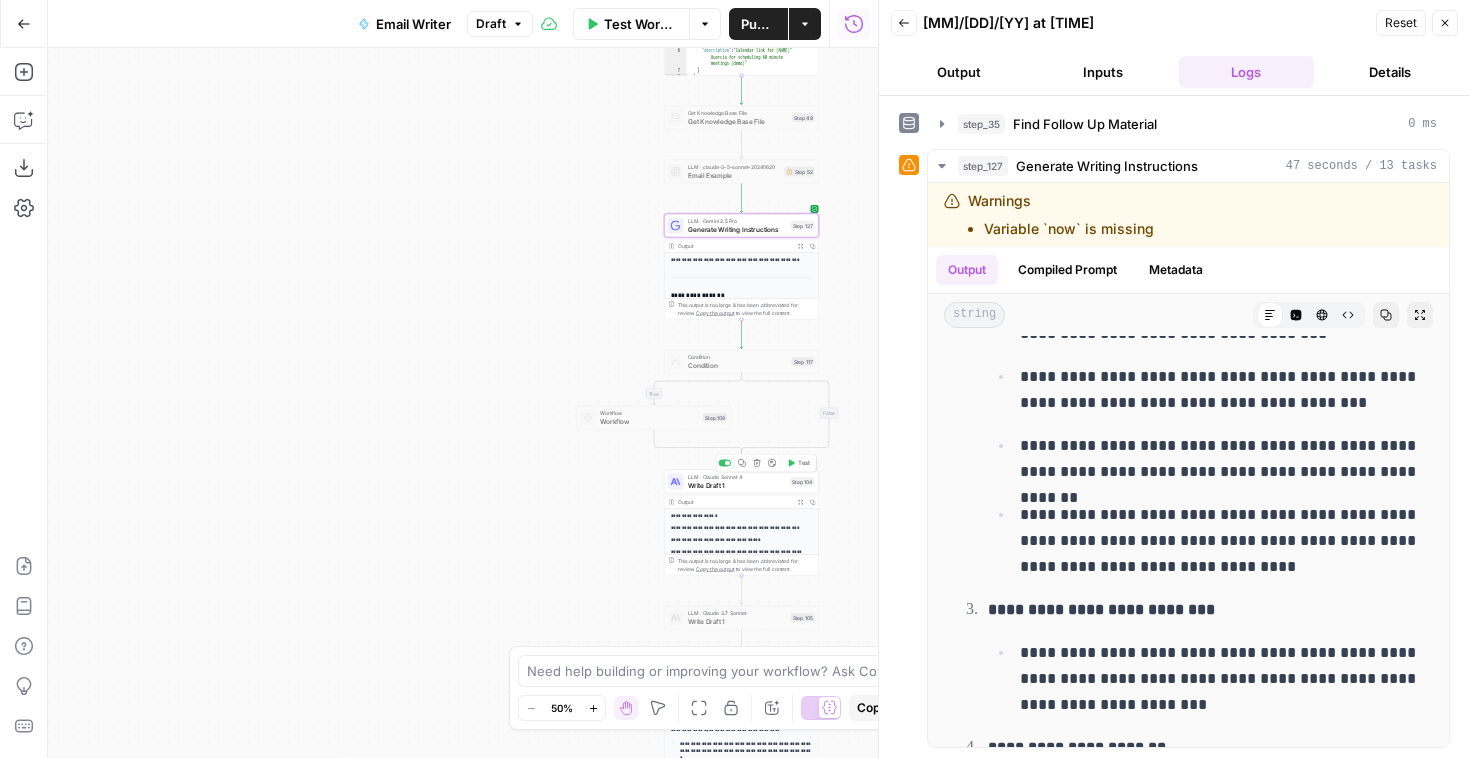 click on "Test" at bounding box center [804, 463] 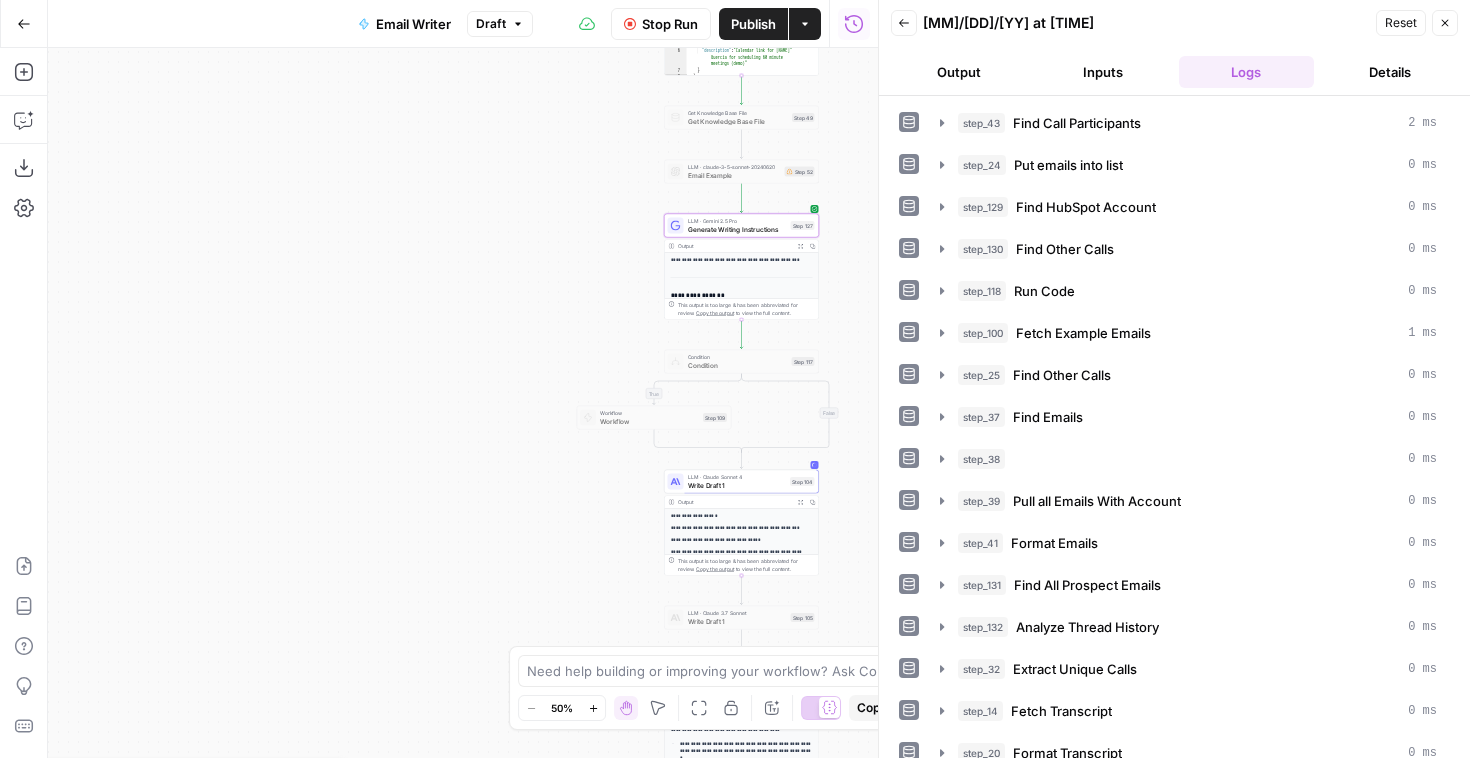 click on "Output" at bounding box center [959, 72] 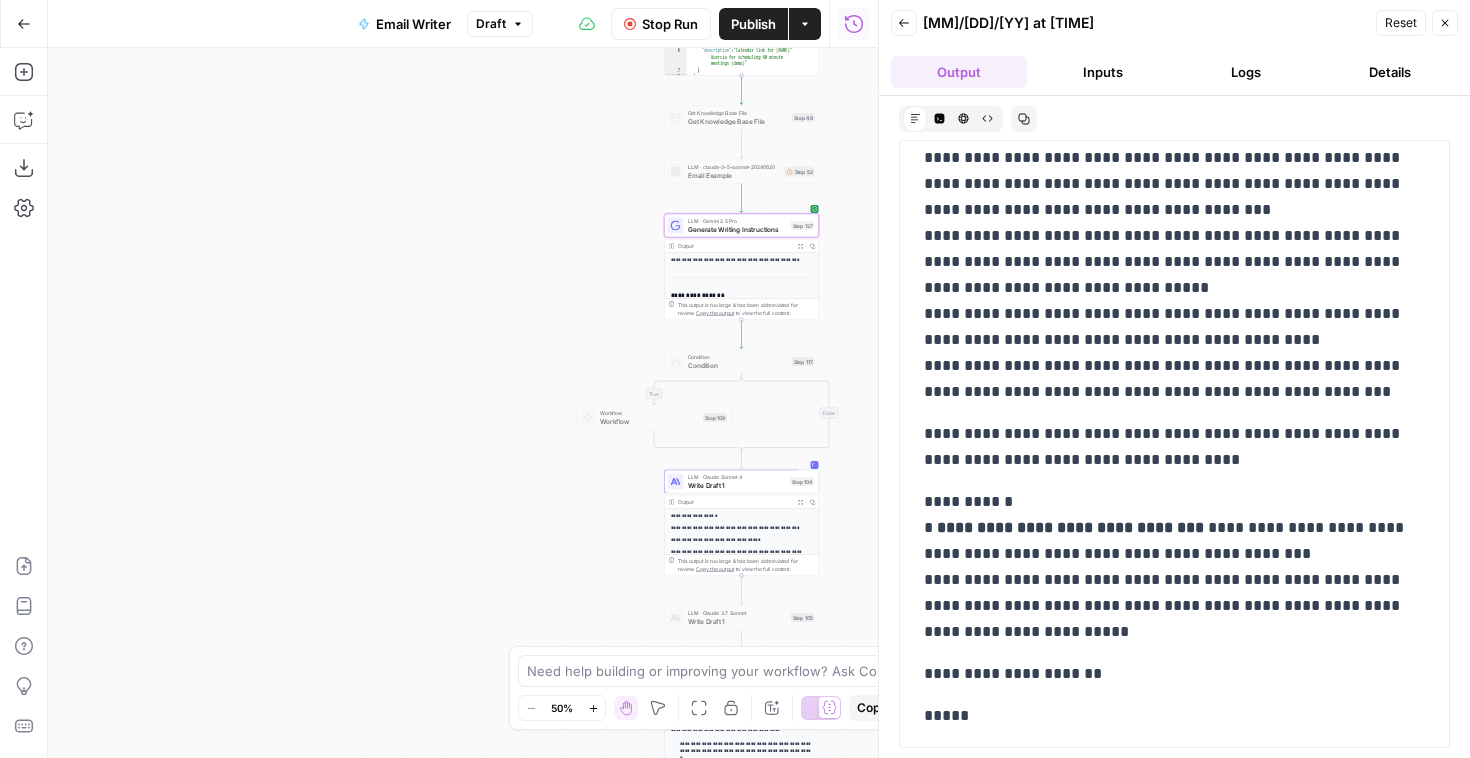 scroll, scrollTop: 170, scrollLeft: 0, axis: vertical 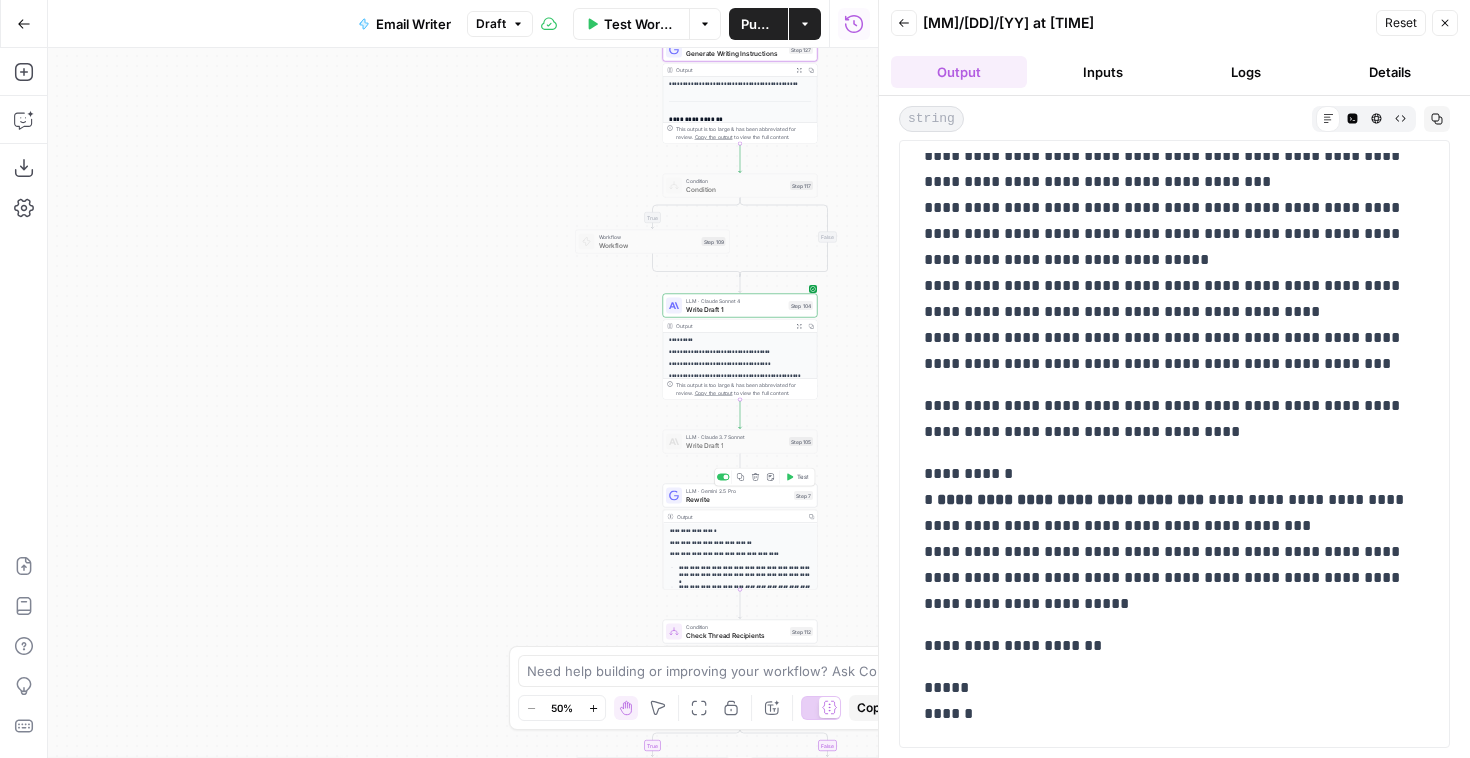 click 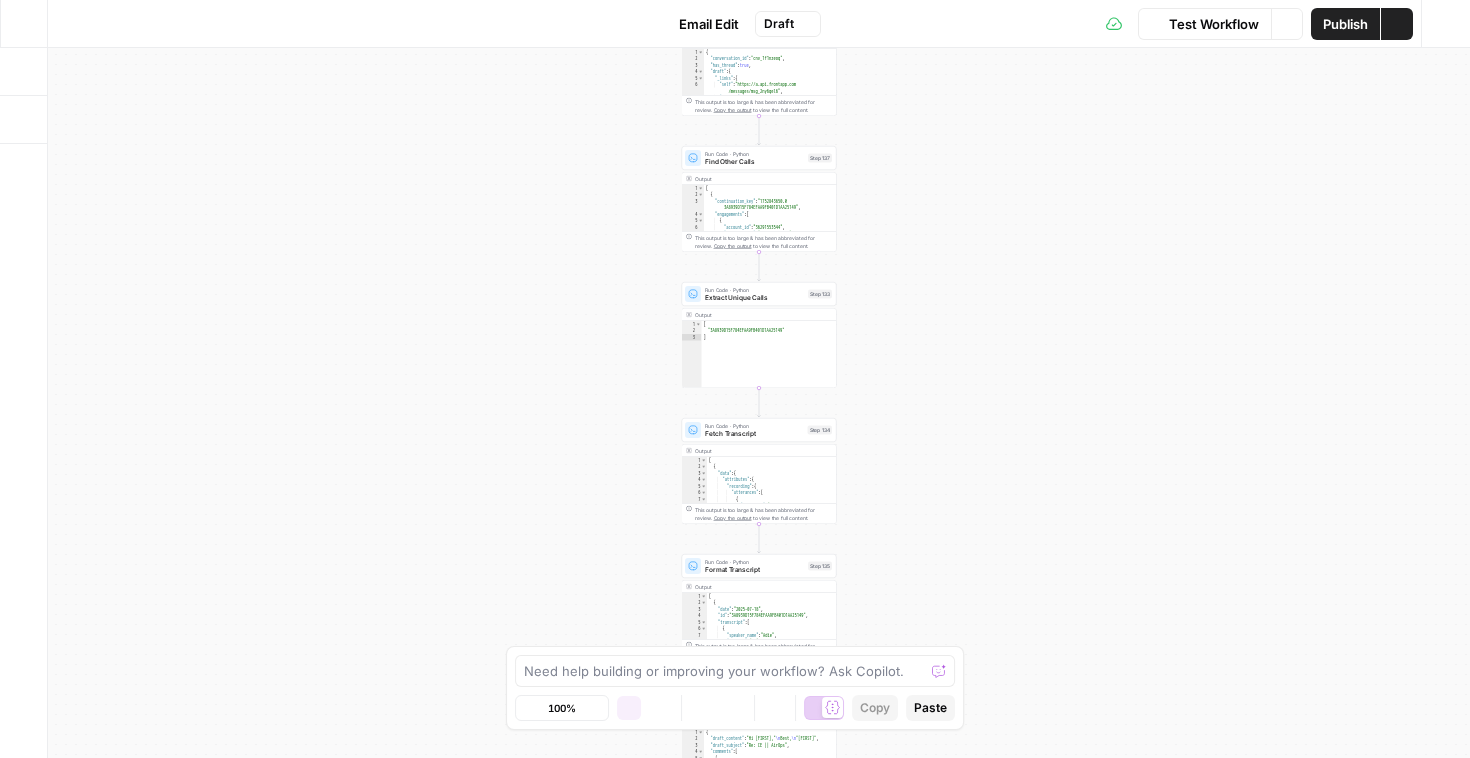 scroll, scrollTop: 0, scrollLeft: 0, axis: both 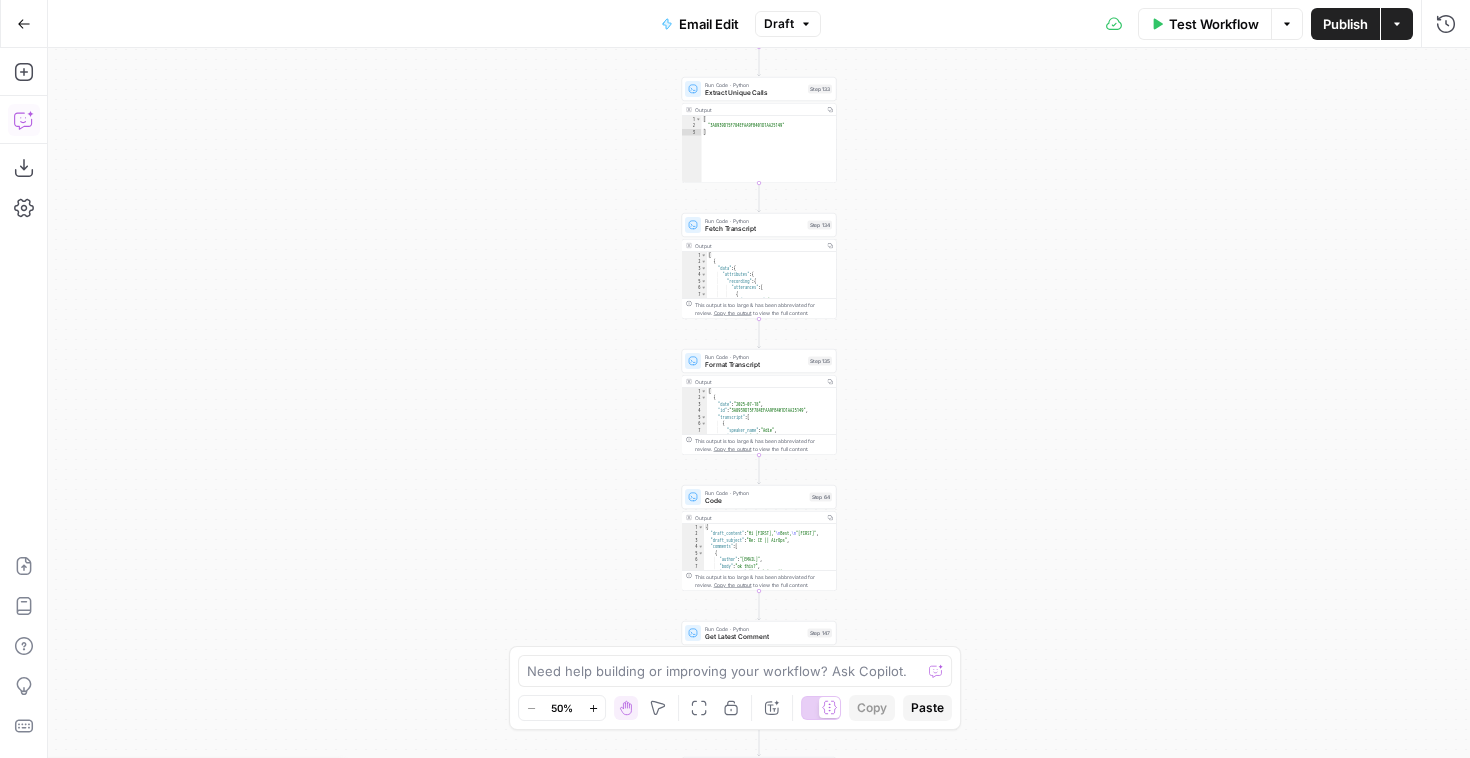 click on "Copilot" at bounding box center [24, 120] 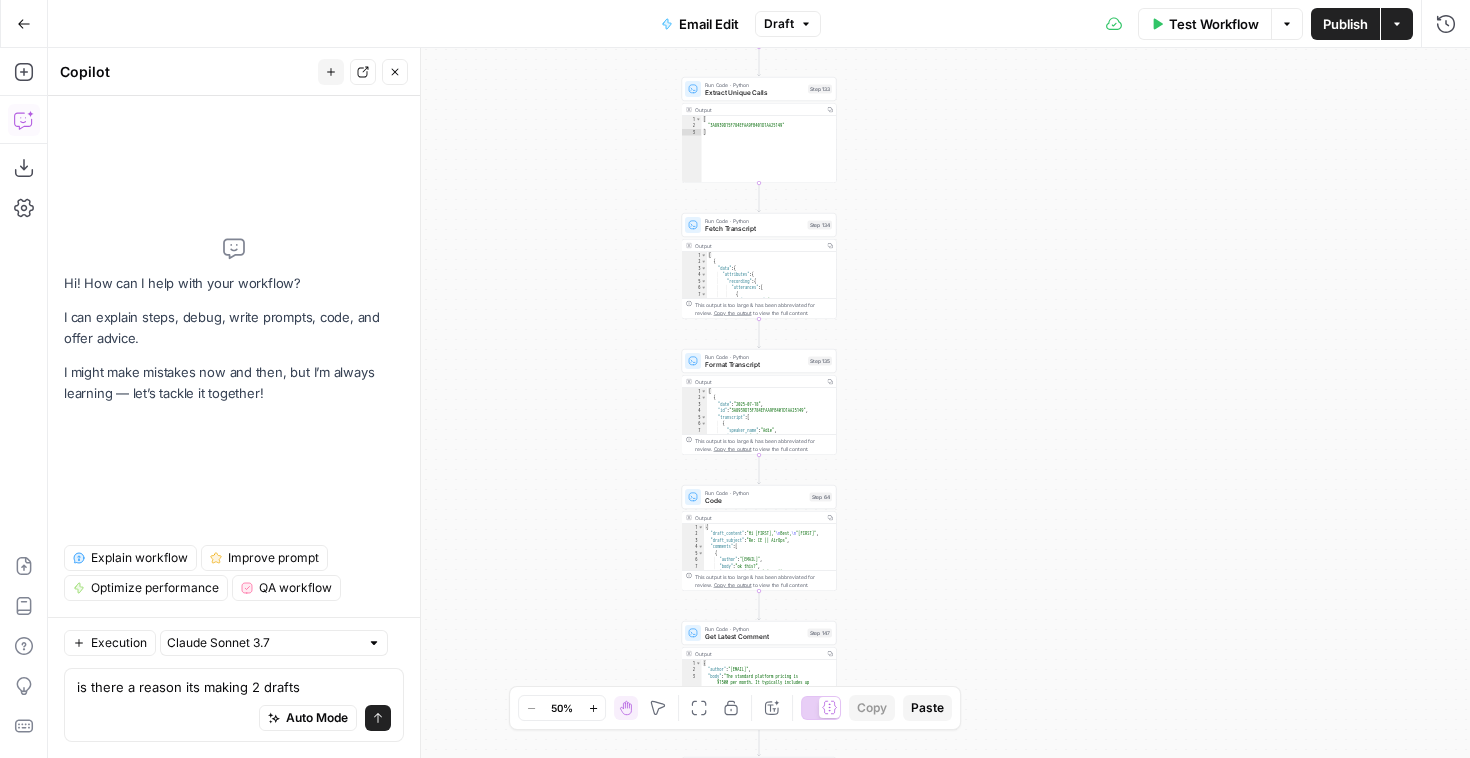 type on "is there a reason its making 2 drafts?" 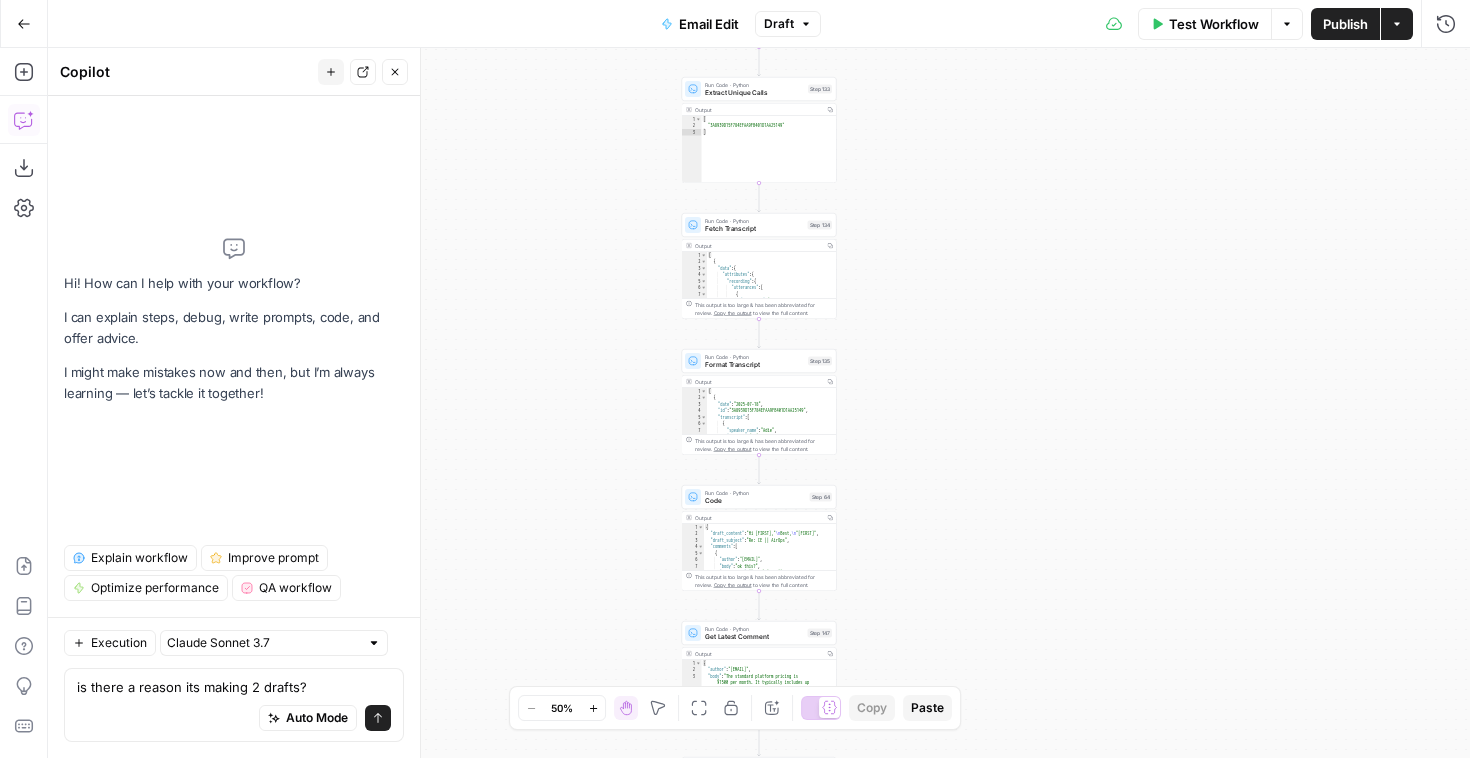 type 